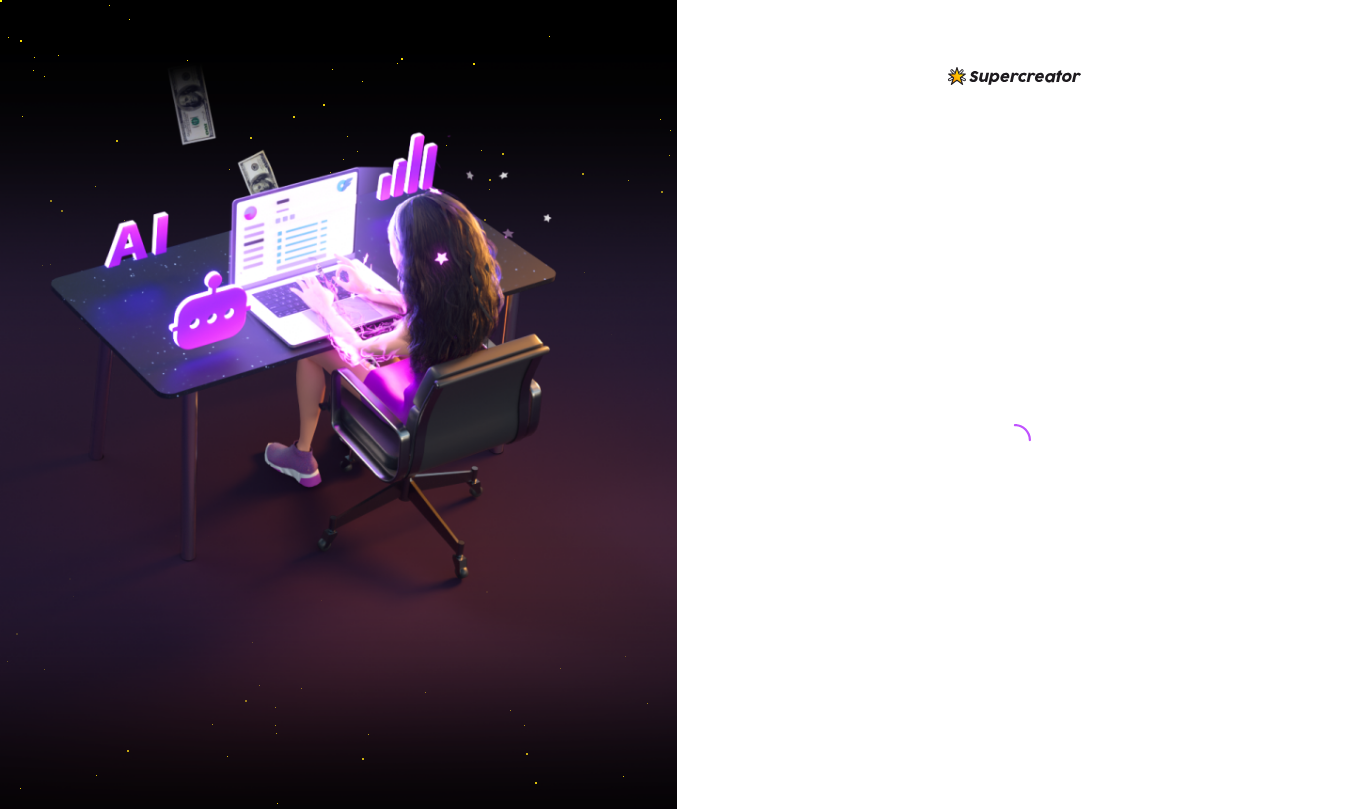 scroll, scrollTop: 0, scrollLeft: 0, axis: both 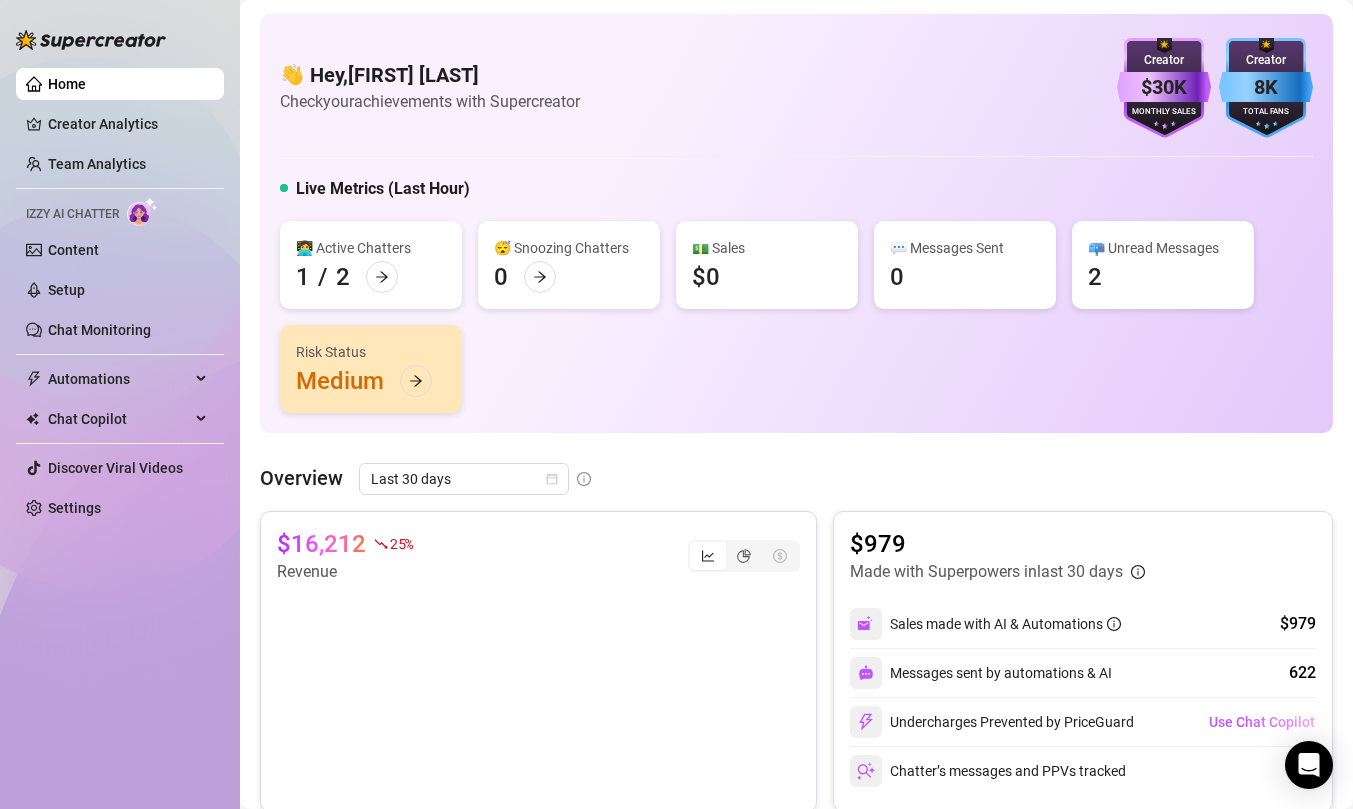 click at bounding box center [142, 211] 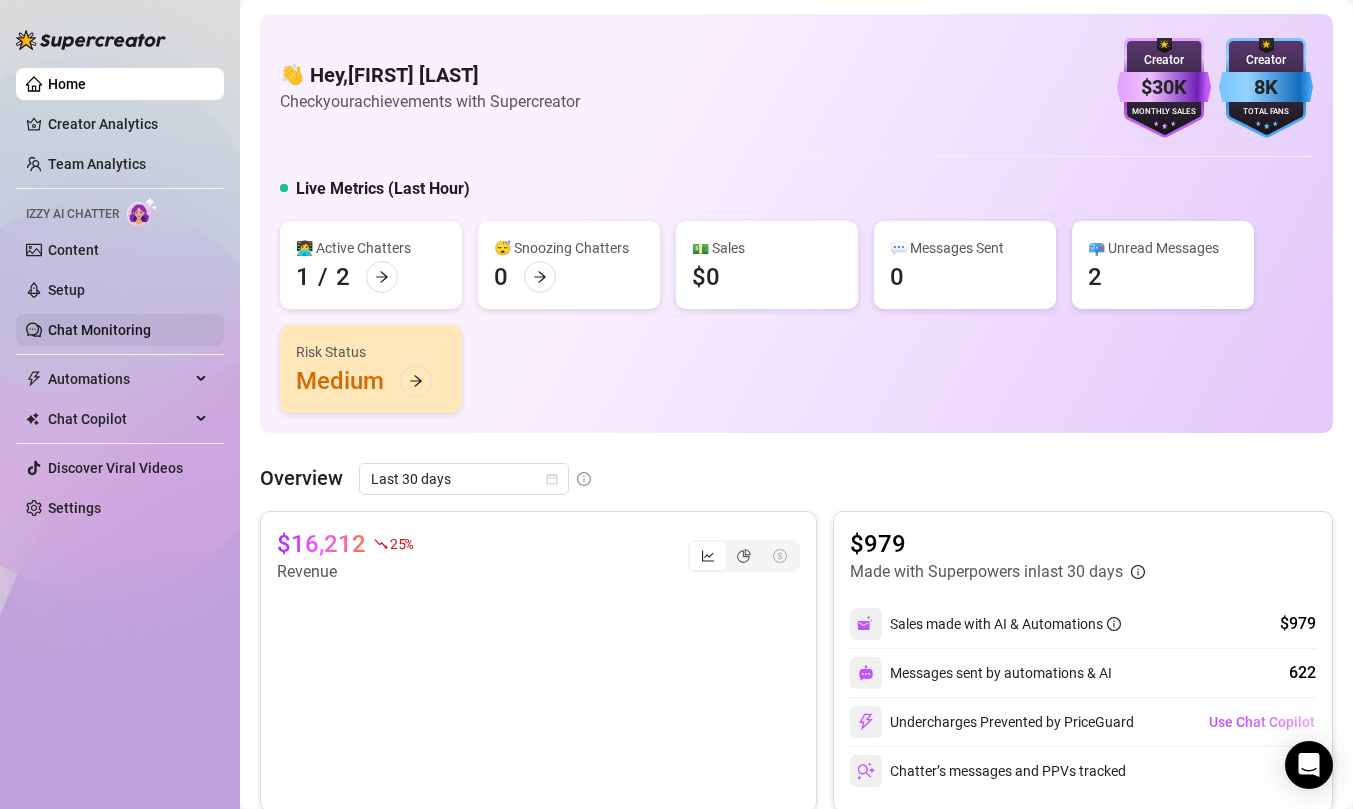 click on "Chat Monitoring" at bounding box center [99, 330] 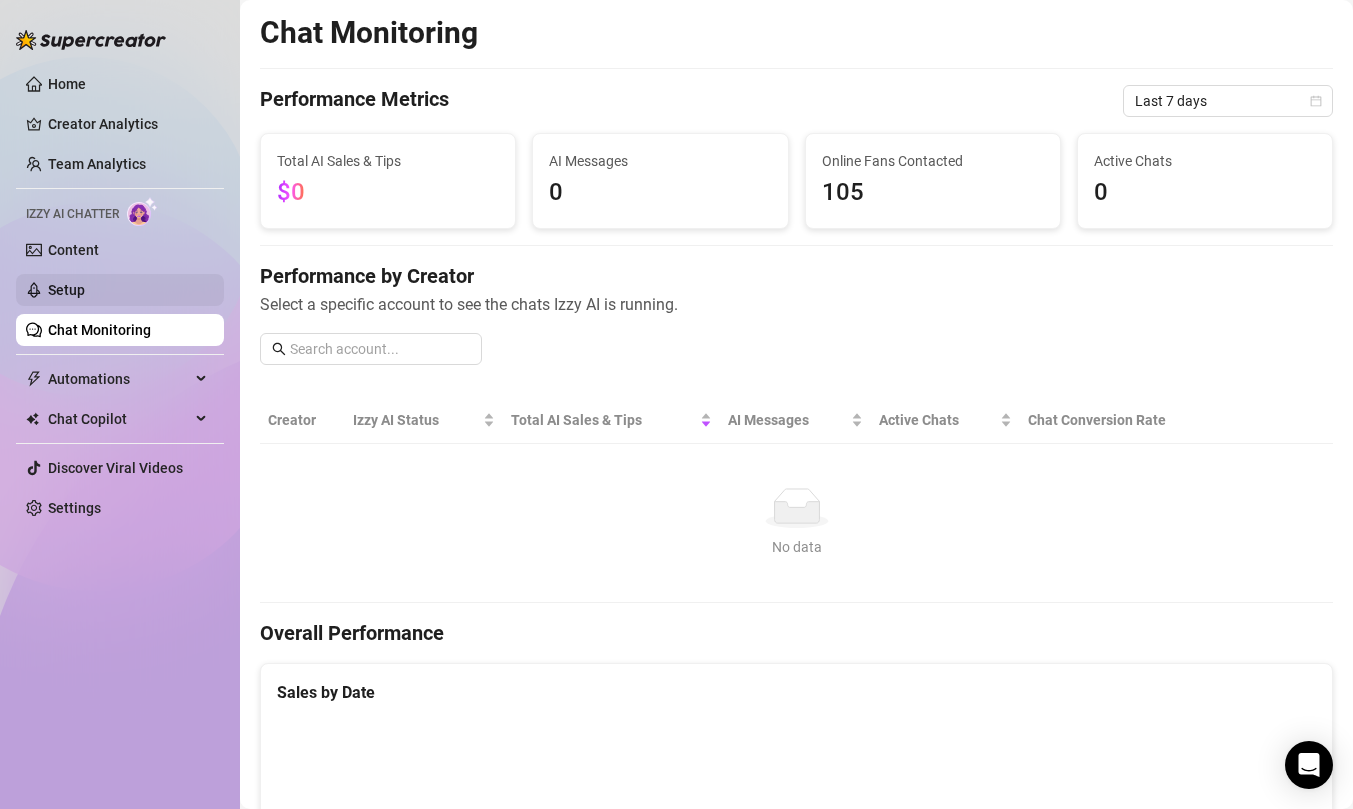 click on "Setup" at bounding box center [66, 290] 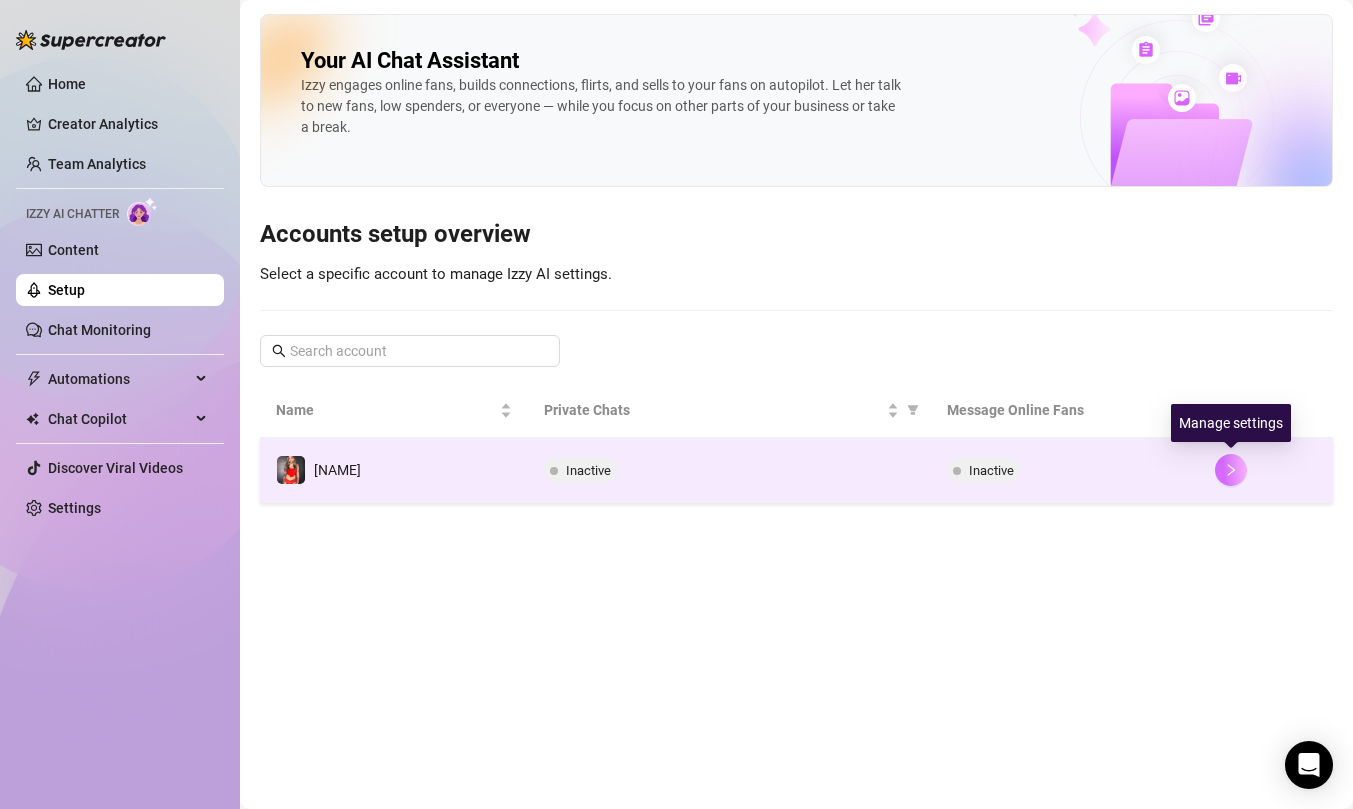 click 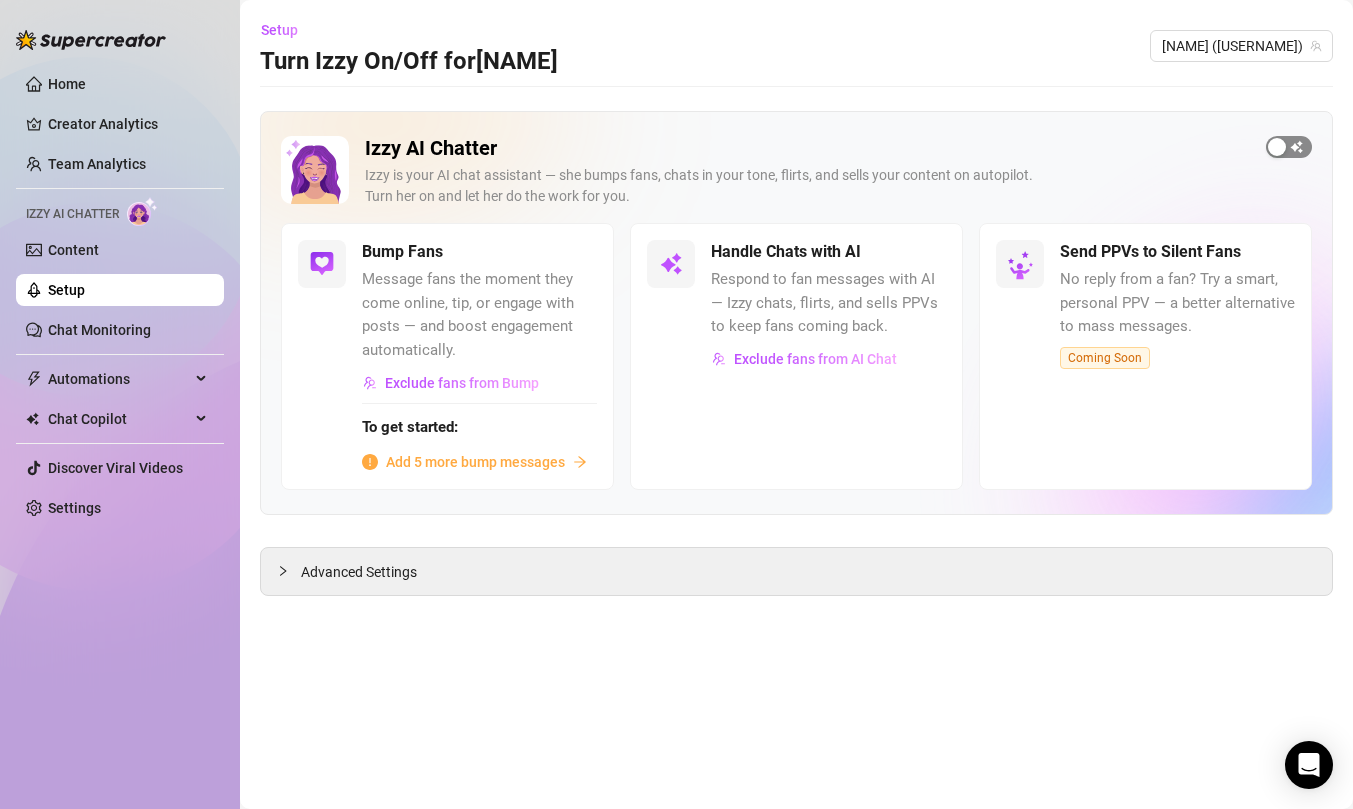 click at bounding box center [1289, 147] 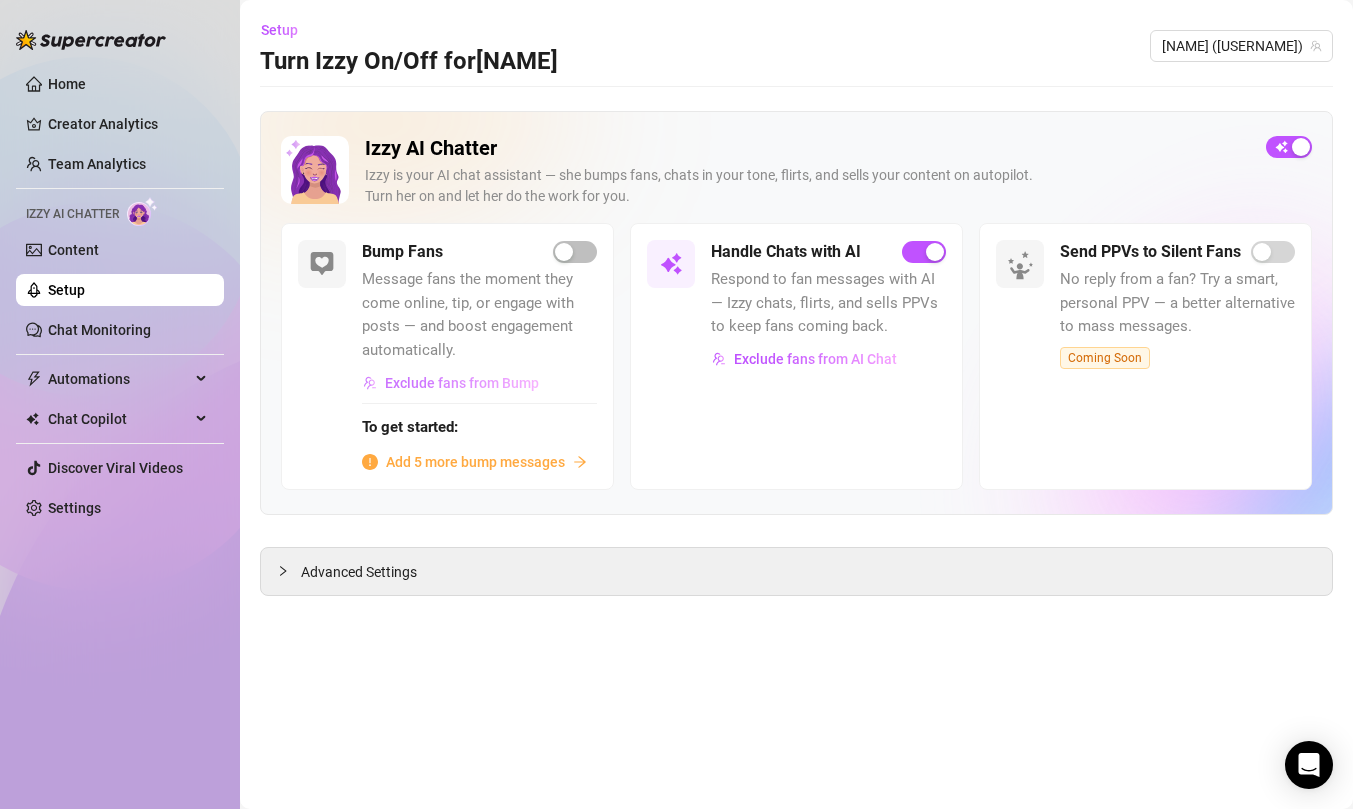 click on "Exclude fans from Bump" at bounding box center [462, 383] 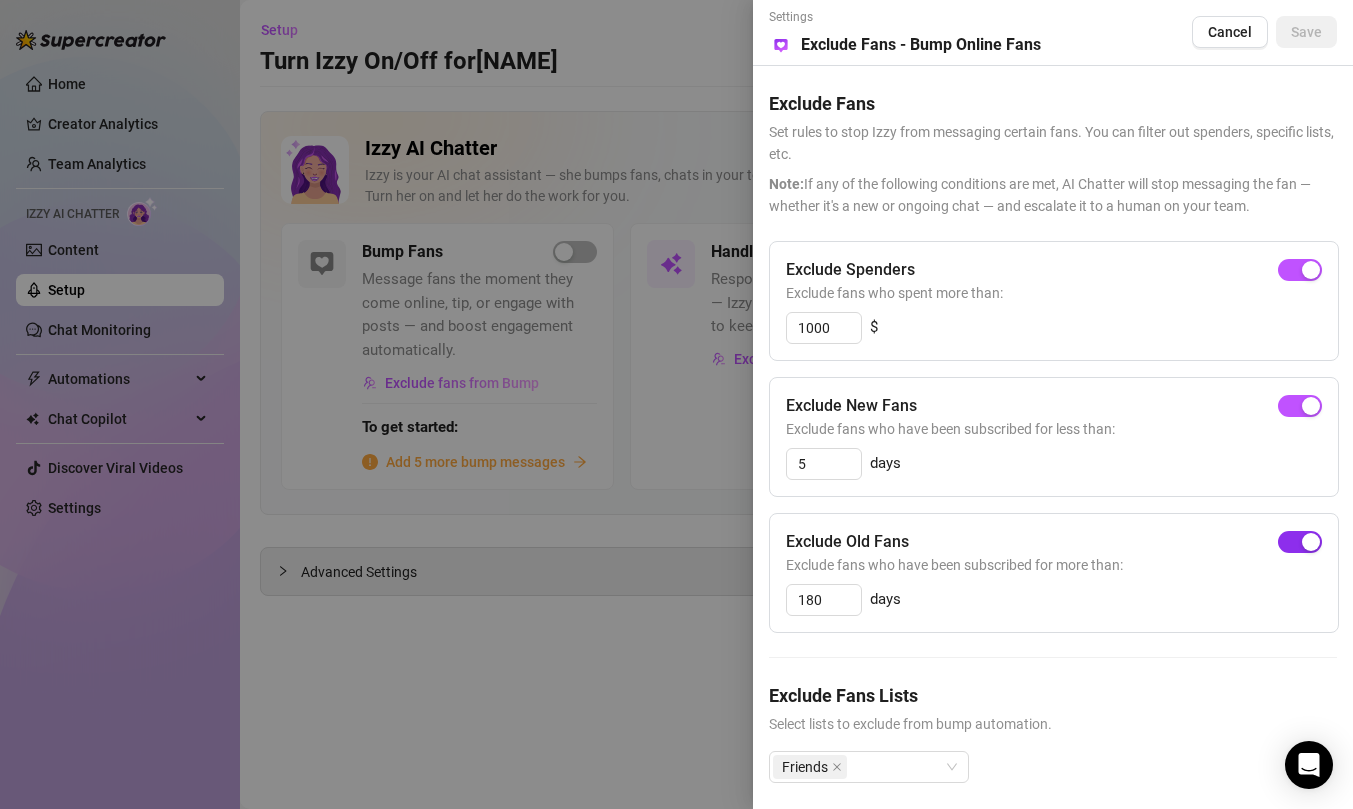 click at bounding box center [1311, 542] 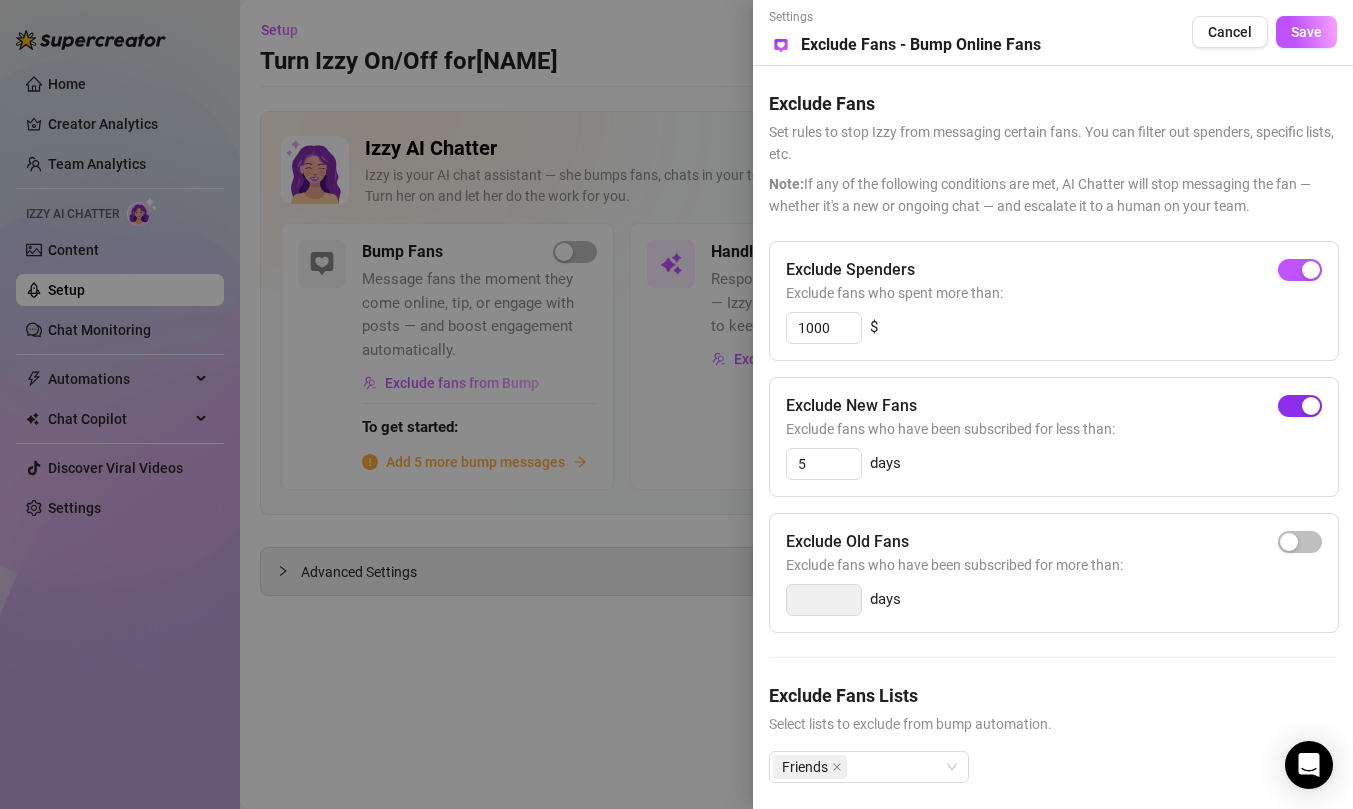 click at bounding box center [1311, 406] 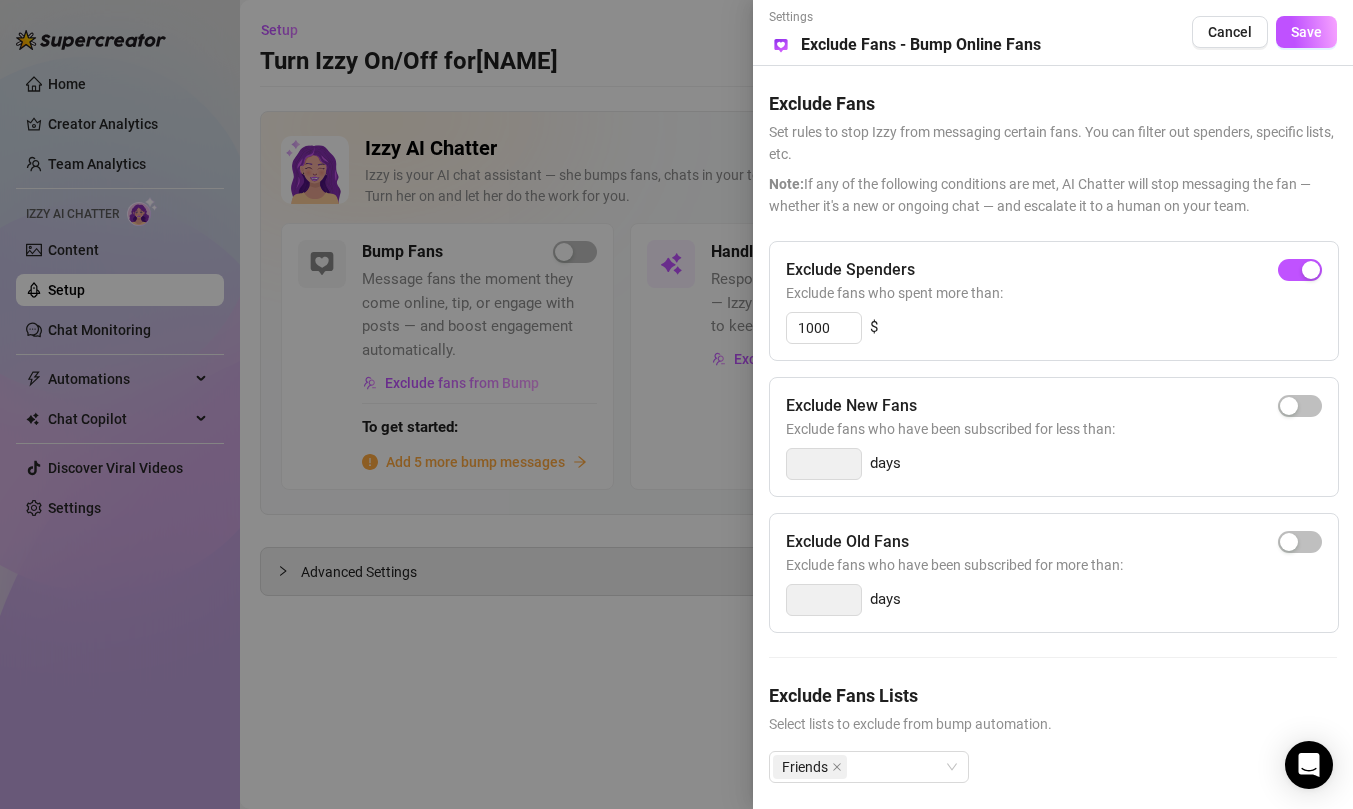 scroll, scrollTop: 14, scrollLeft: 0, axis: vertical 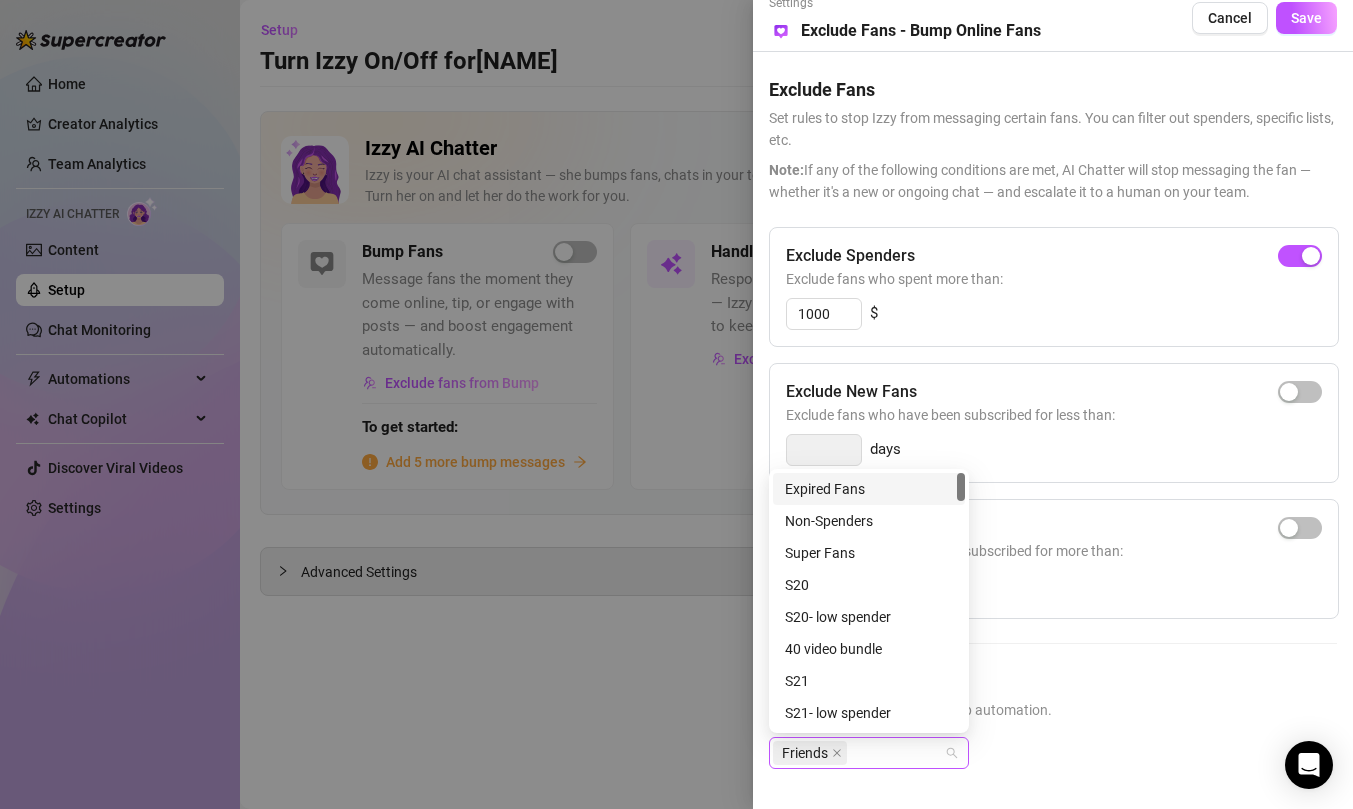 click on "Friends" at bounding box center (858, 753) 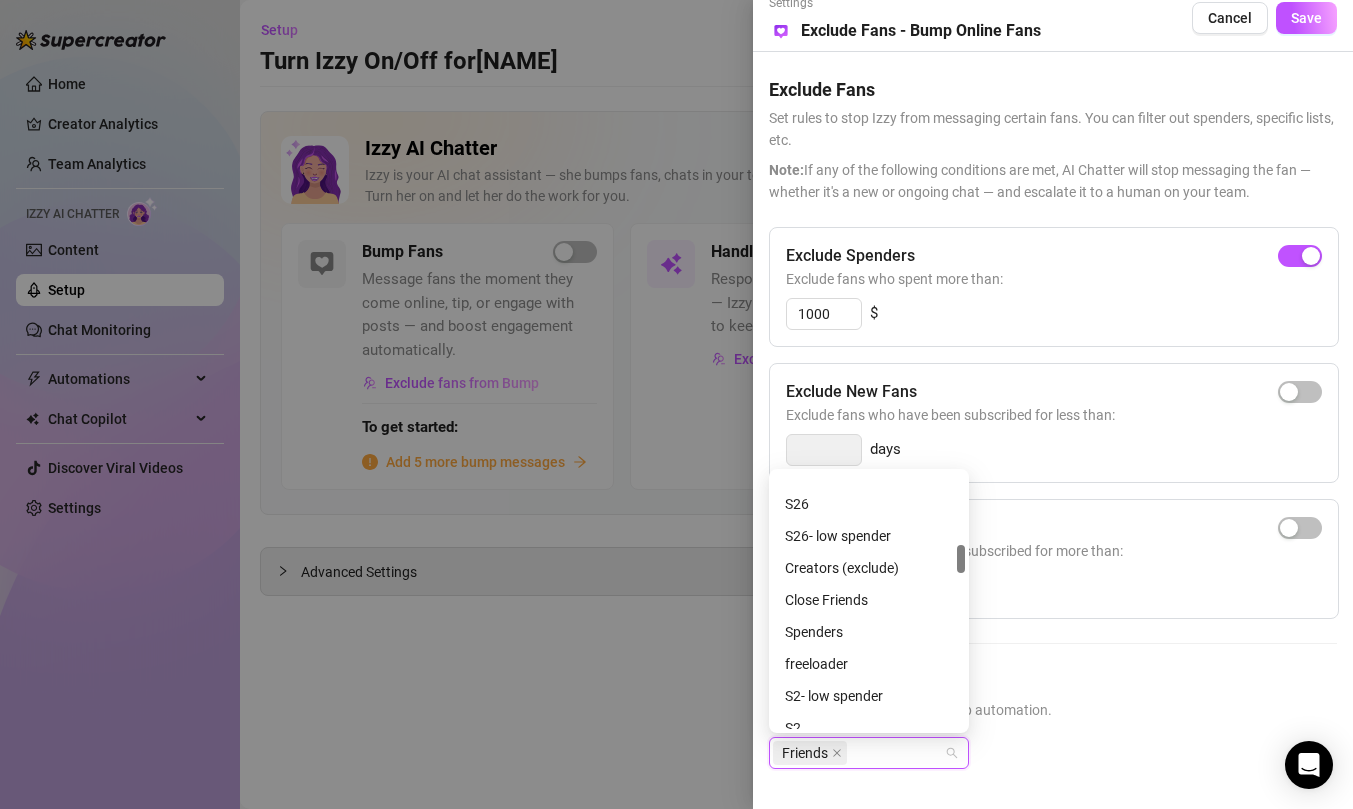 scroll, scrollTop: 645, scrollLeft: 0, axis: vertical 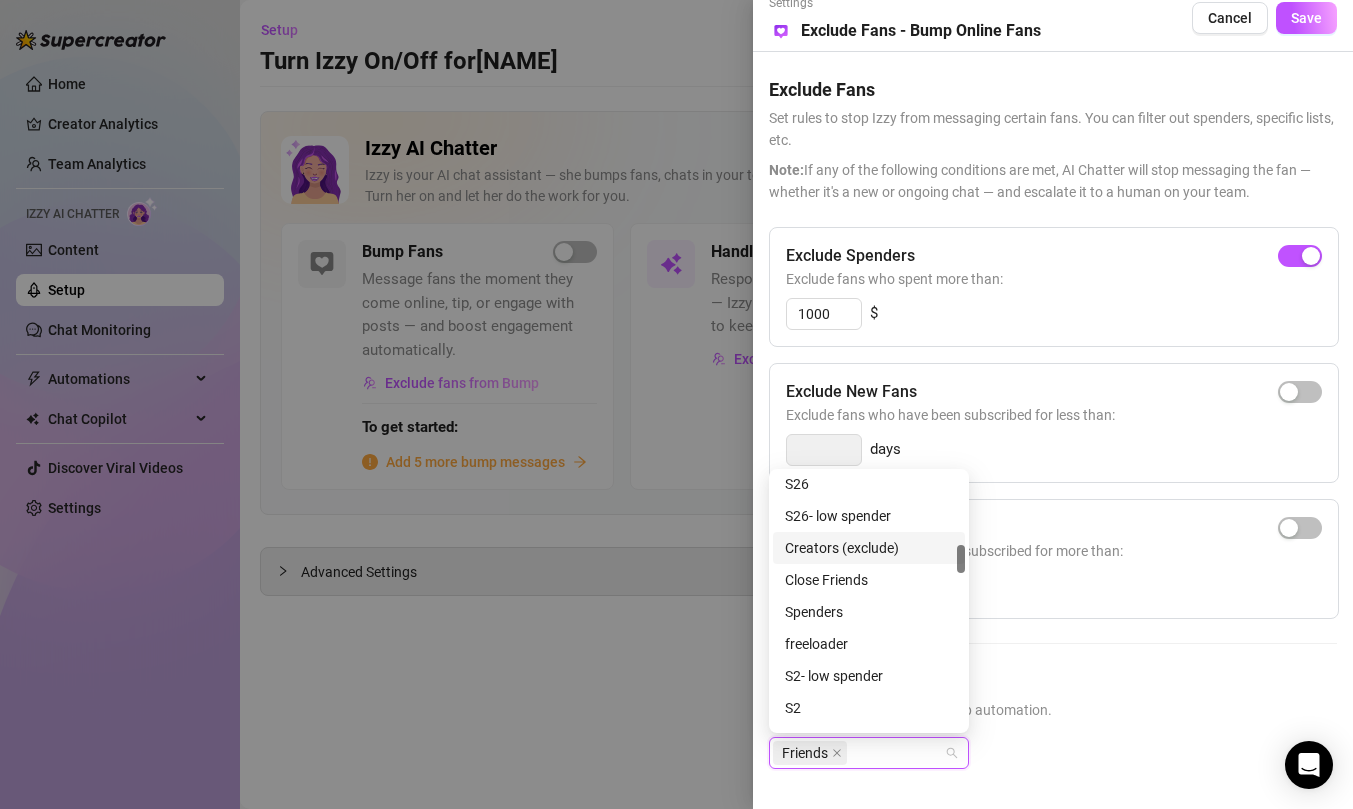 click on "Creators (exclude)" at bounding box center (869, 548) 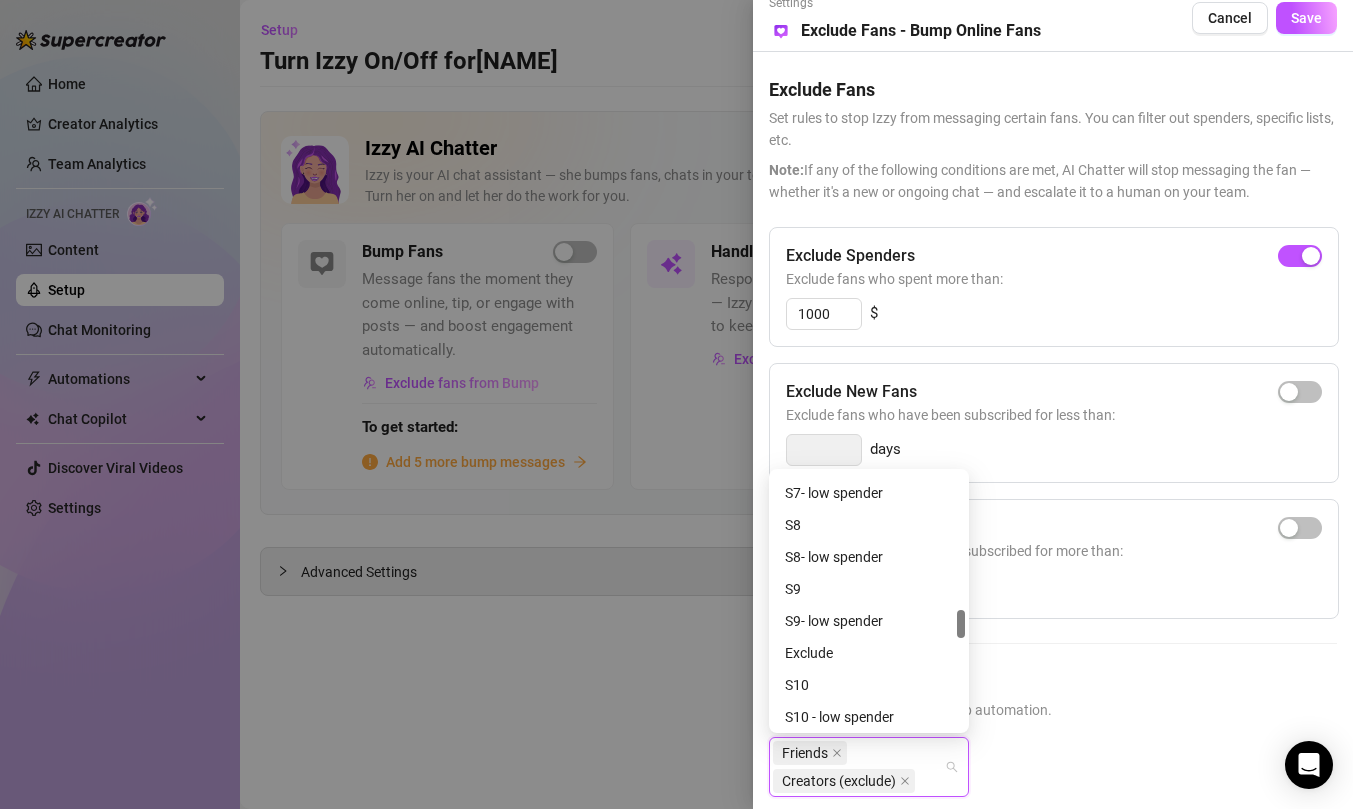 scroll, scrollTop: 1214, scrollLeft: 0, axis: vertical 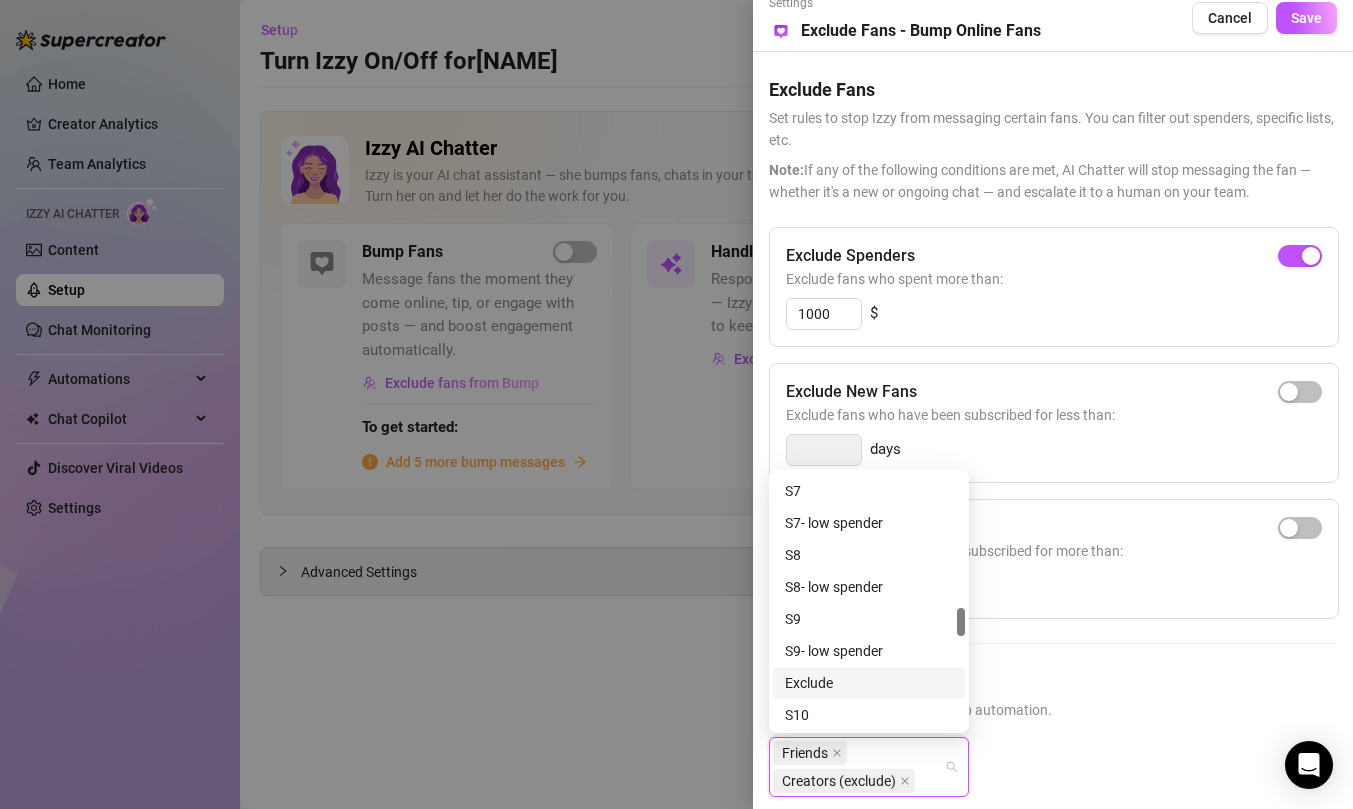click on "Exclude" at bounding box center (869, 683) 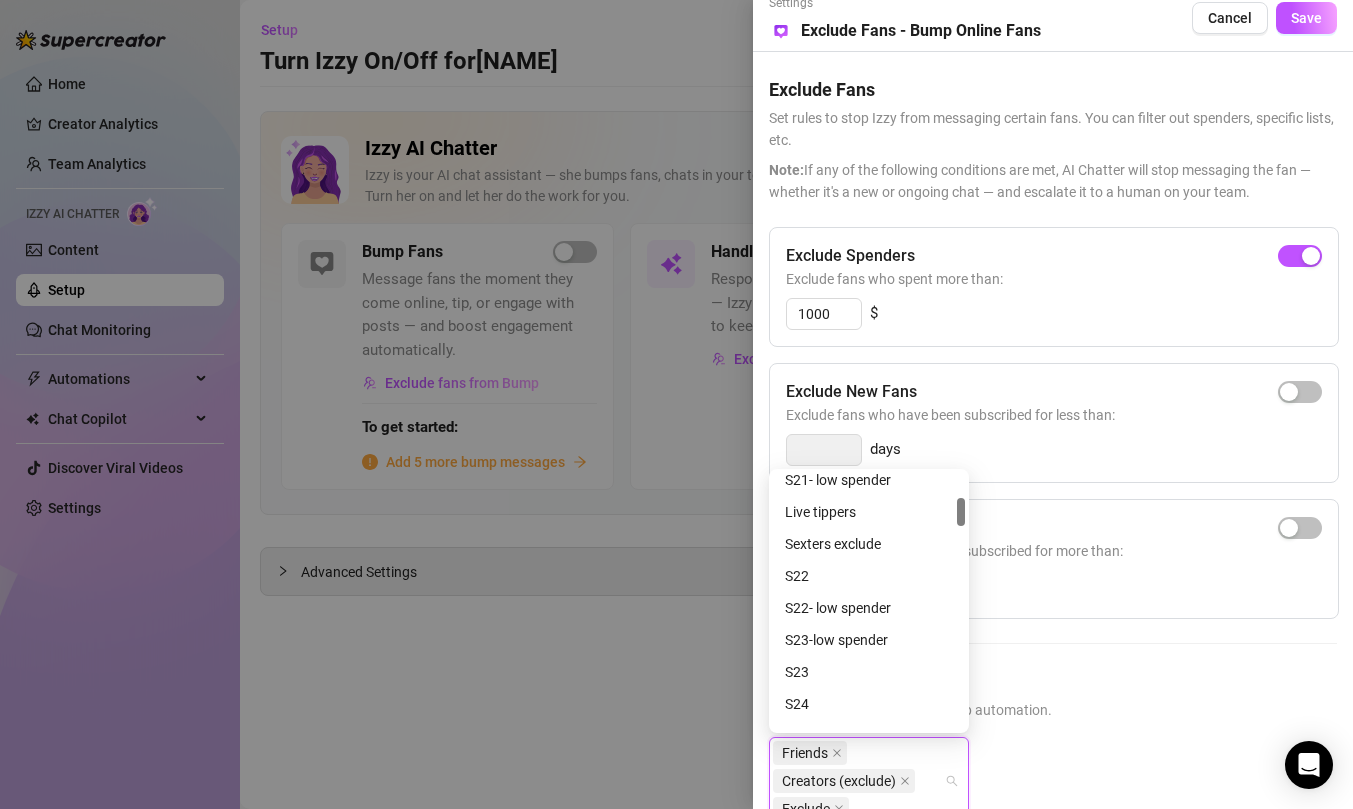 scroll, scrollTop: 201, scrollLeft: 0, axis: vertical 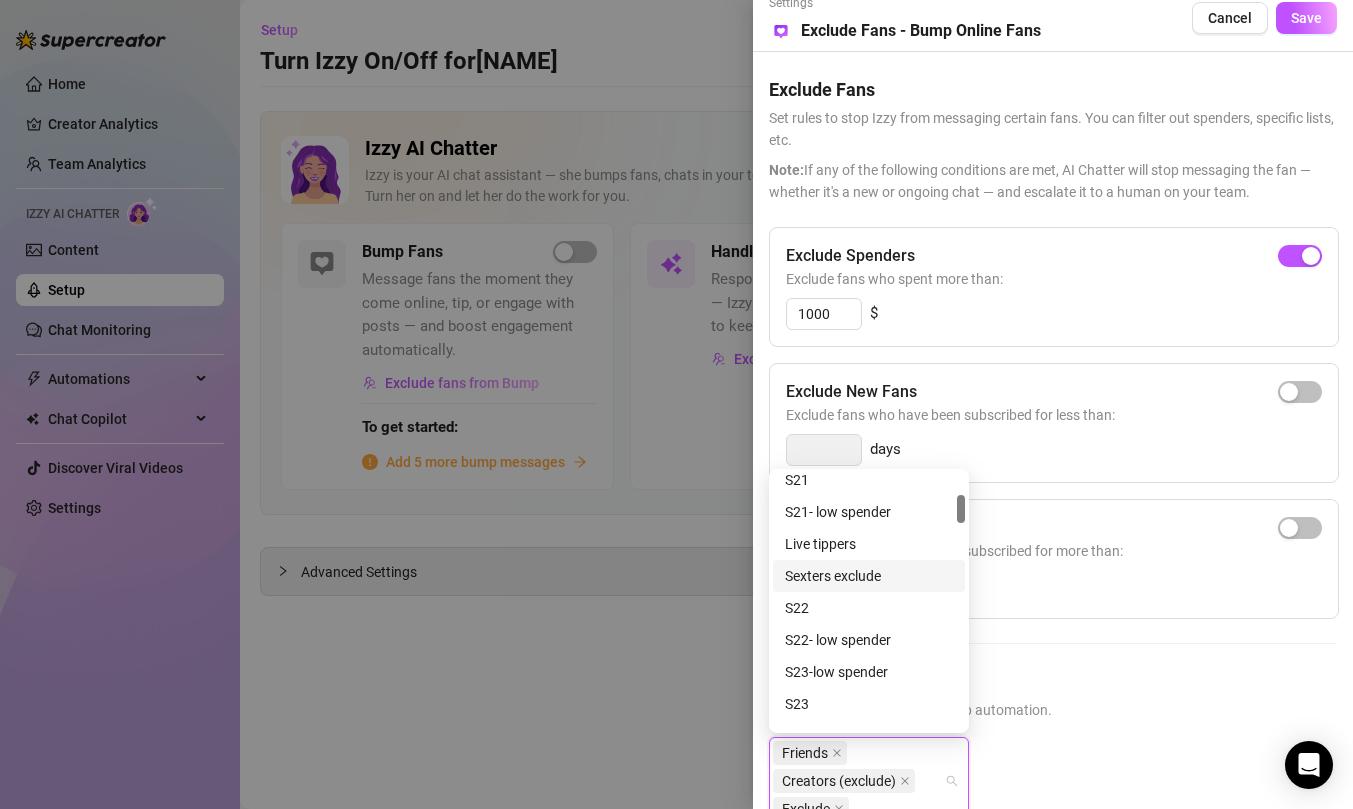click on "Sexters exclude" at bounding box center [869, 576] 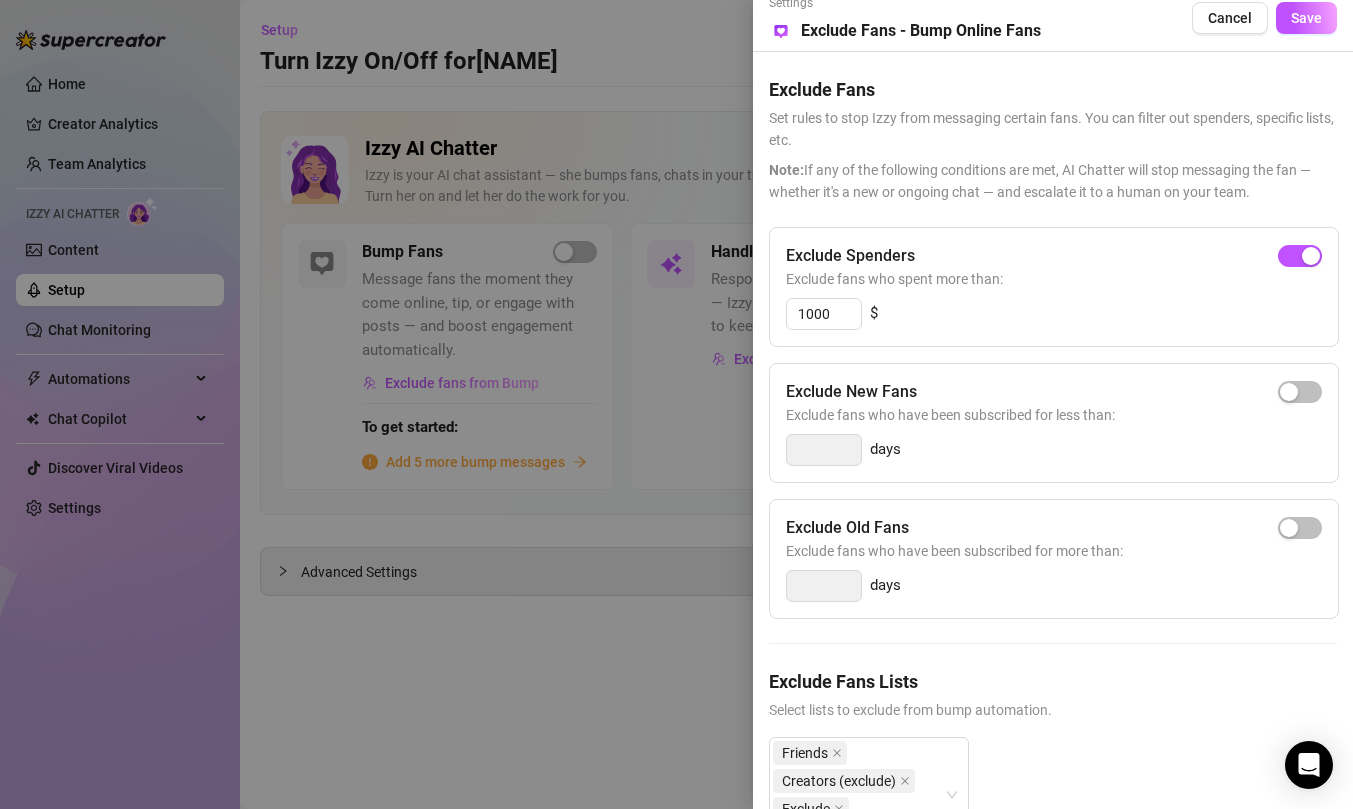 click on "Select lists to exclude from bump automation." at bounding box center [1053, 710] 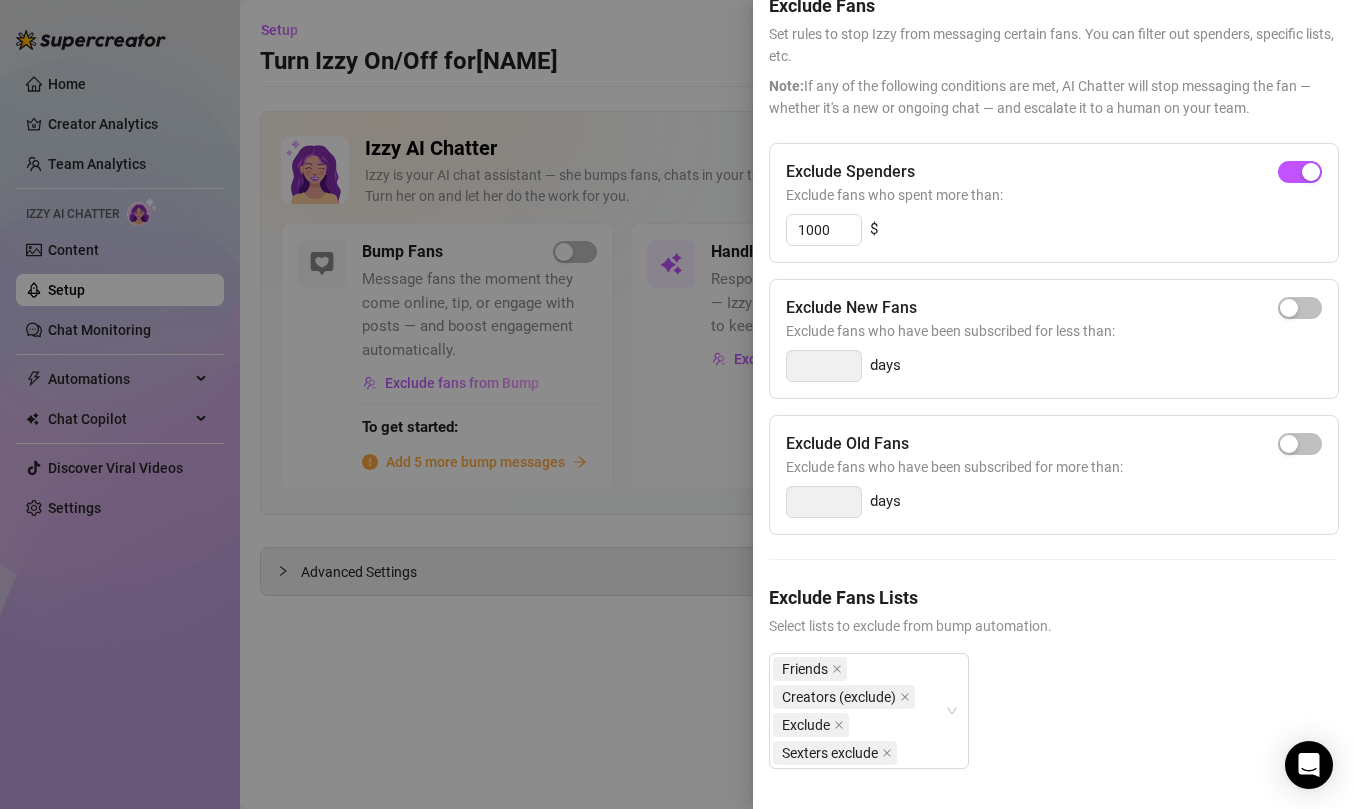 scroll, scrollTop: 0, scrollLeft: 0, axis: both 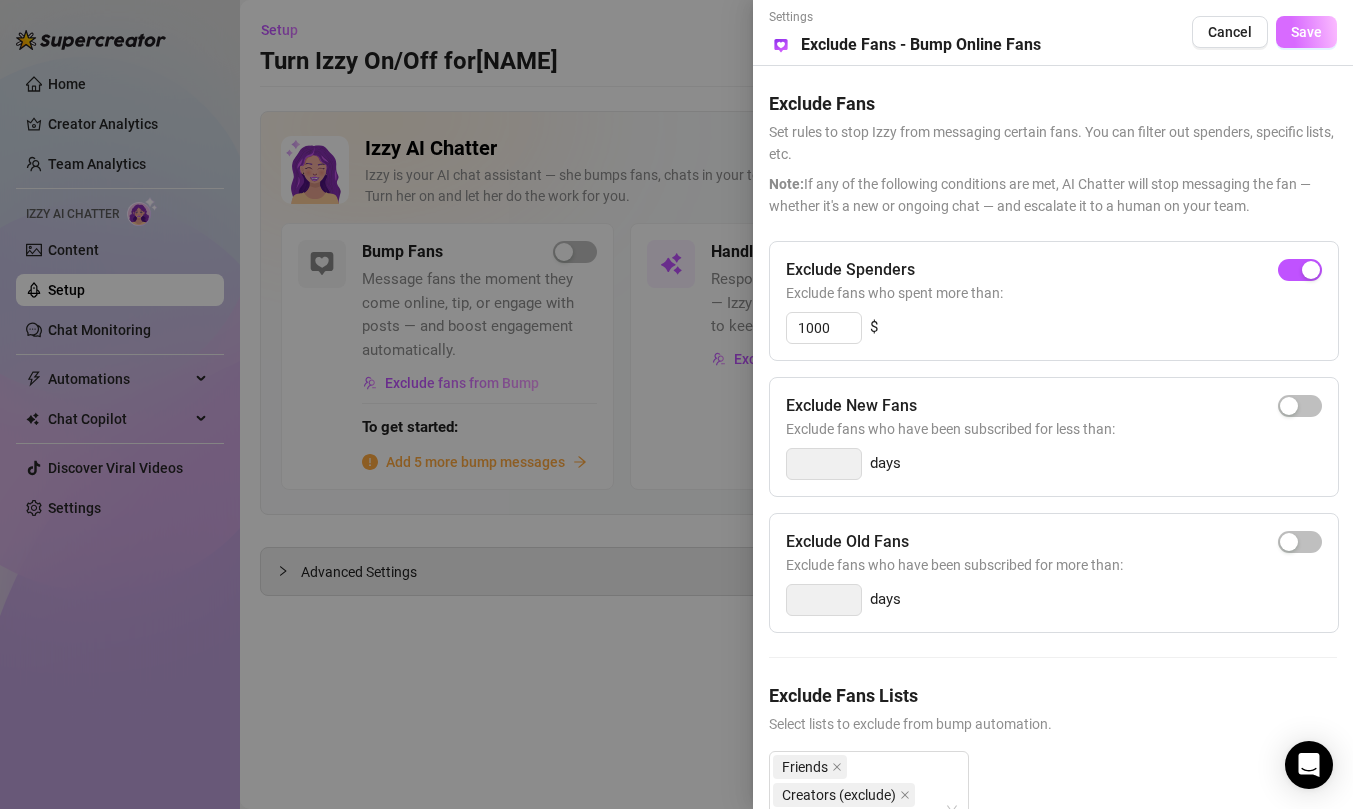 click on "Save" at bounding box center (1306, 32) 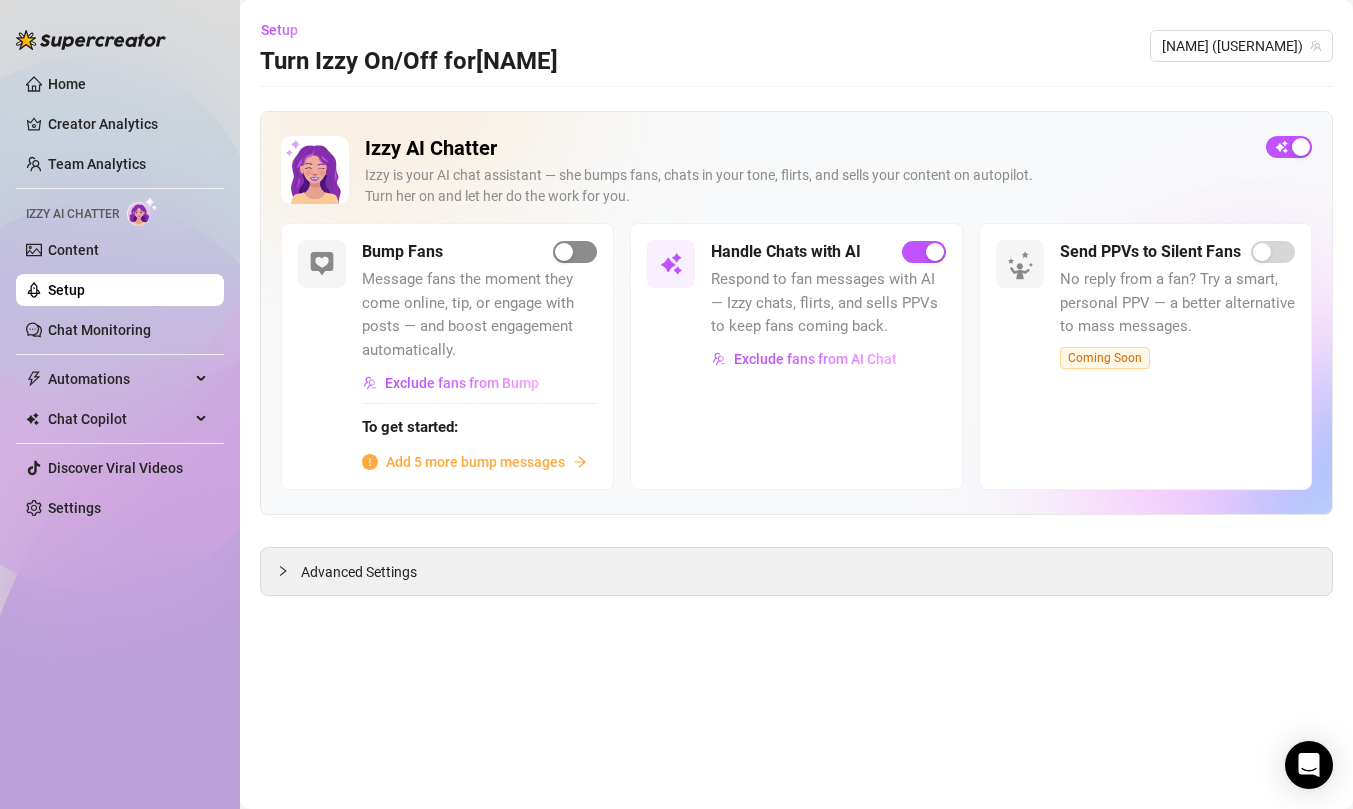 click at bounding box center (564, 252) 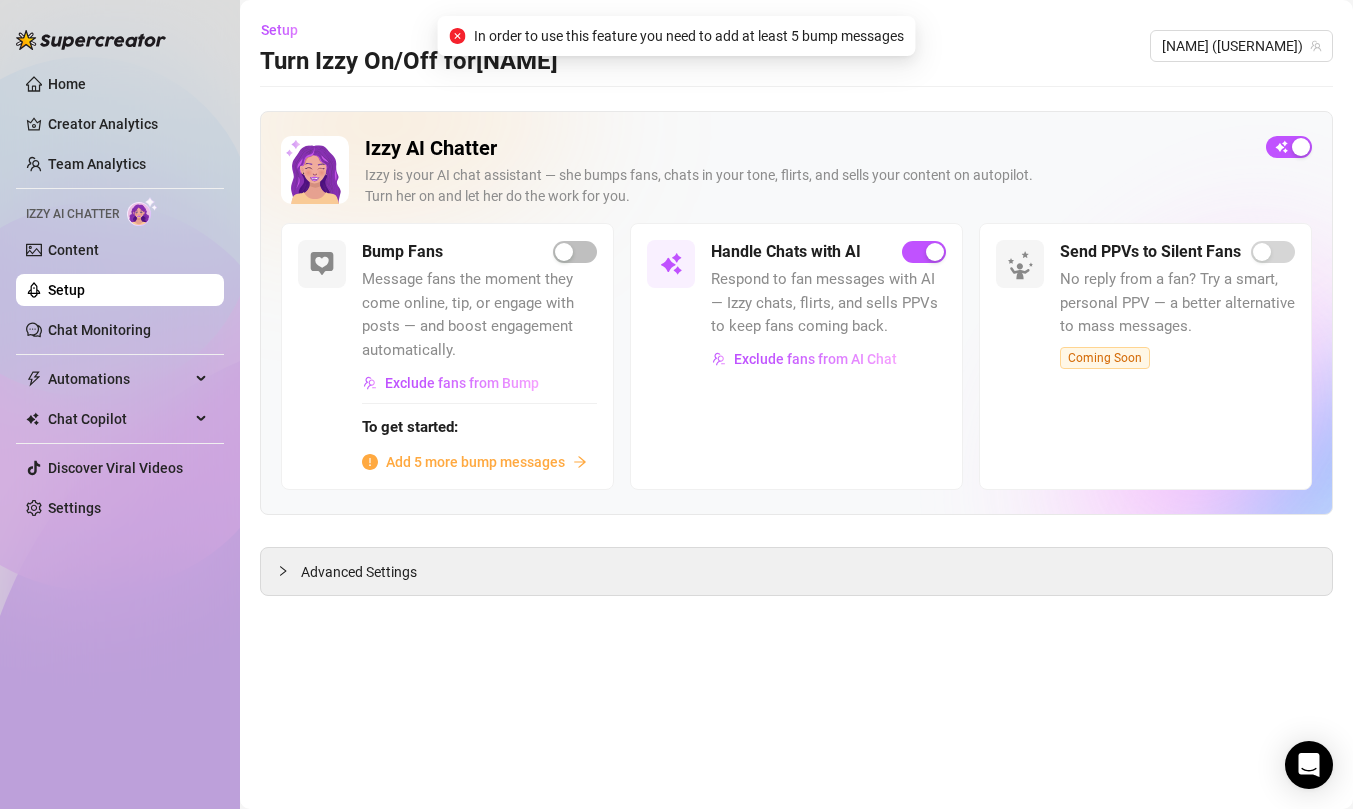 click on "Add 5 more bump messages" at bounding box center (475, 462) 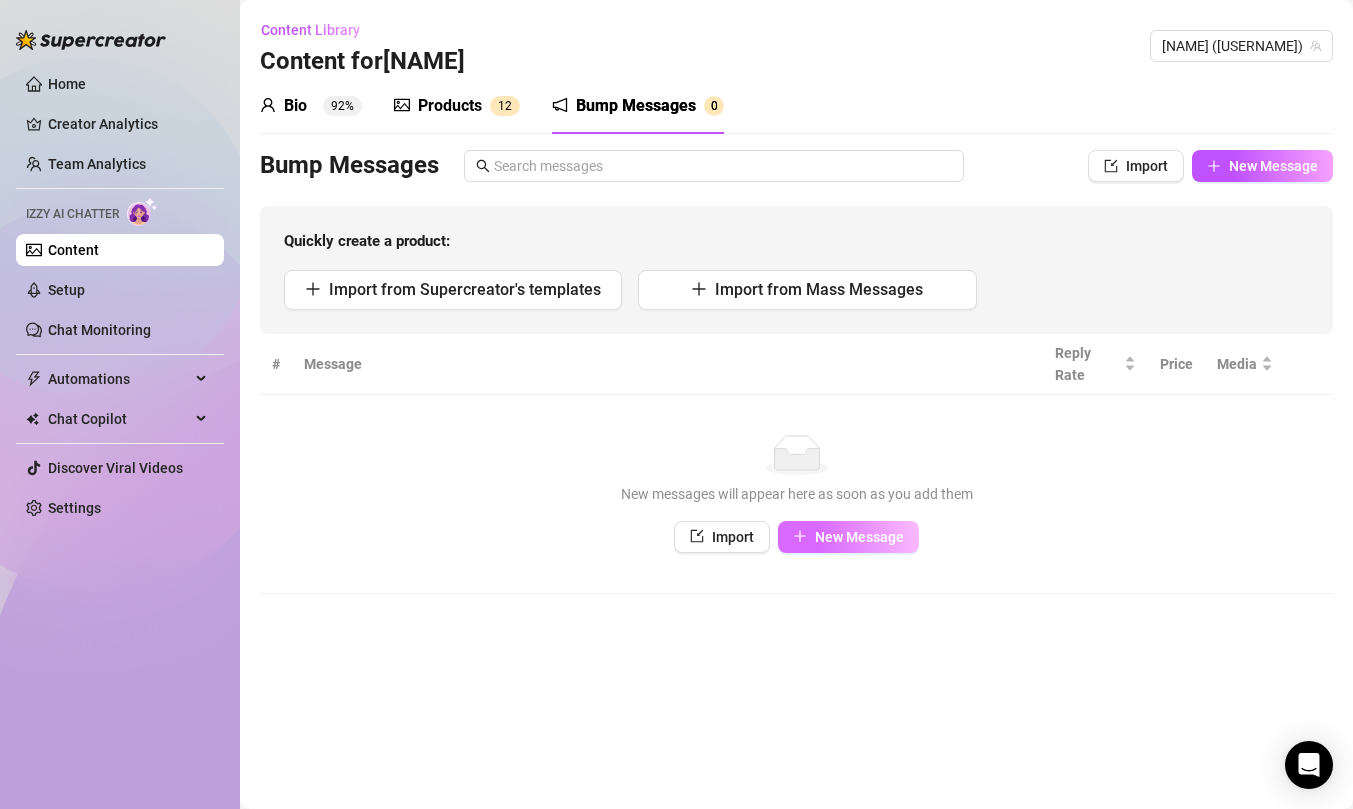 click on "New Message" at bounding box center (859, 537) 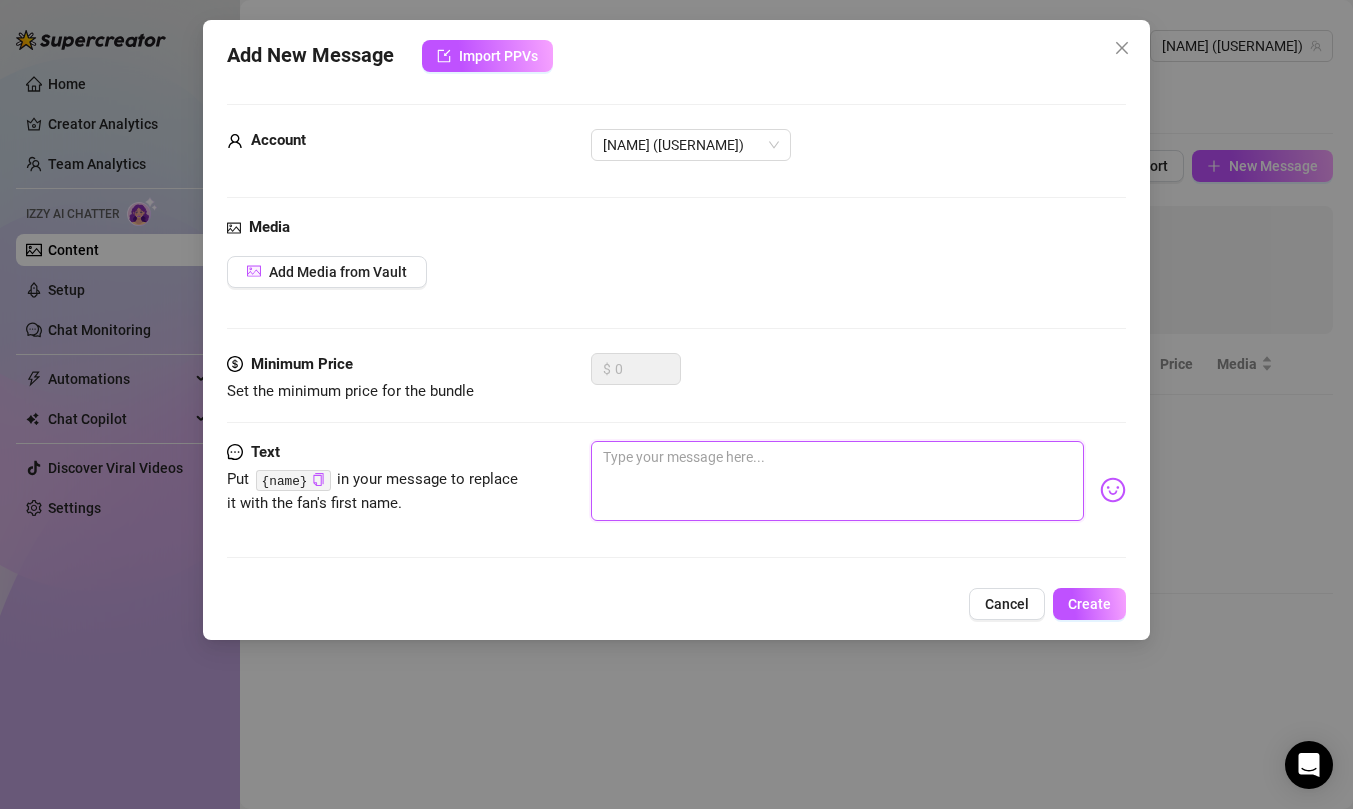 click at bounding box center (837, 481) 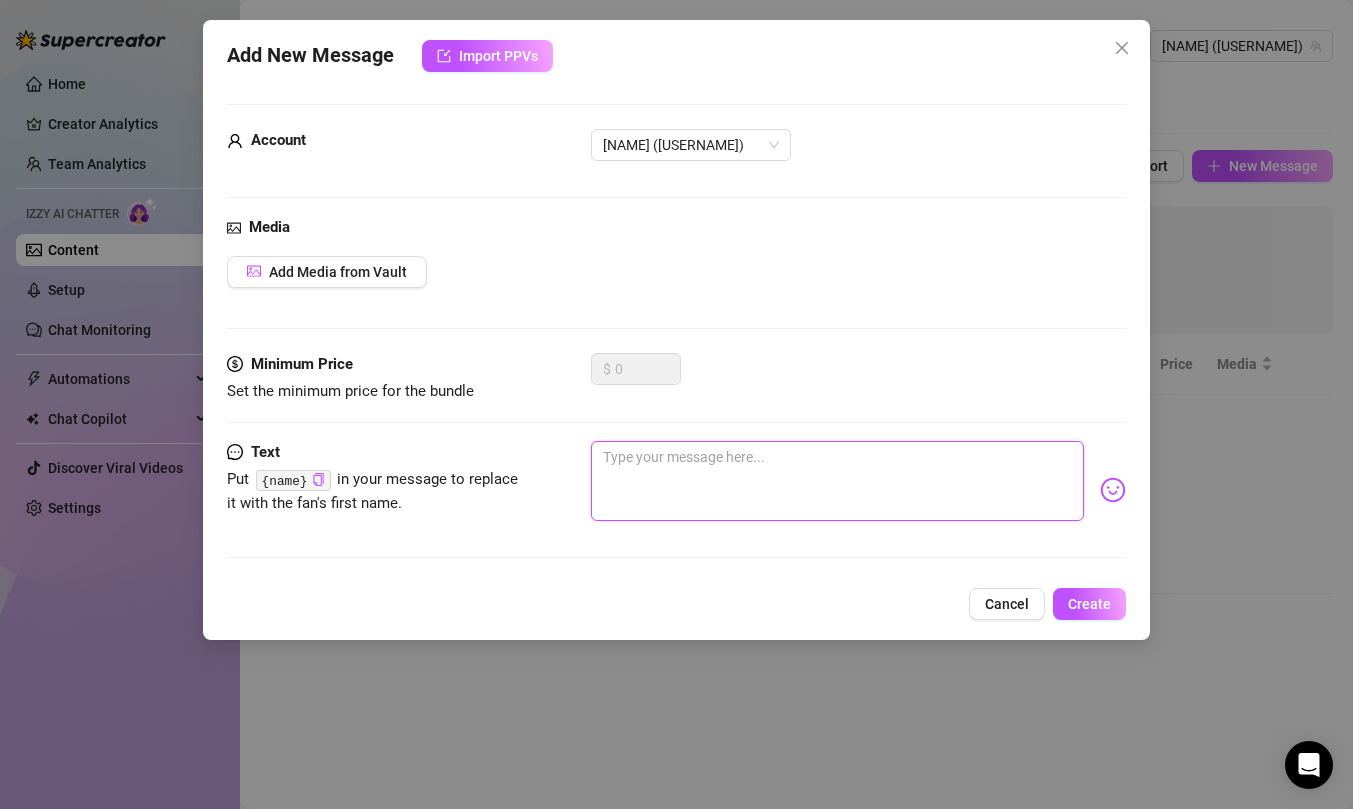 type on "B" 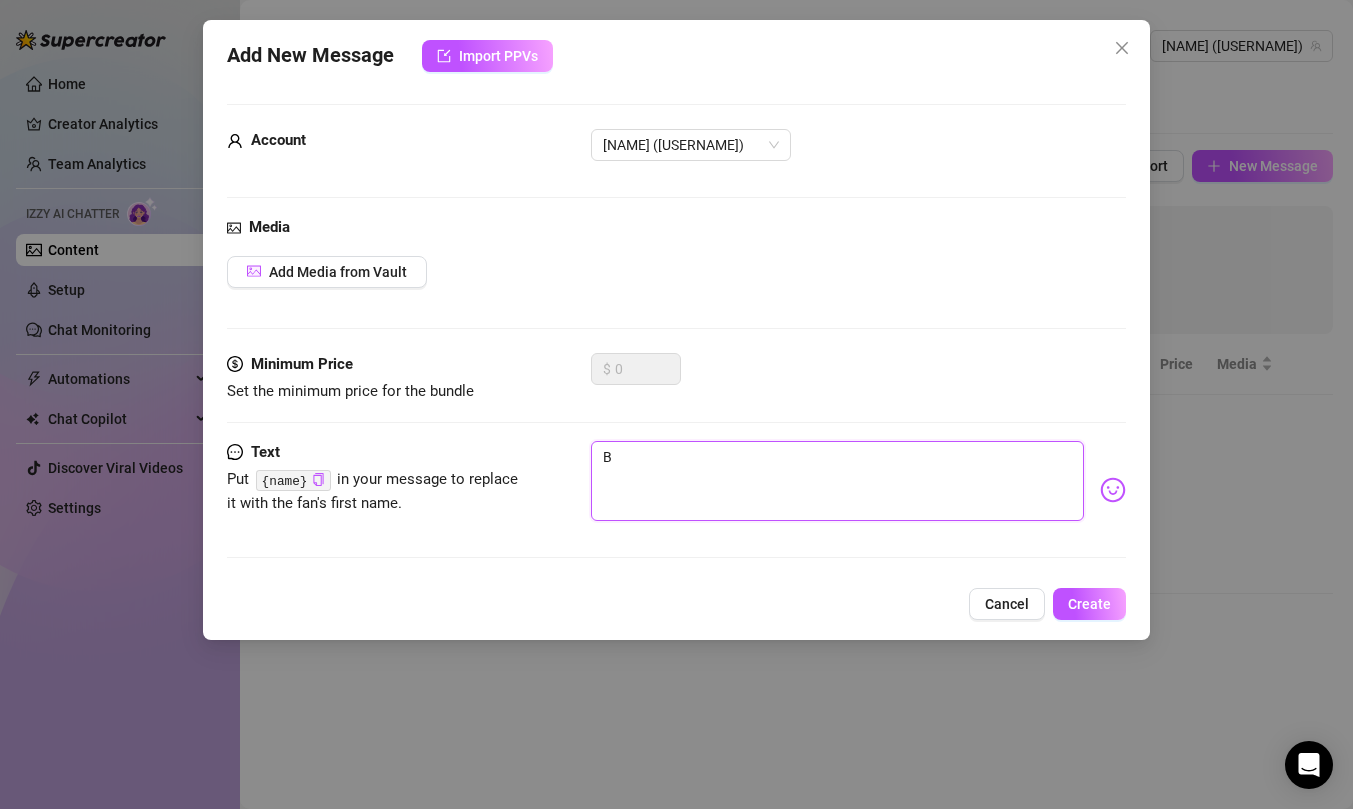 type on "Ba" 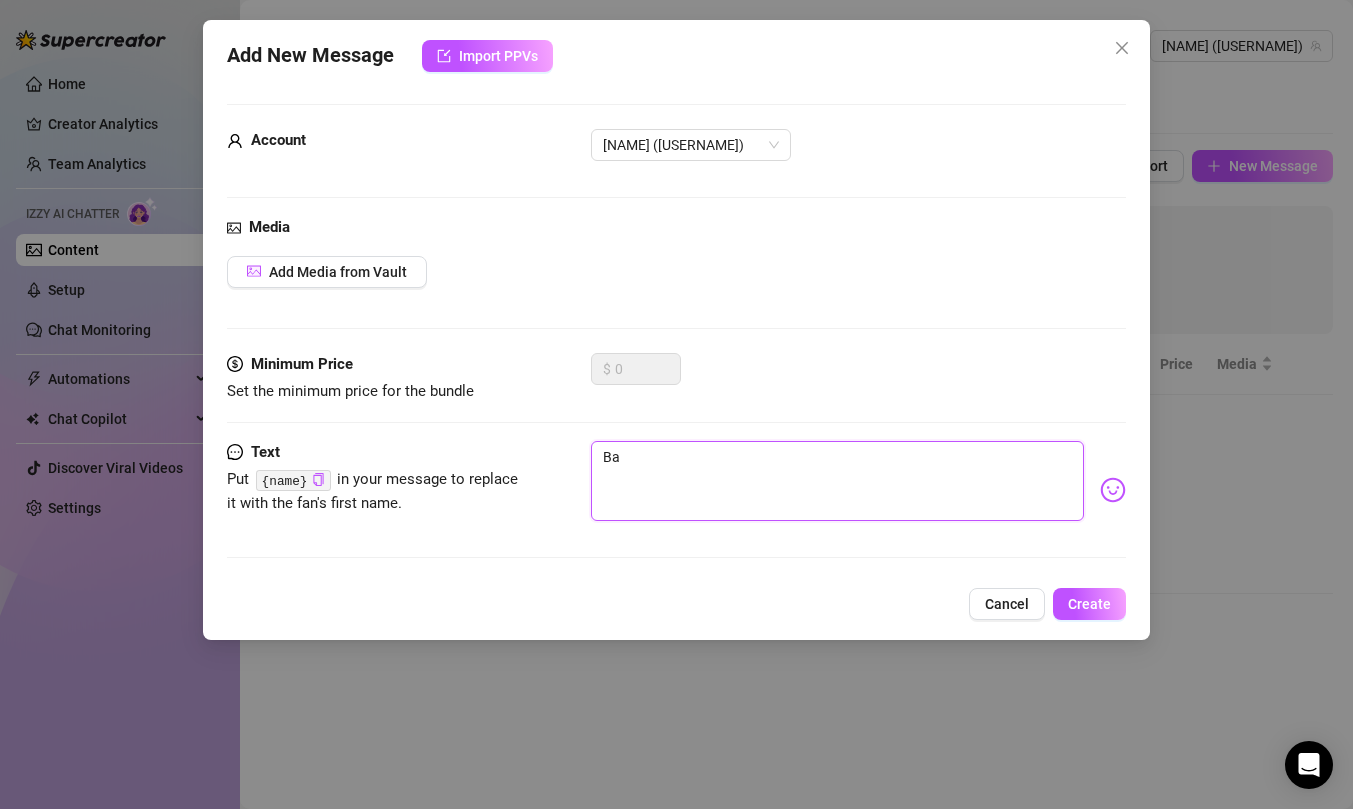 type on "Bab" 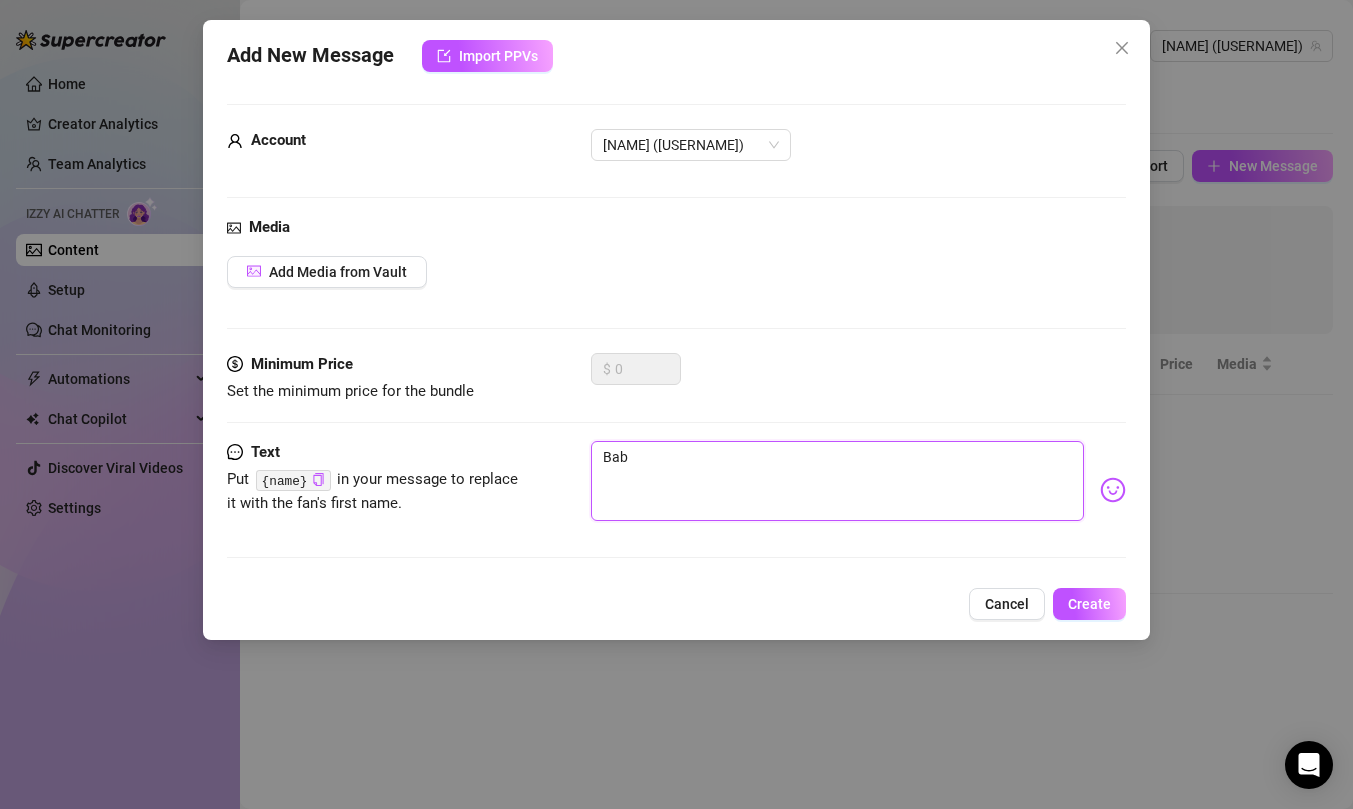type on "Babe" 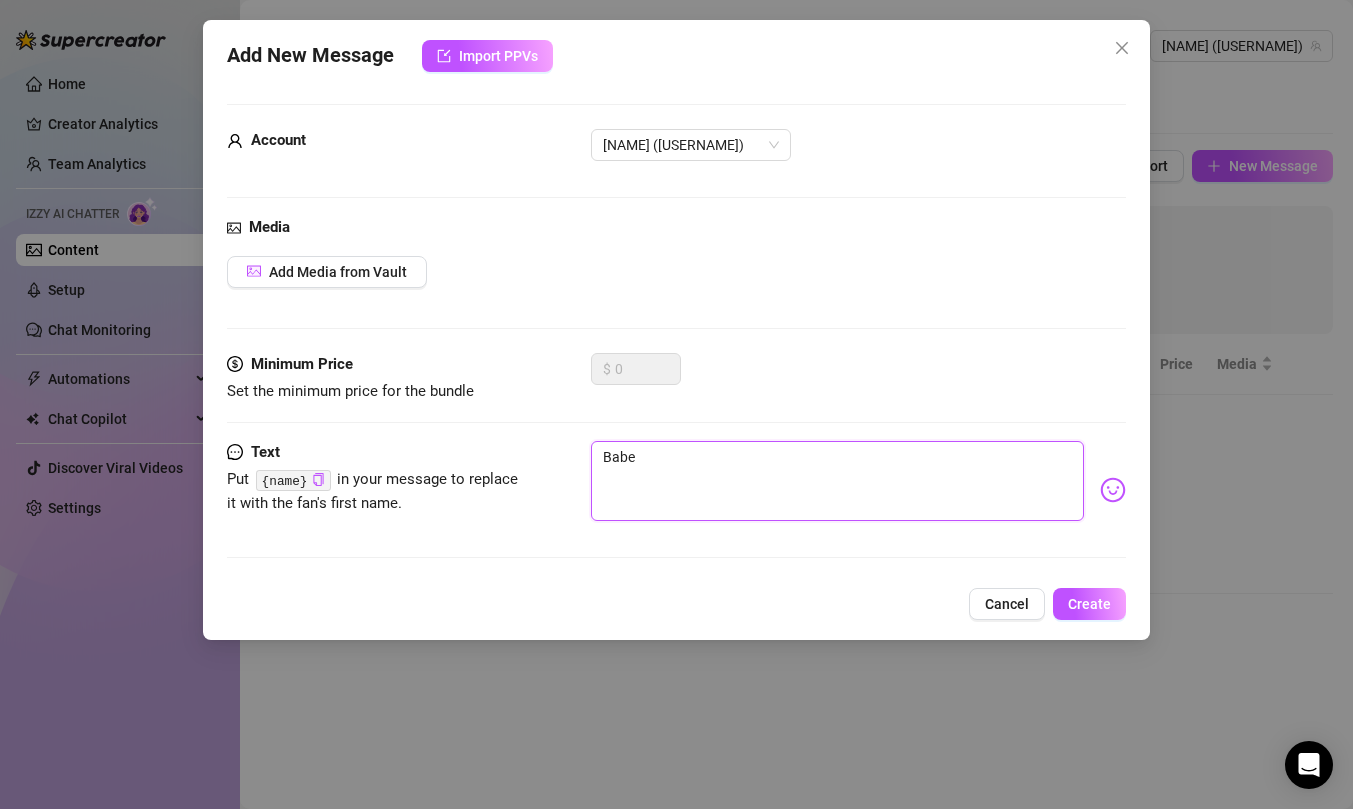 type on "Babe," 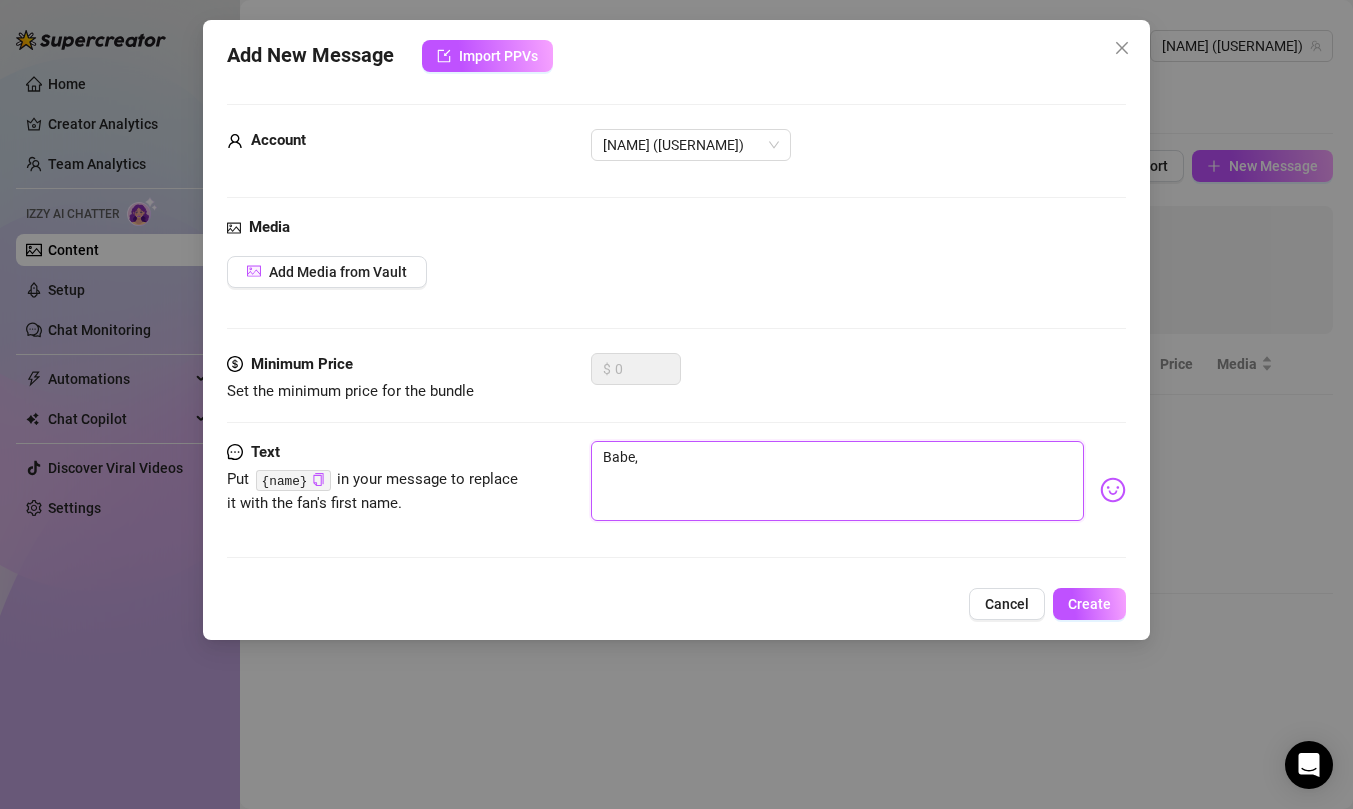 type on "Babe," 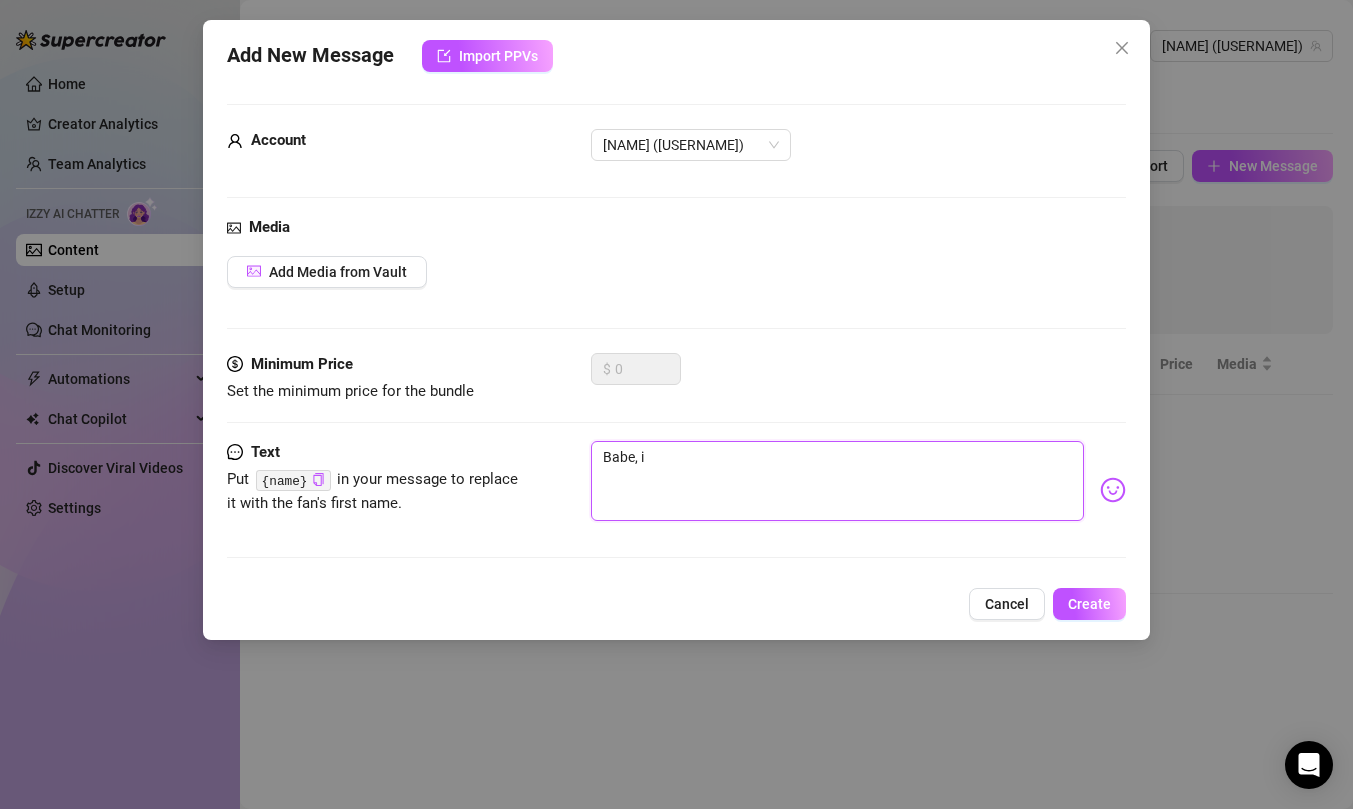 type on "Babe, i" 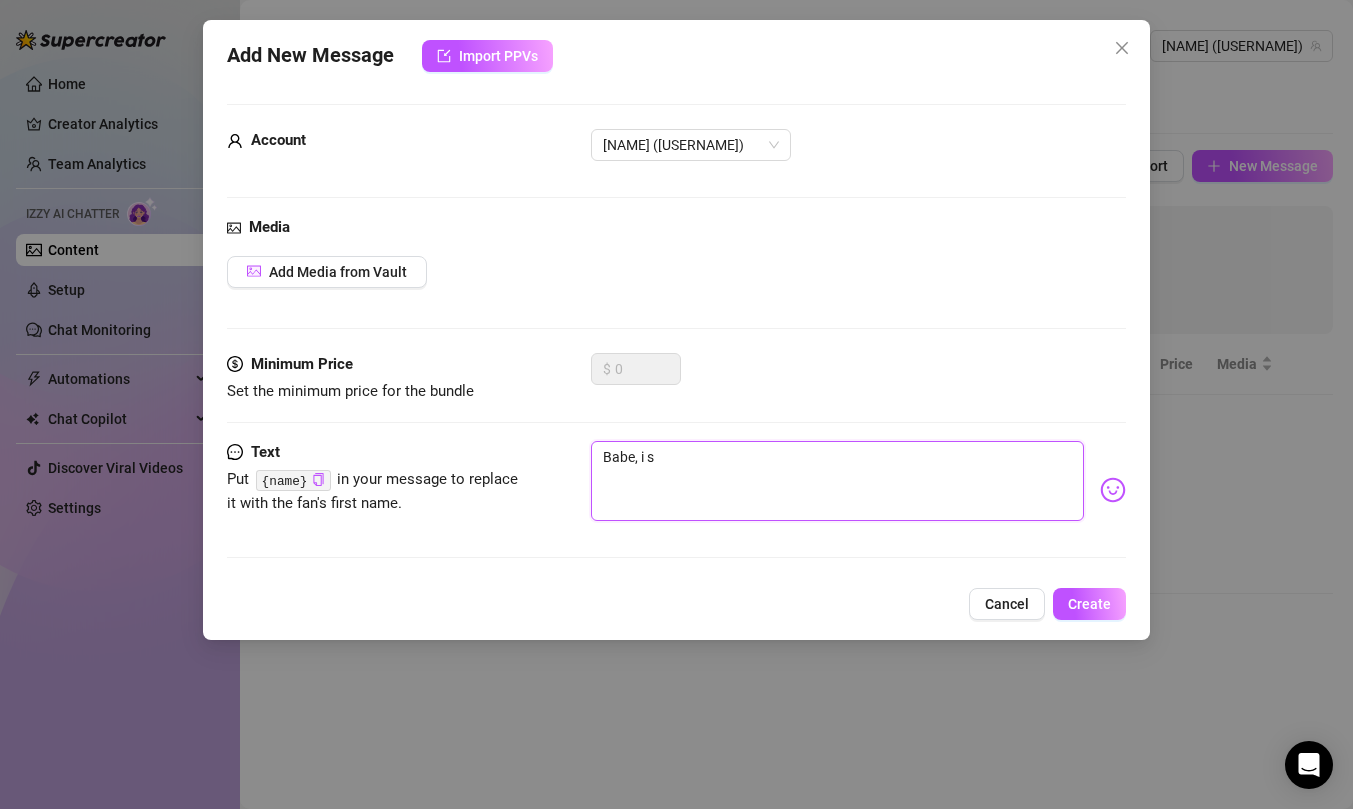 type on "Babe, i se" 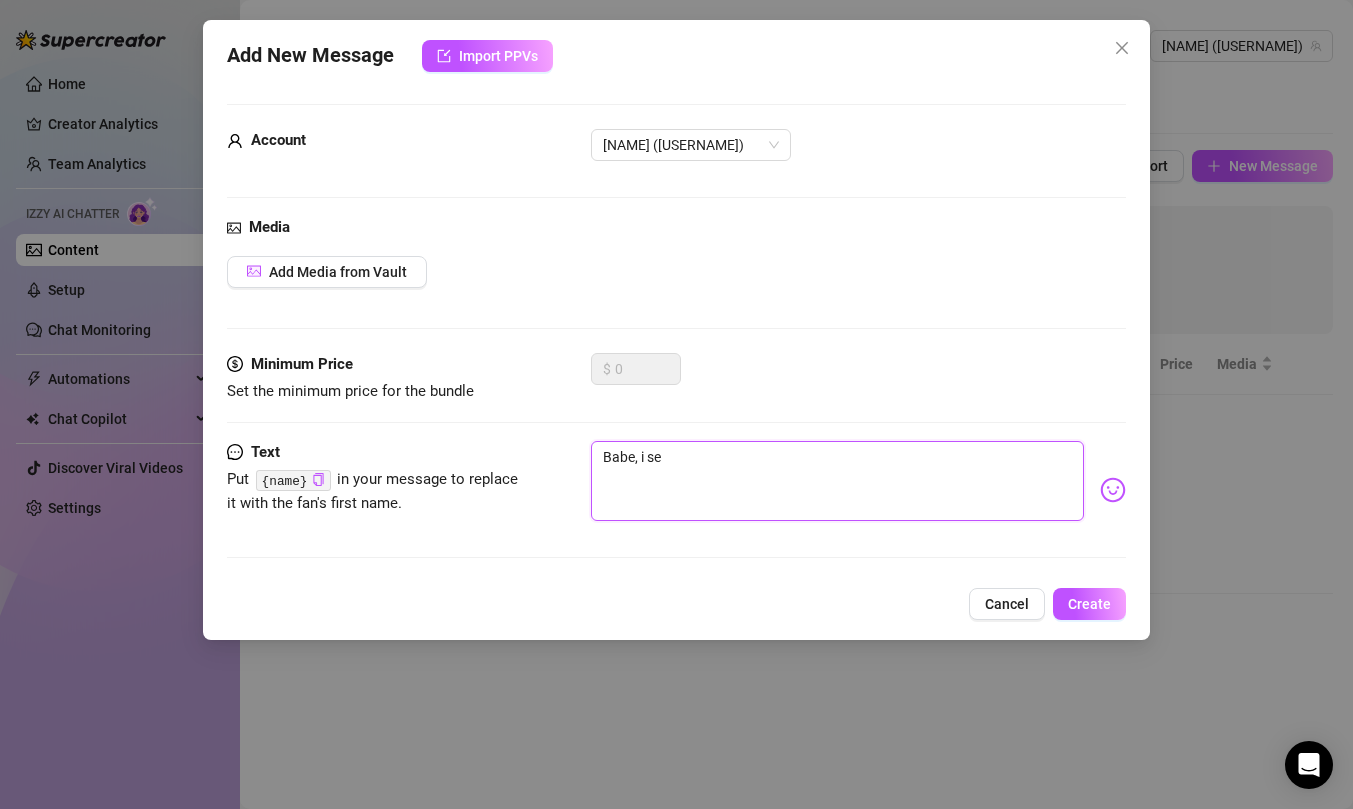 type on "Babe, i see" 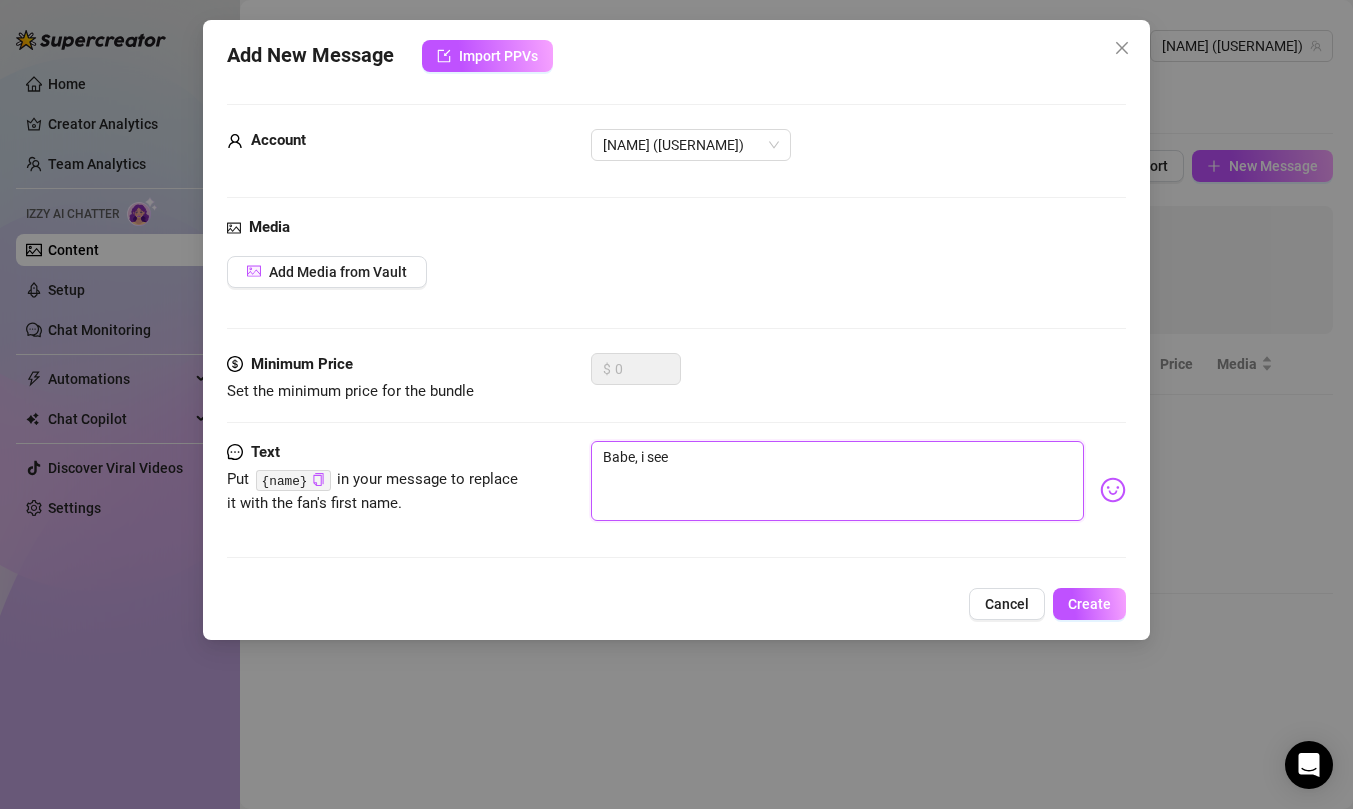 type on "Babe, i se" 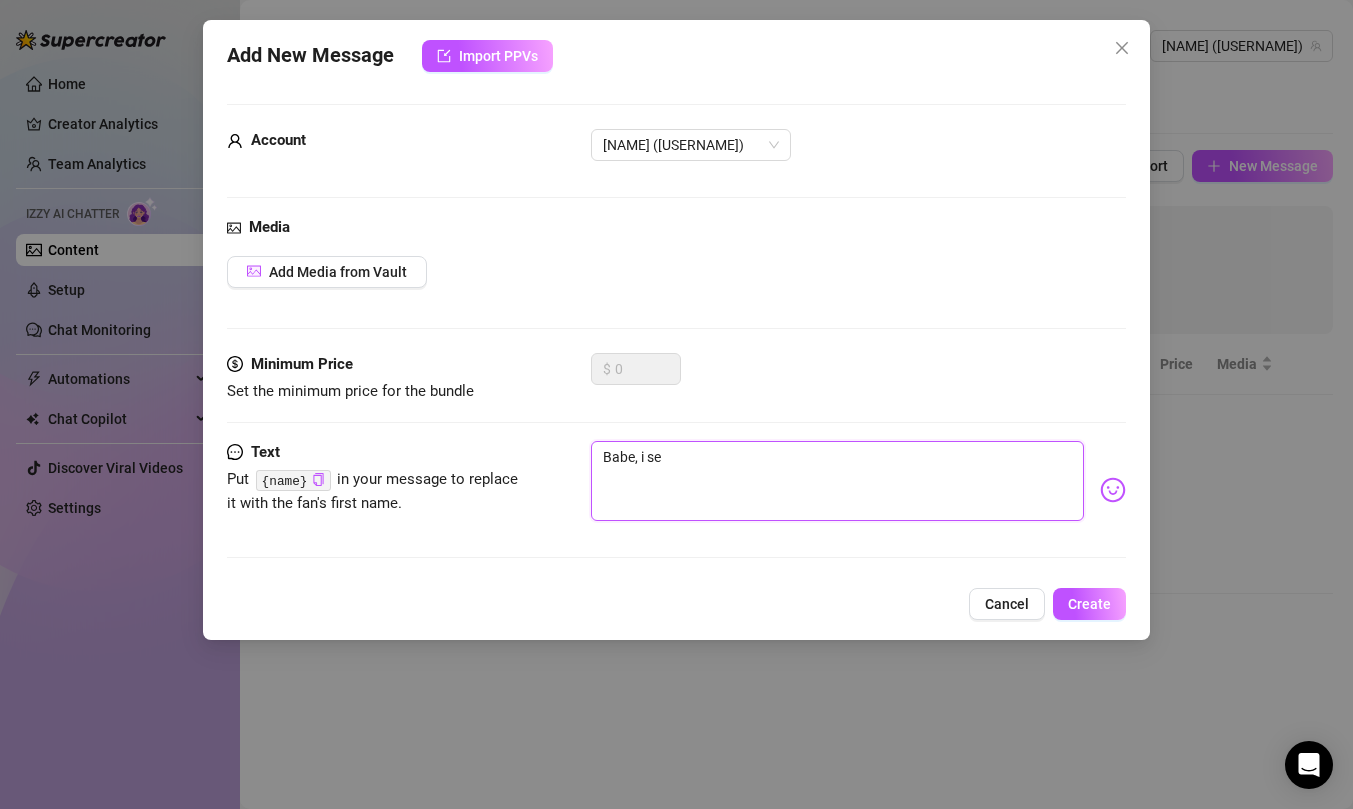 type on "Babe, i s" 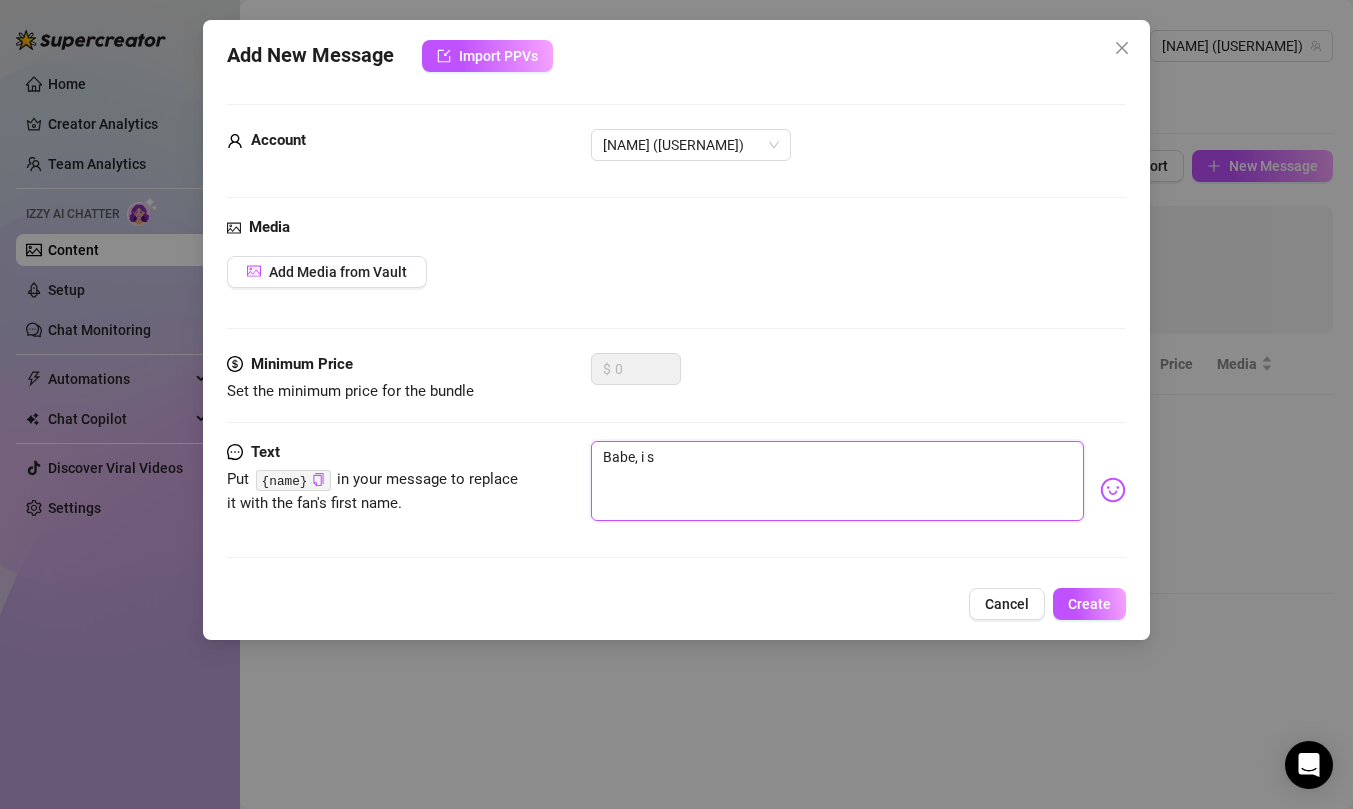 type on "Babe, i" 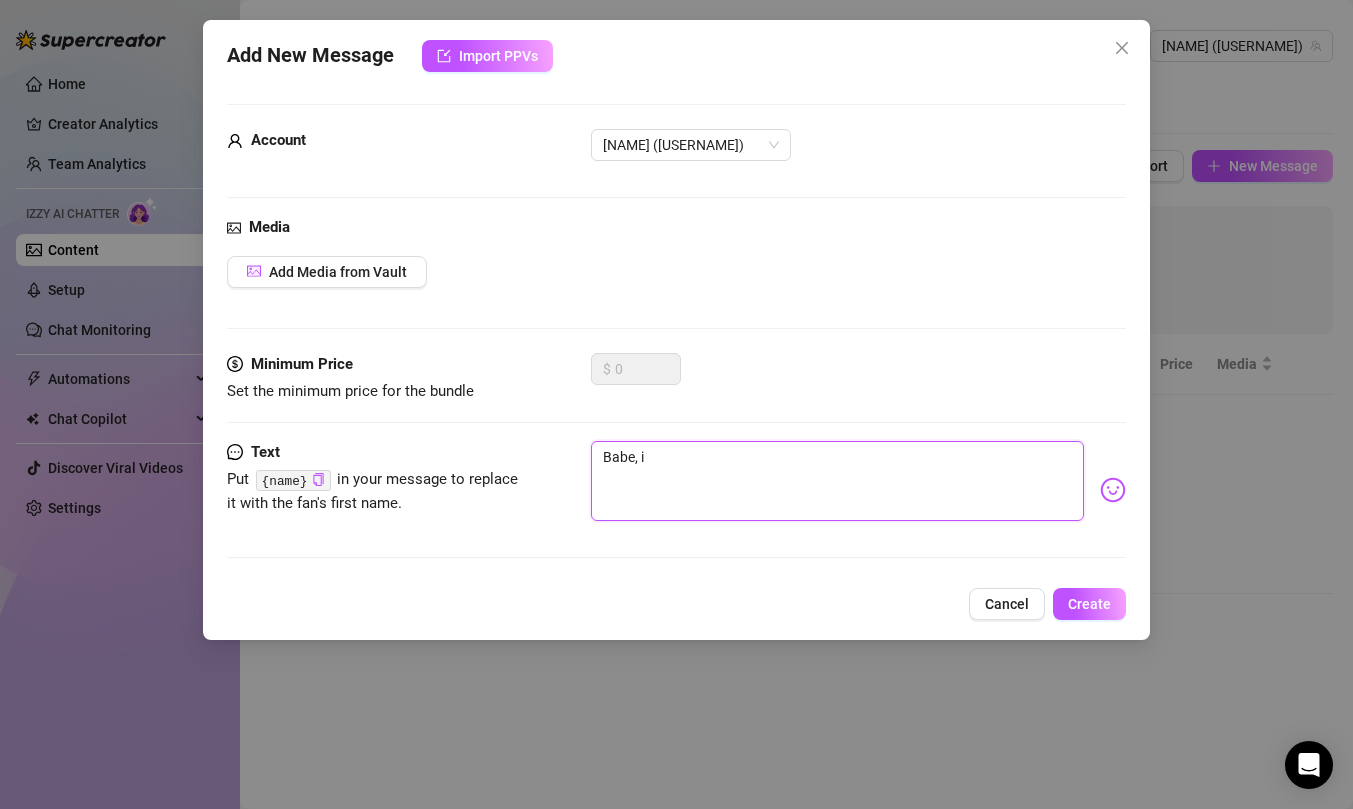 type on "Babe, i" 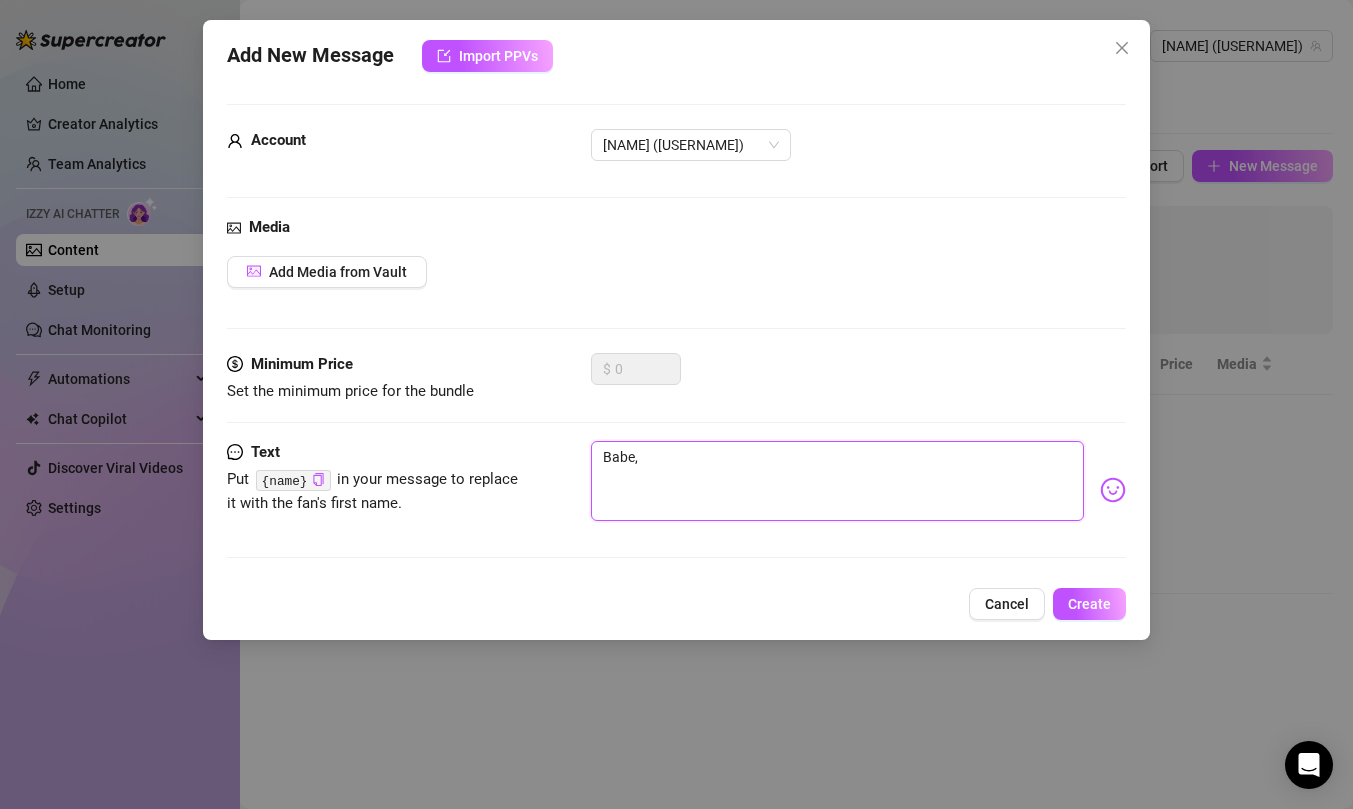 type on "Babe, I" 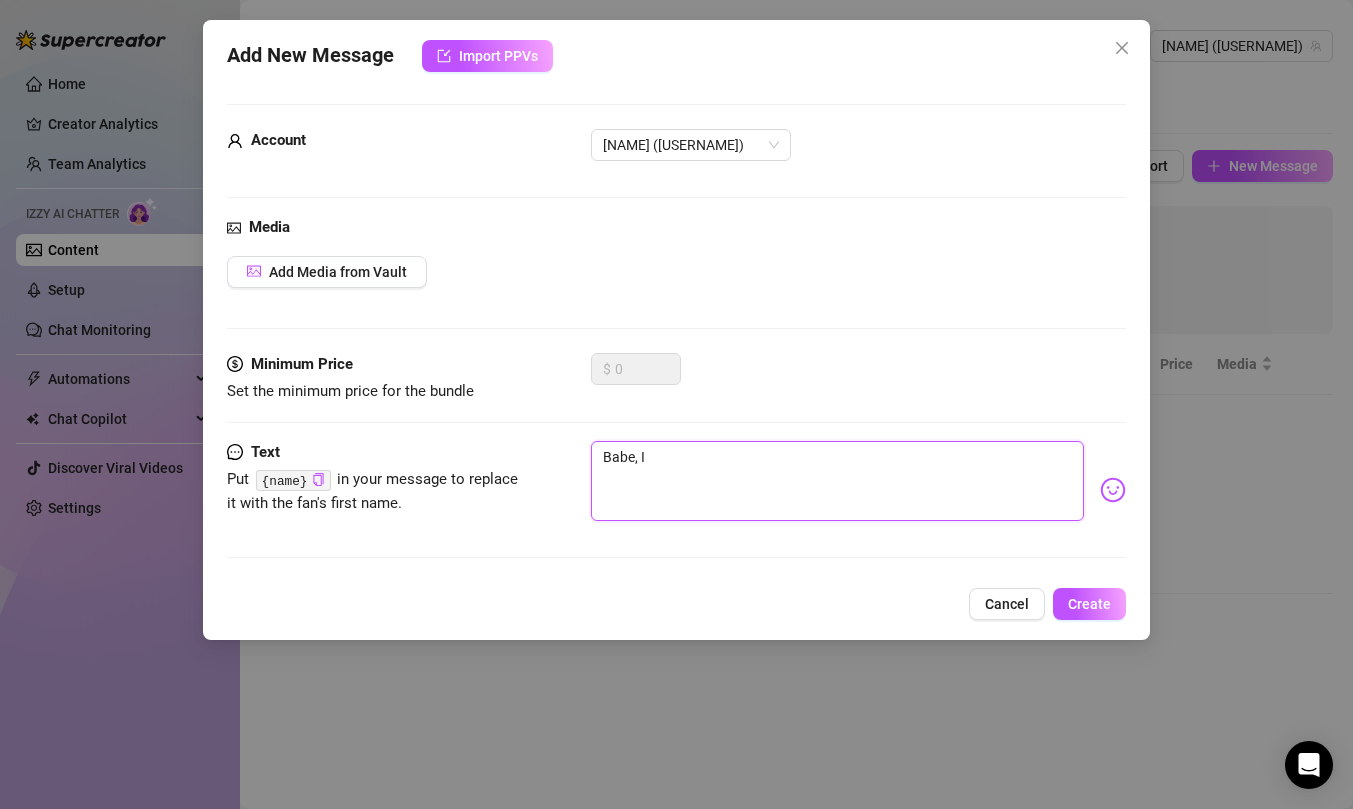 type on "Babe, I" 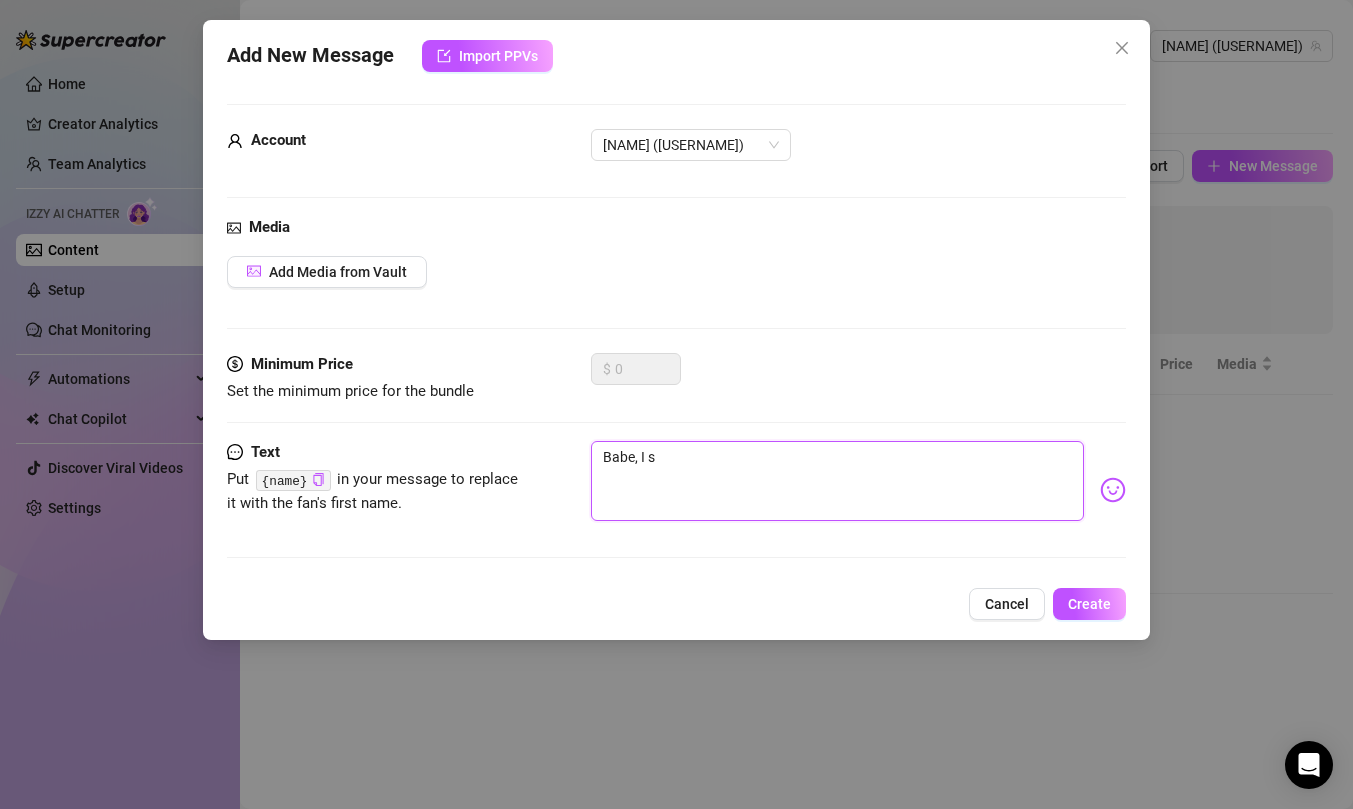 type on "Babe, I se" 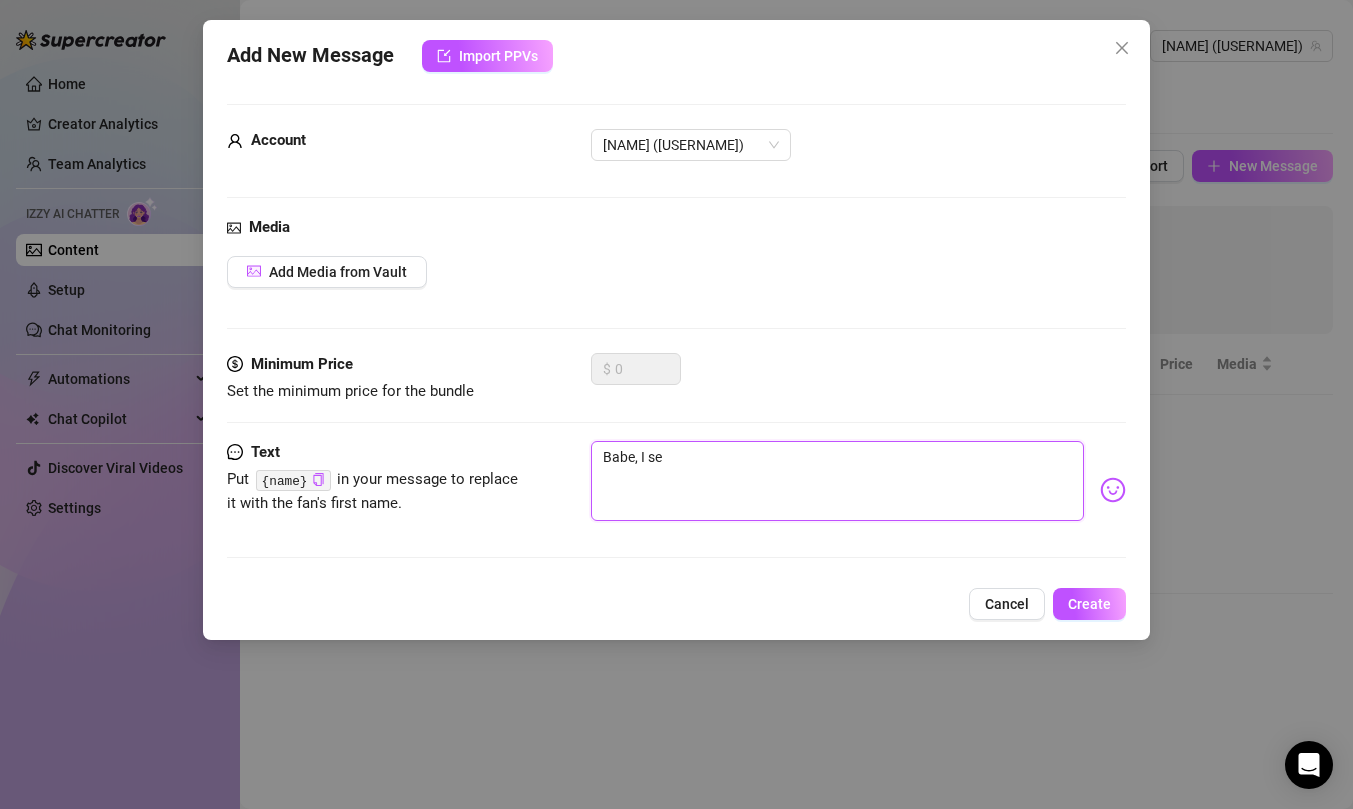 type on "Babe, I see" 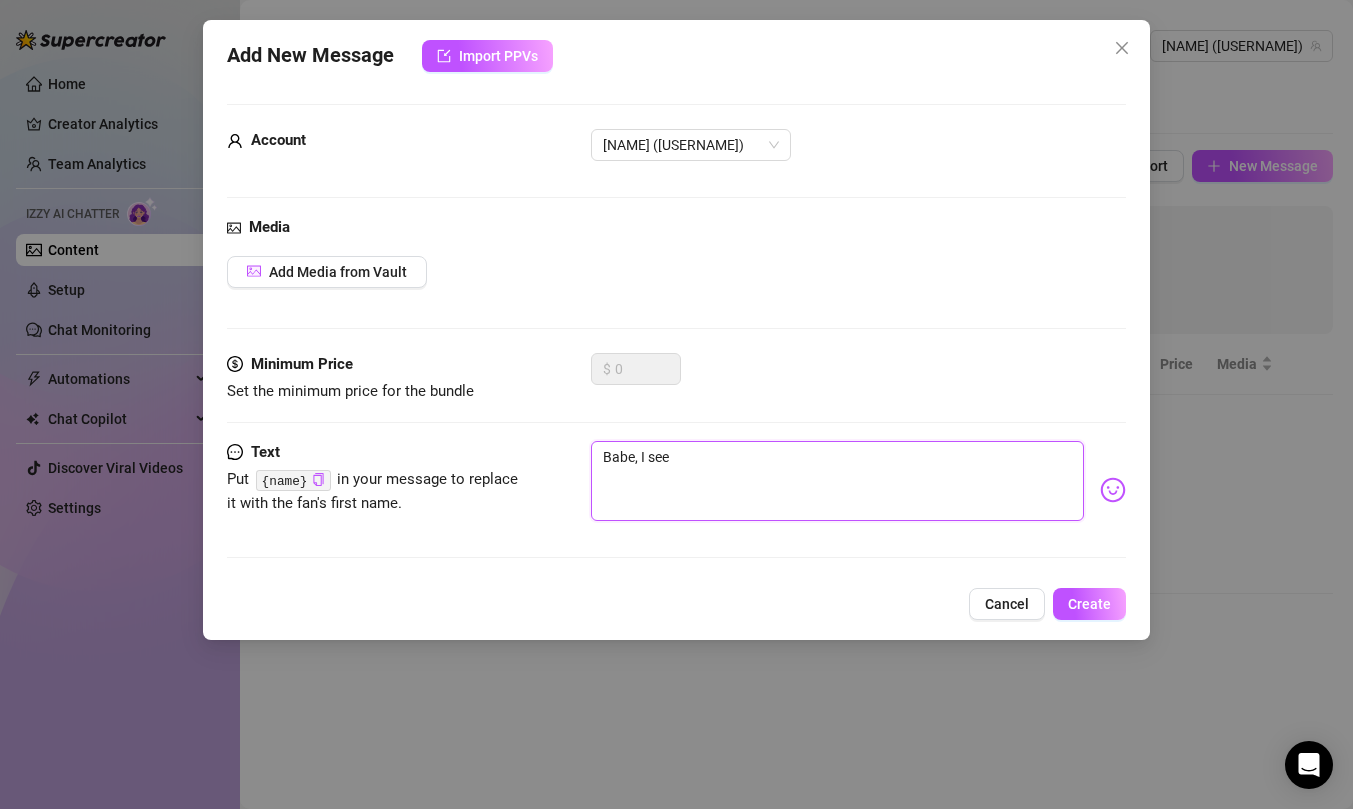type on "Babe, I see" 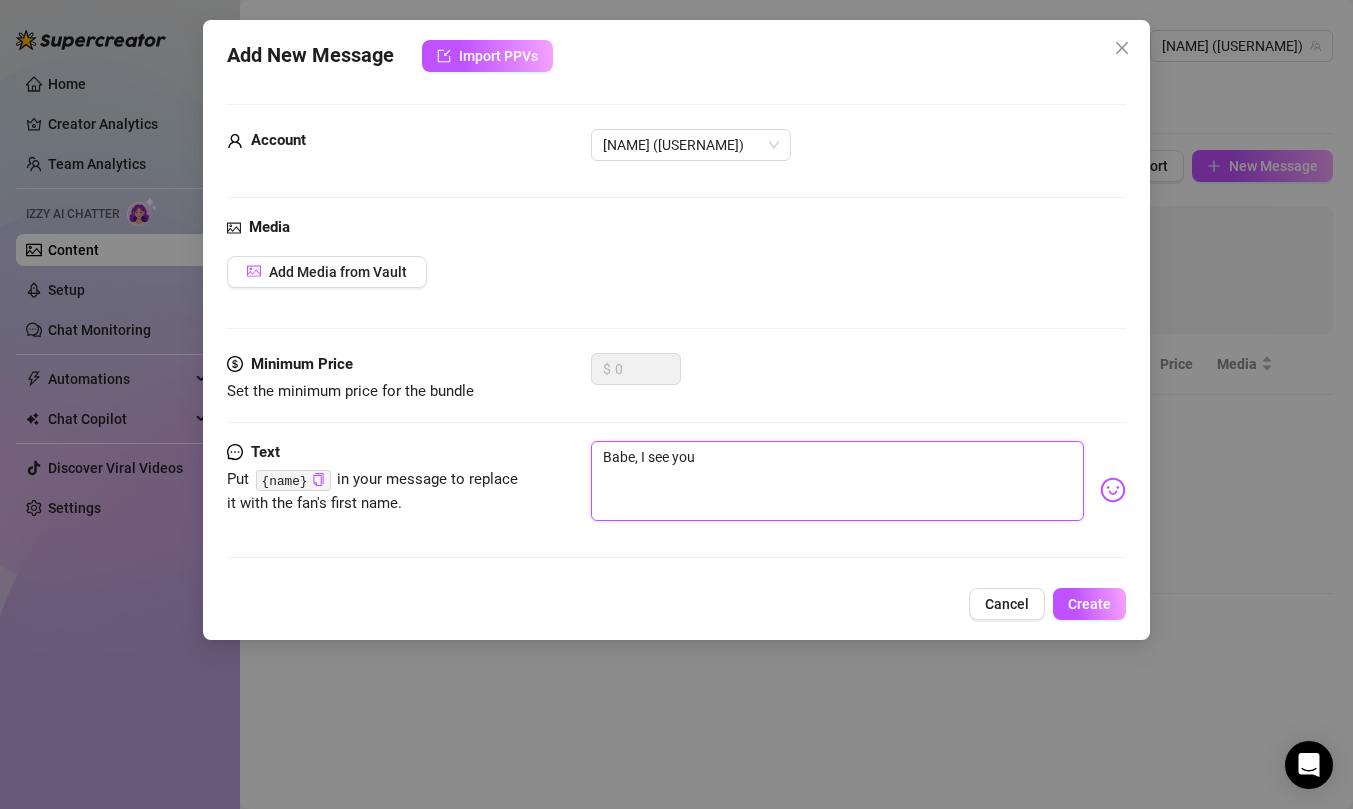type on "Babe, I see yo" 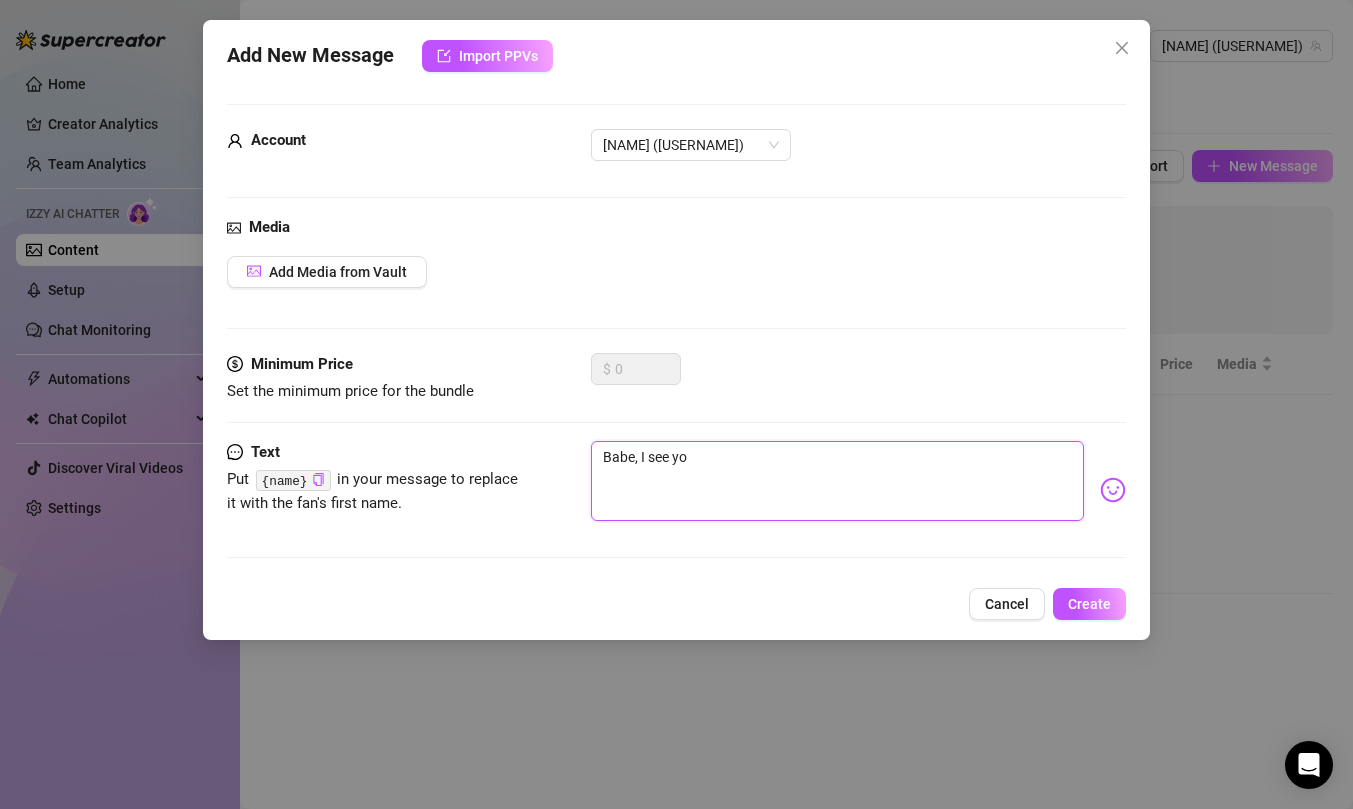 type on "Babe, I see you" 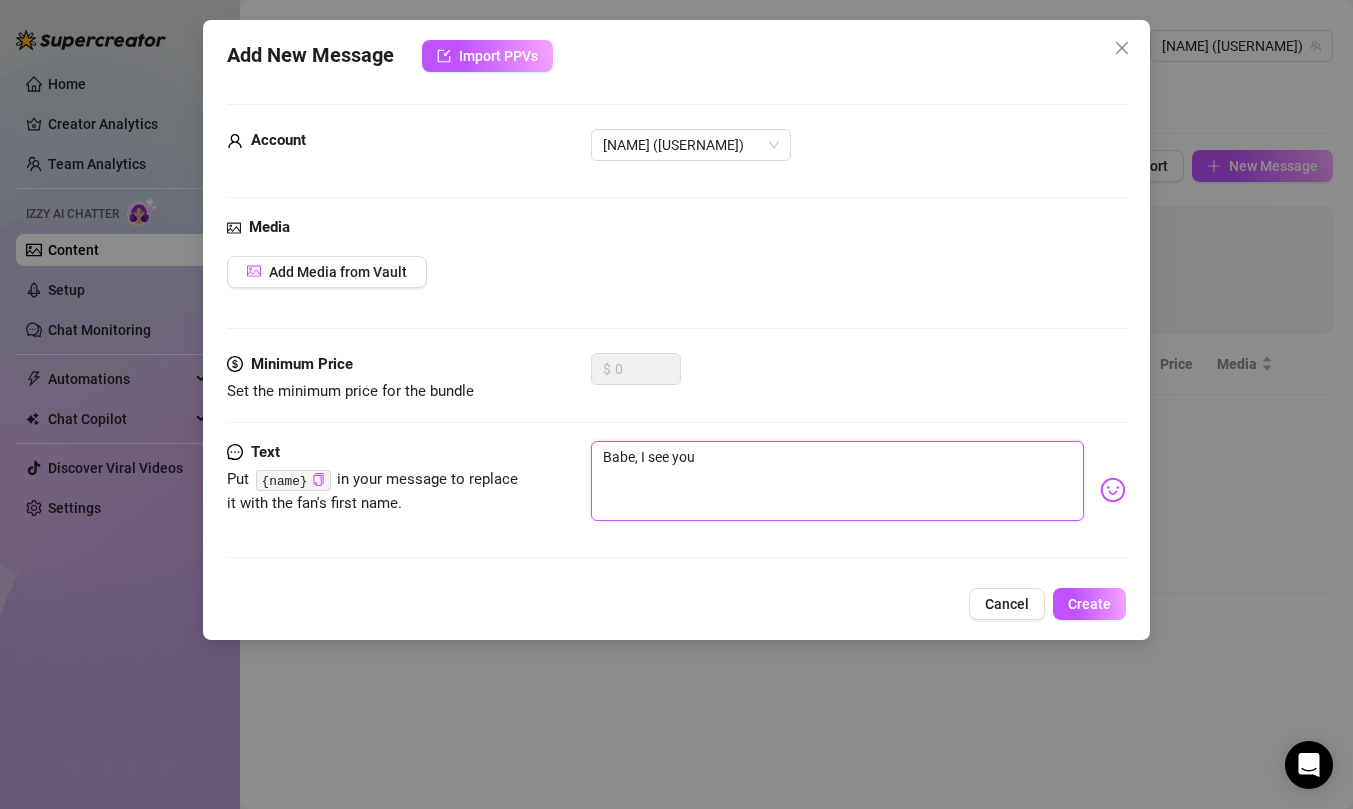type on "Babe, I see you" 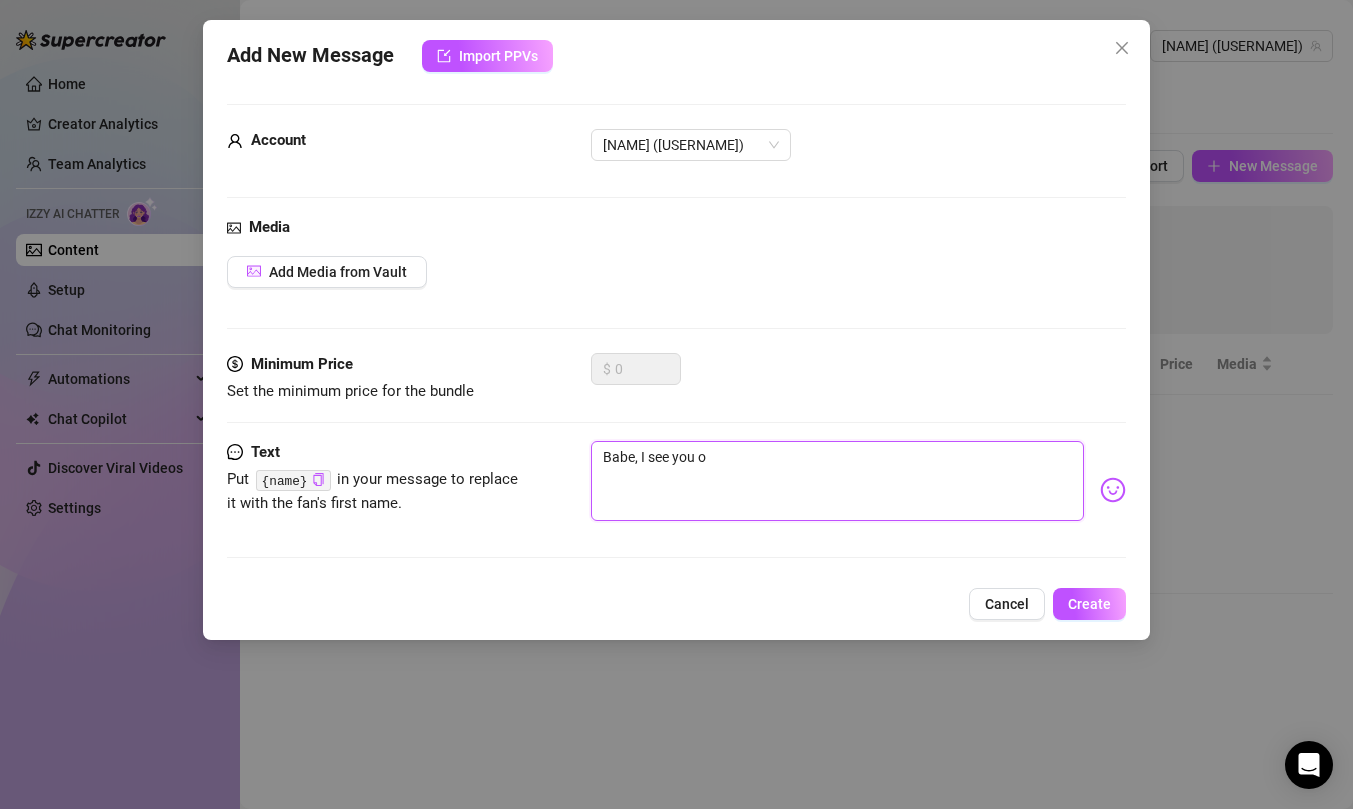 type on "Babe, I see you on" 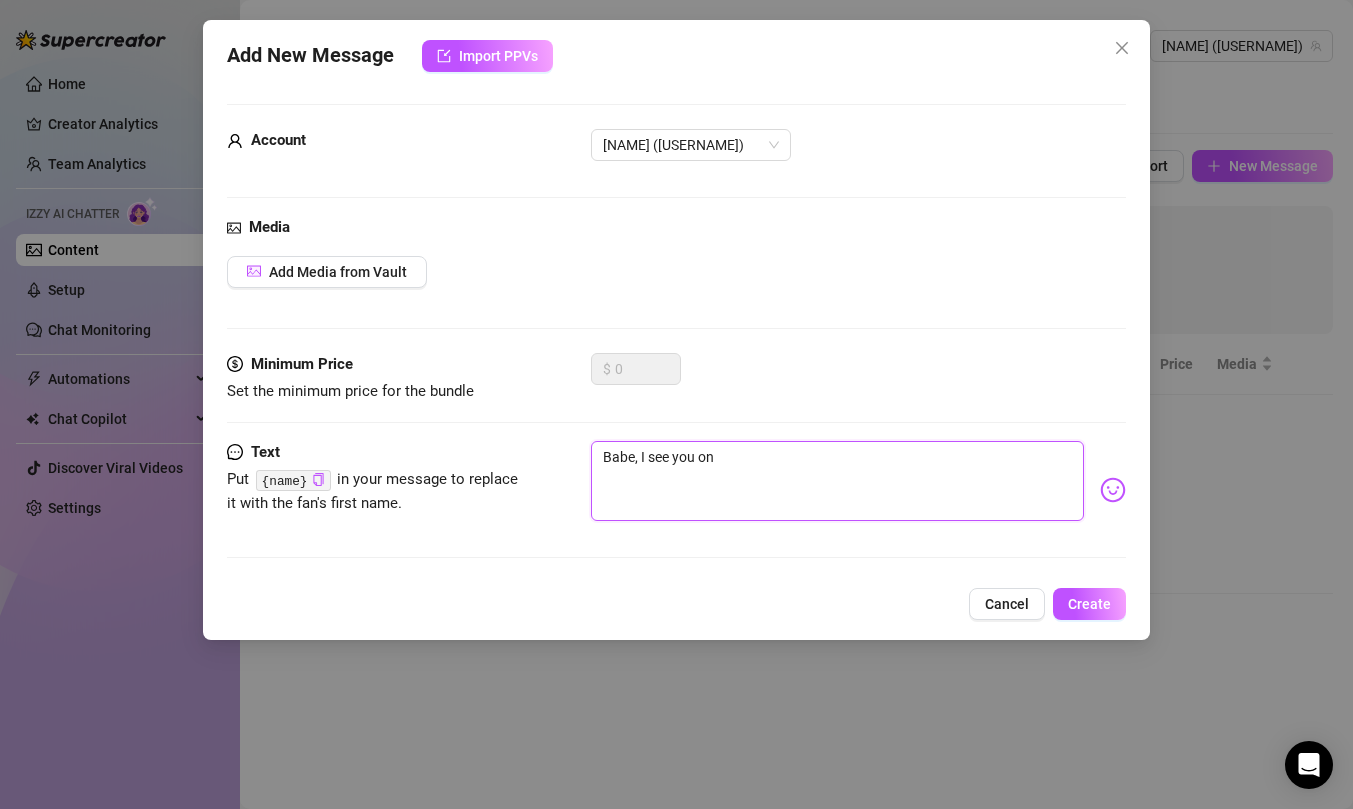 type on "Babe, I see you onl" 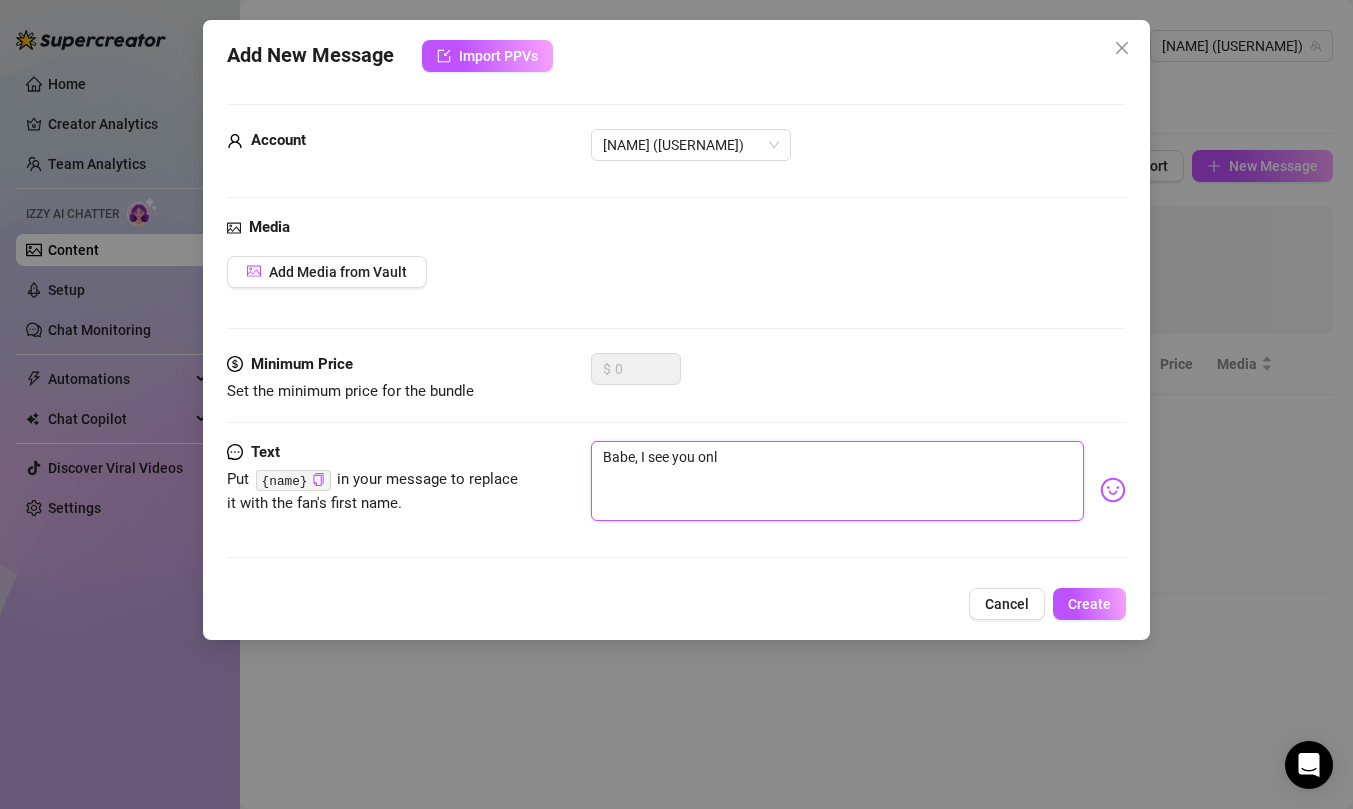 type on "Babe, I see you onli" 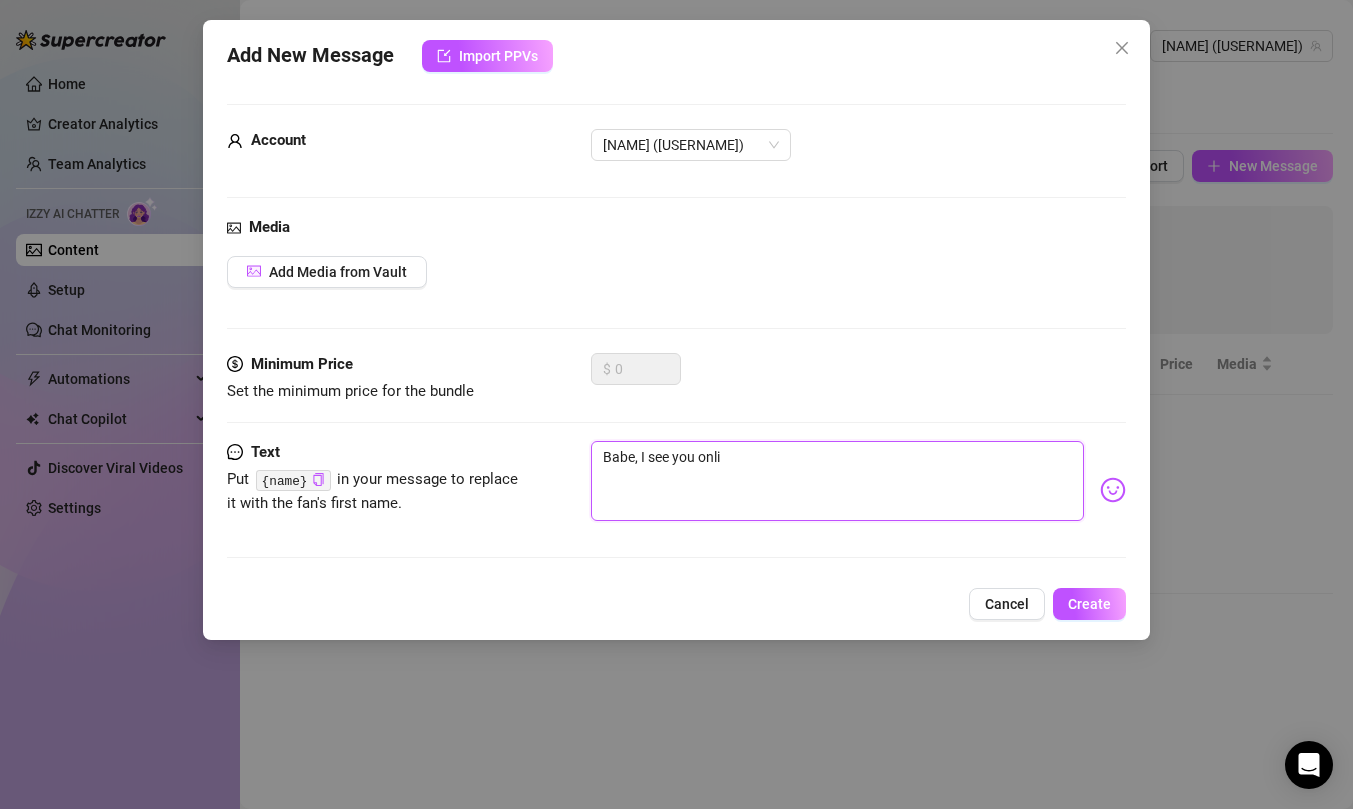 type on "Babe, I see you onlin" 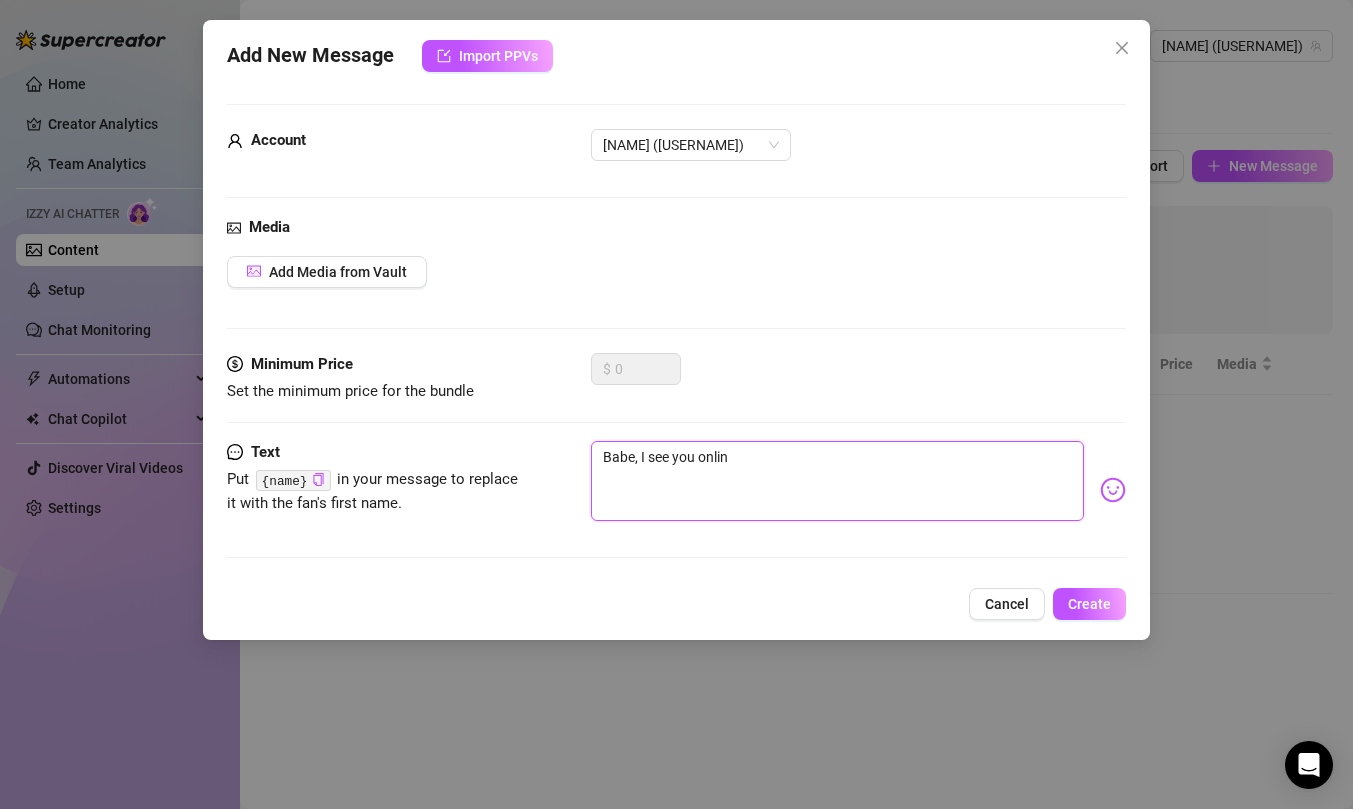 type on "Babe, I see you online" 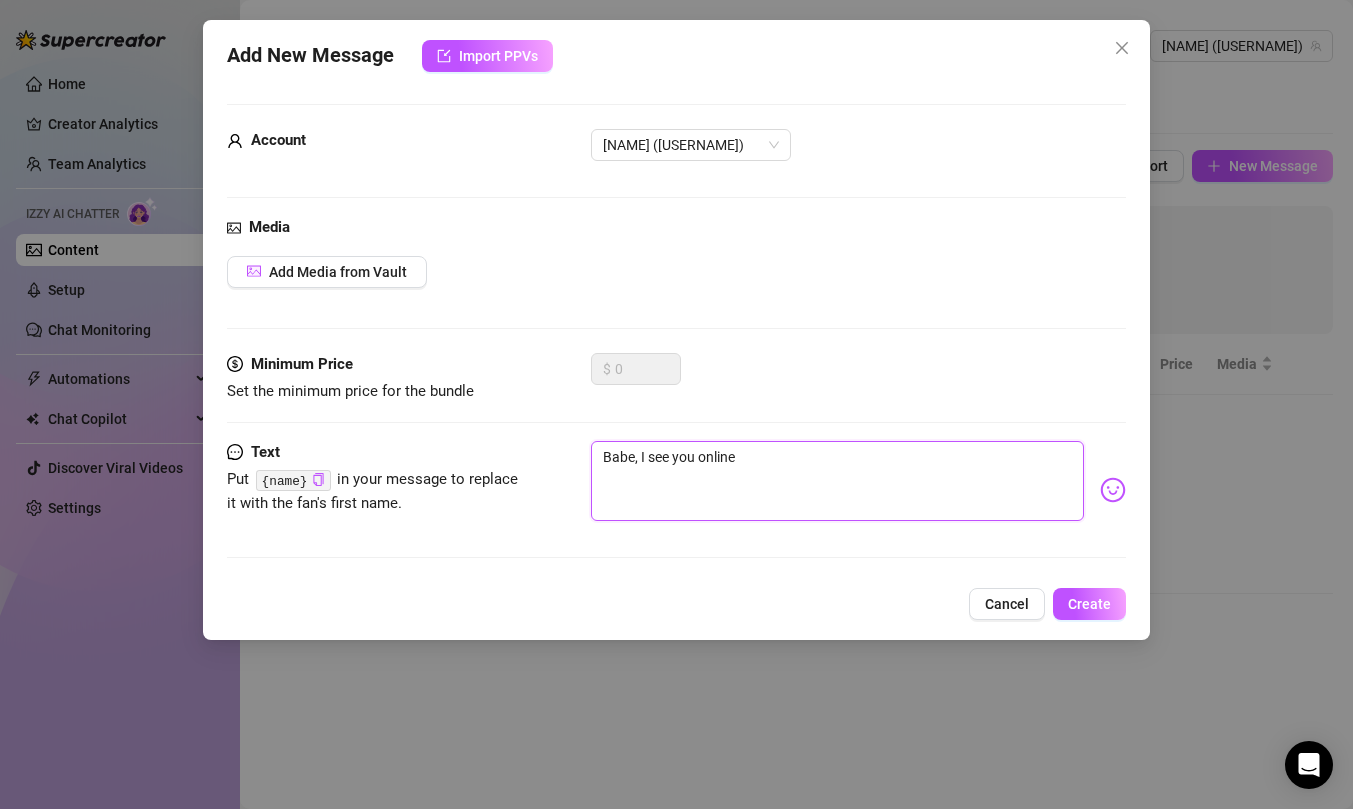 type on "Babe, I see you online" 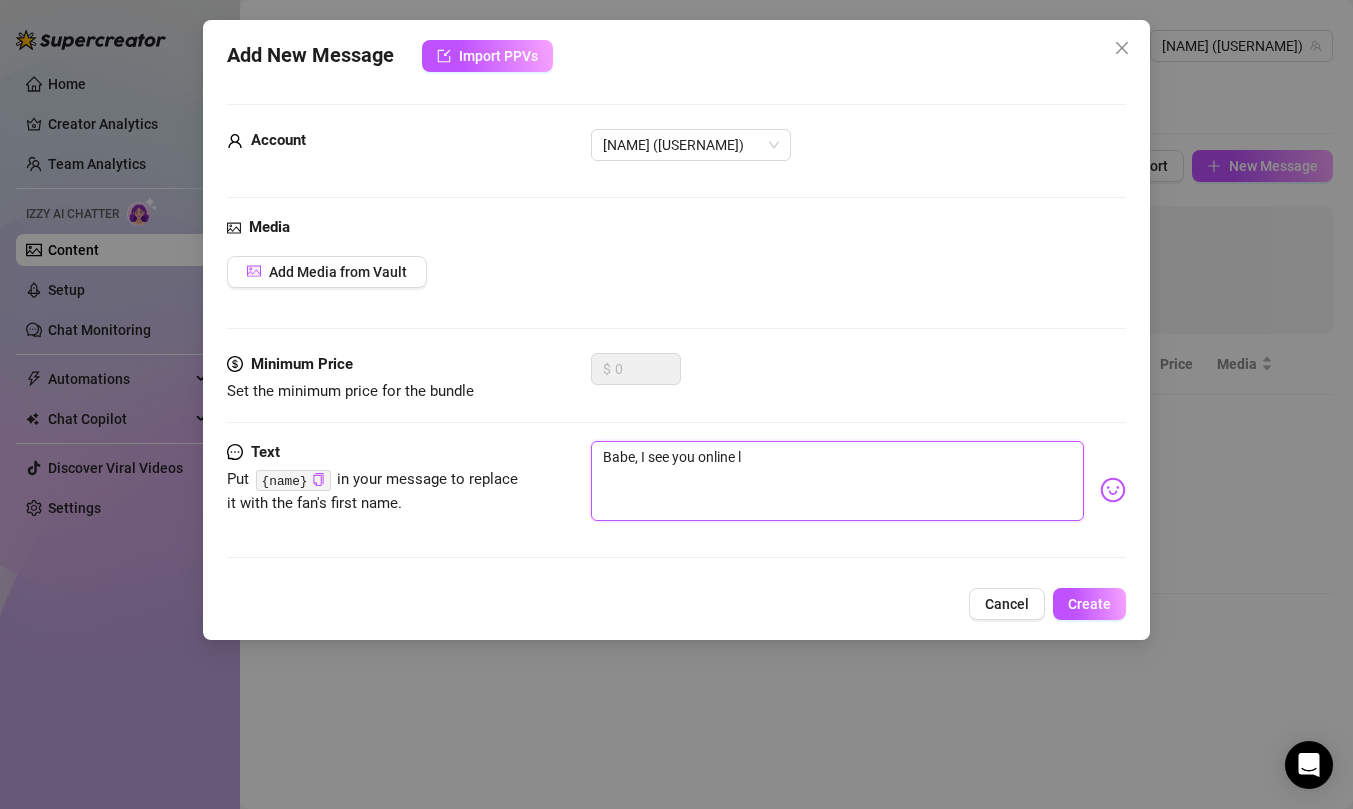 type on "Babe, I see you online lo" 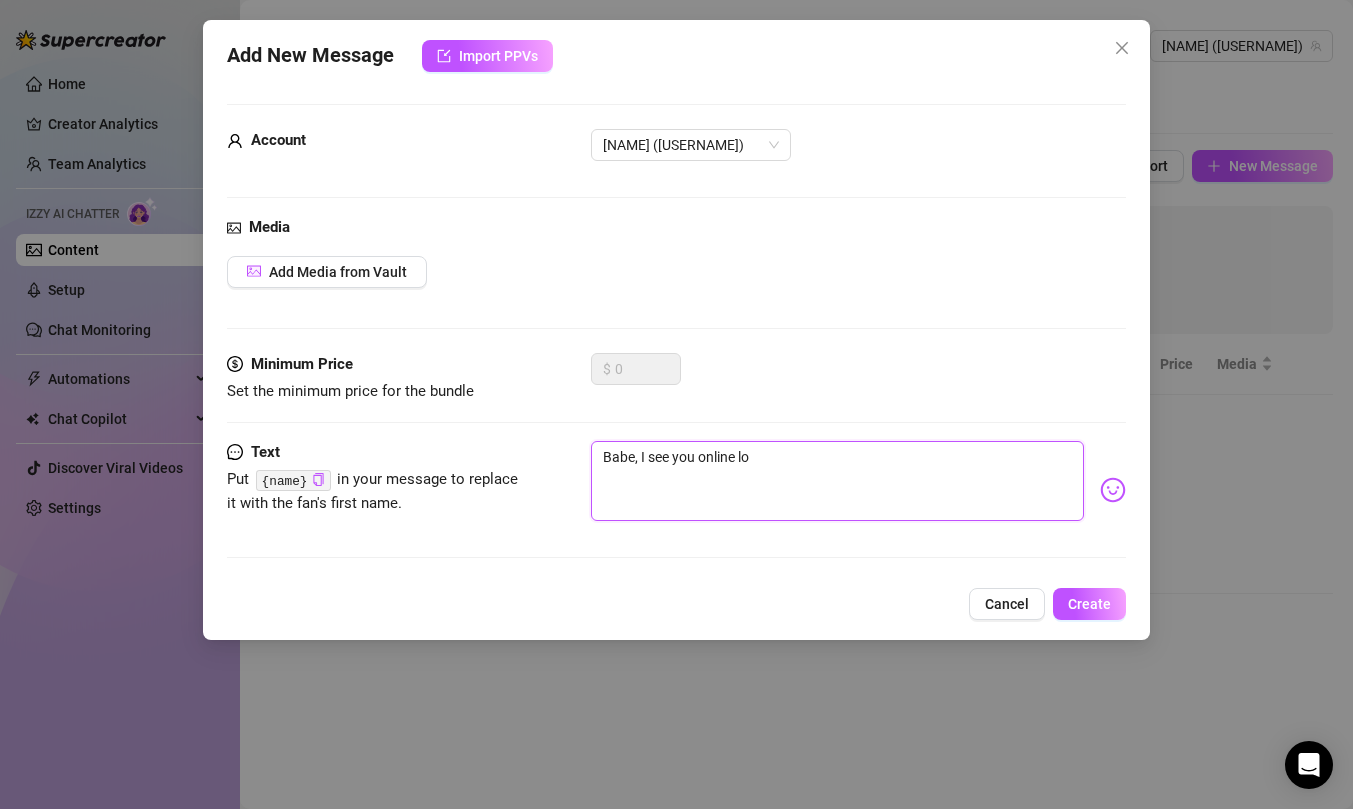 type on "Babe, I see you online loo" 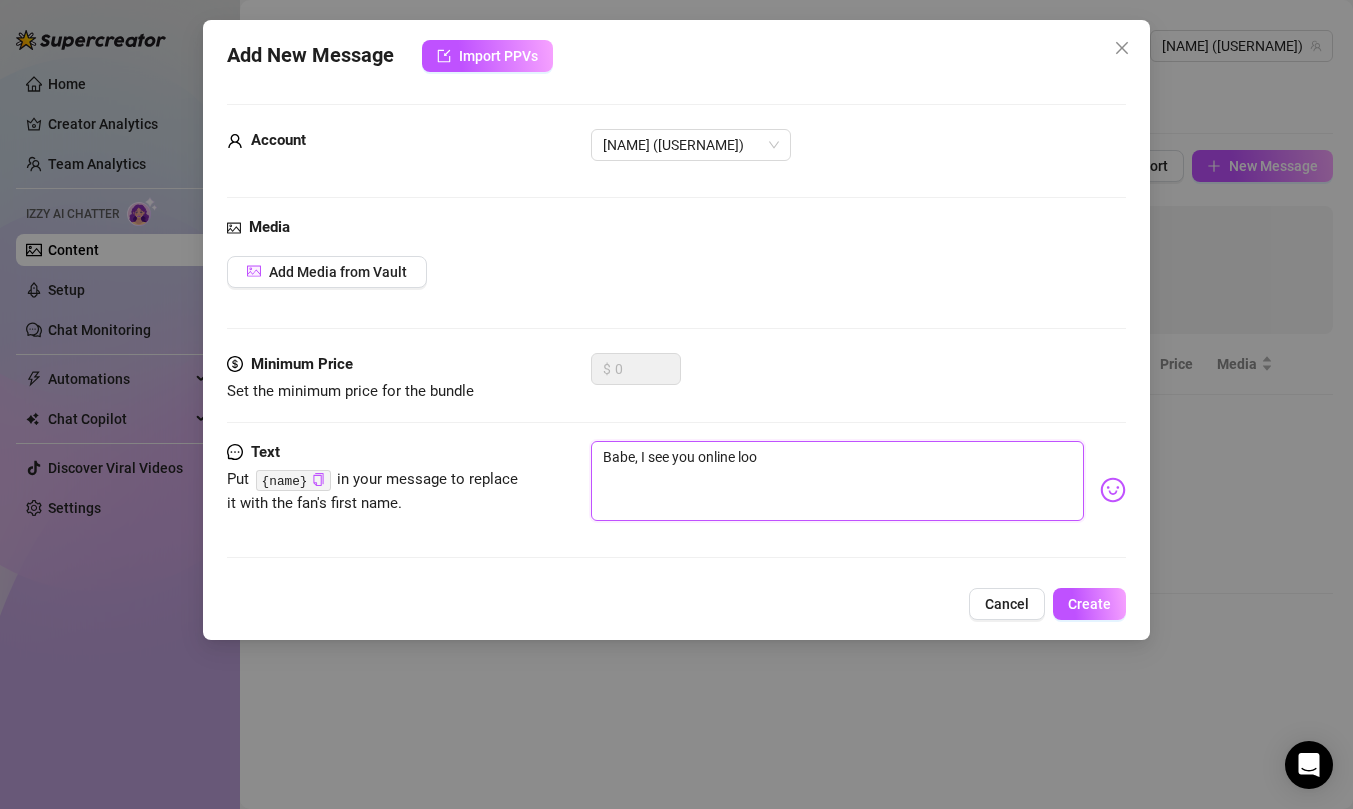 type on "Babe, I see you online look" 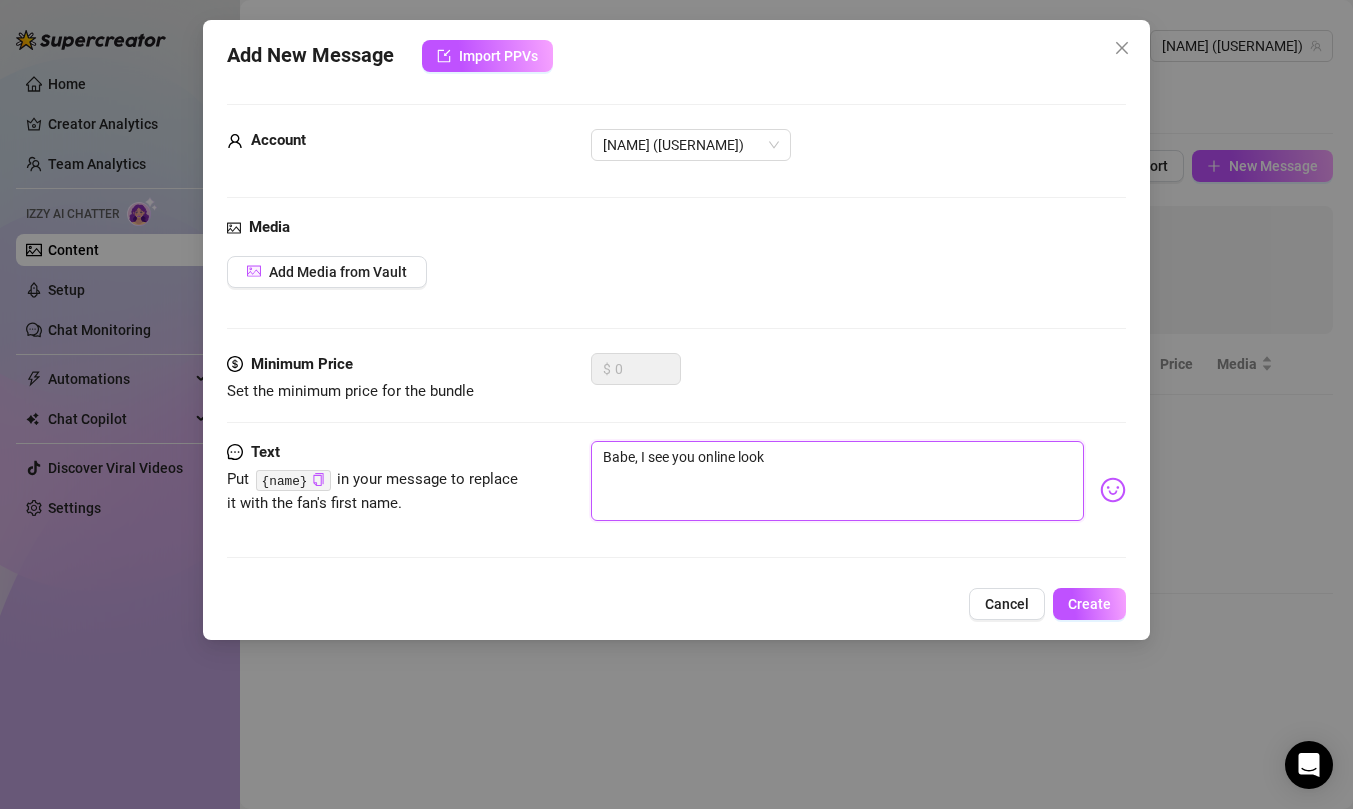 type on "Babe, I see you online 👀" 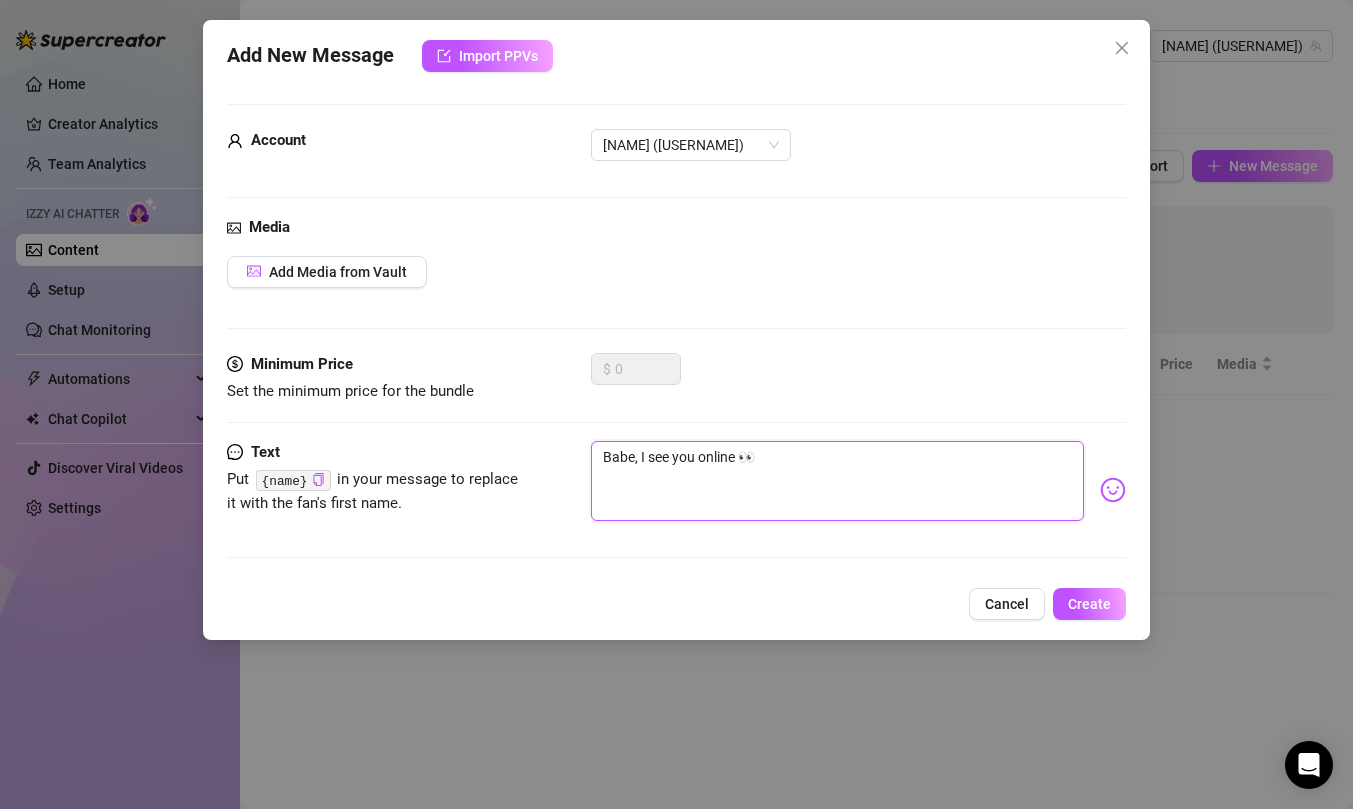 type on "Babe, I see you online 👀 l" 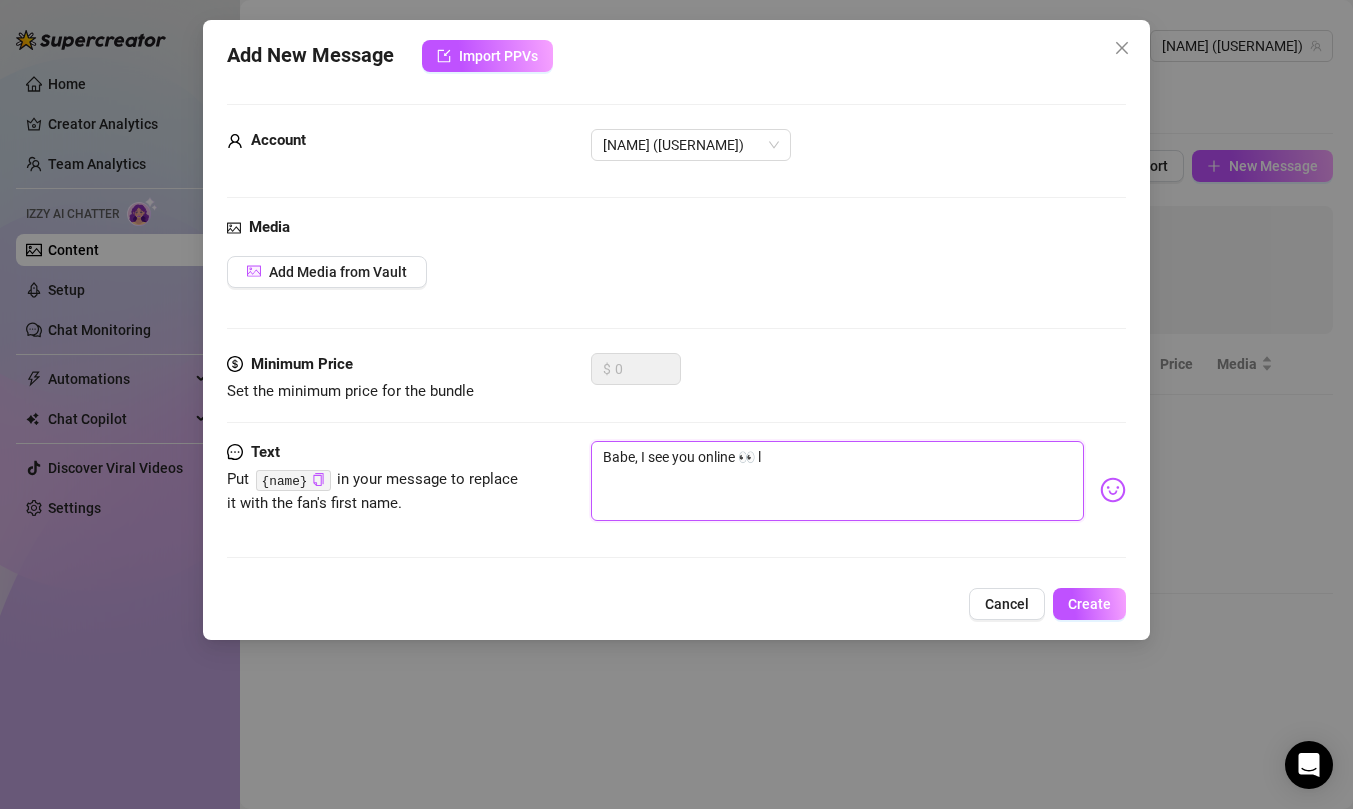 type on "Babe, I see you online 👀 le" 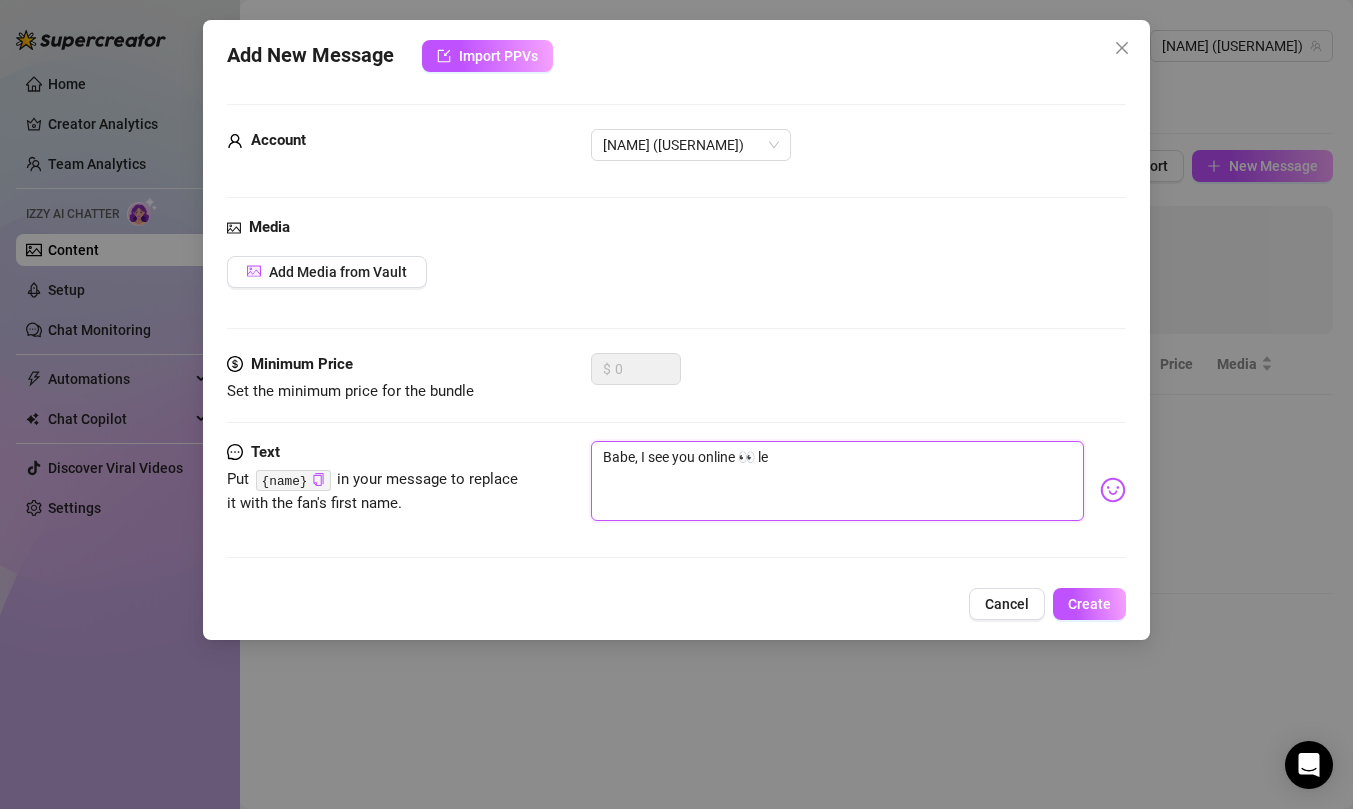type on "Babe, I see you online 👀 let" 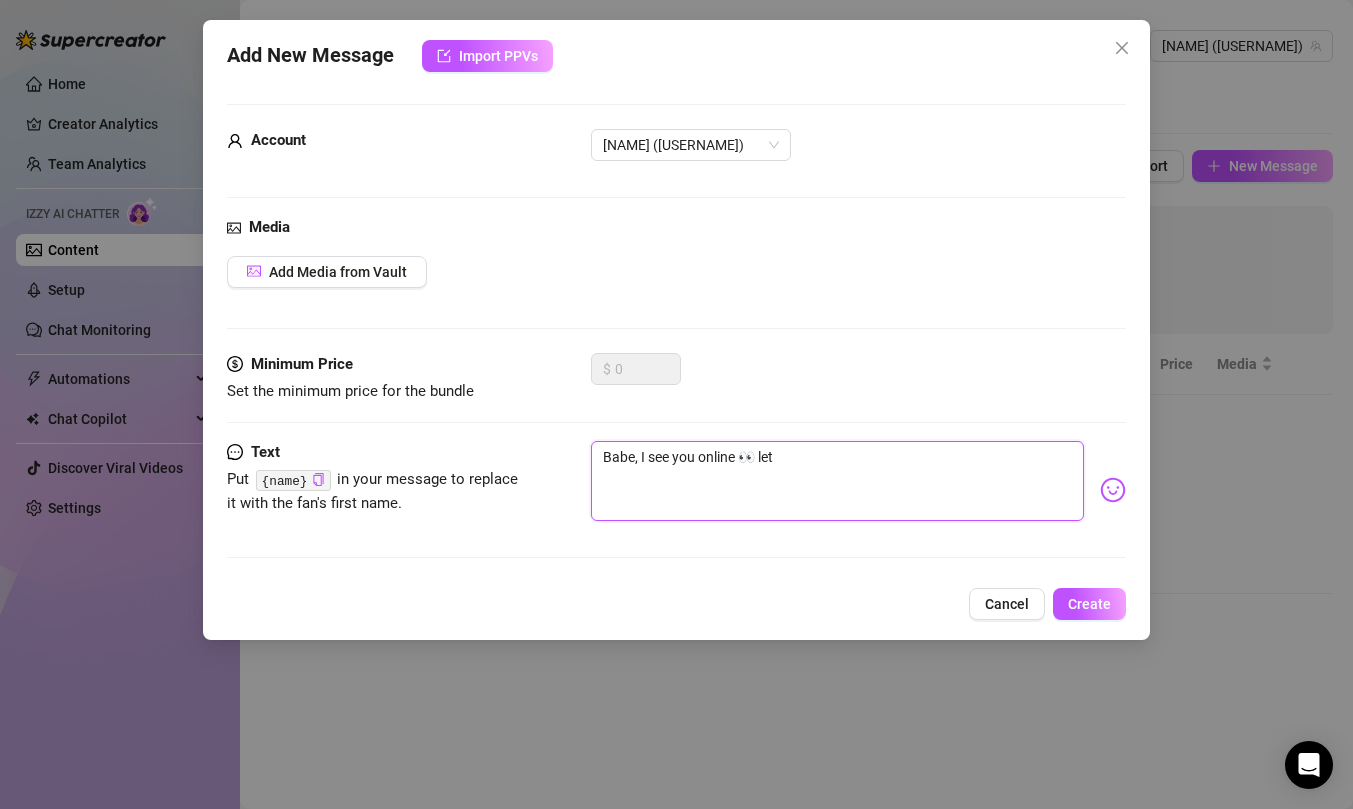 type on "Babe, I see you online 👀 let" 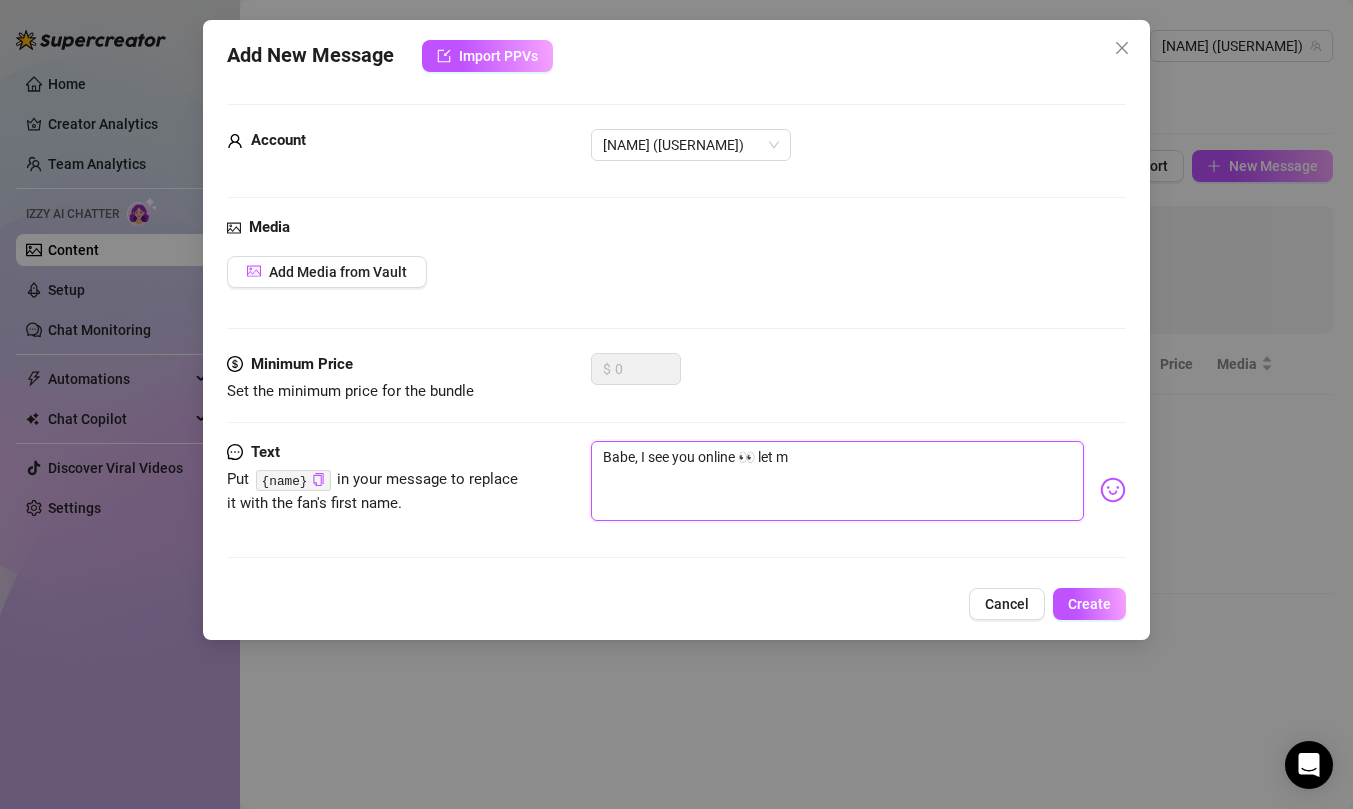 type on "Babe, I see you online 👀 let m" 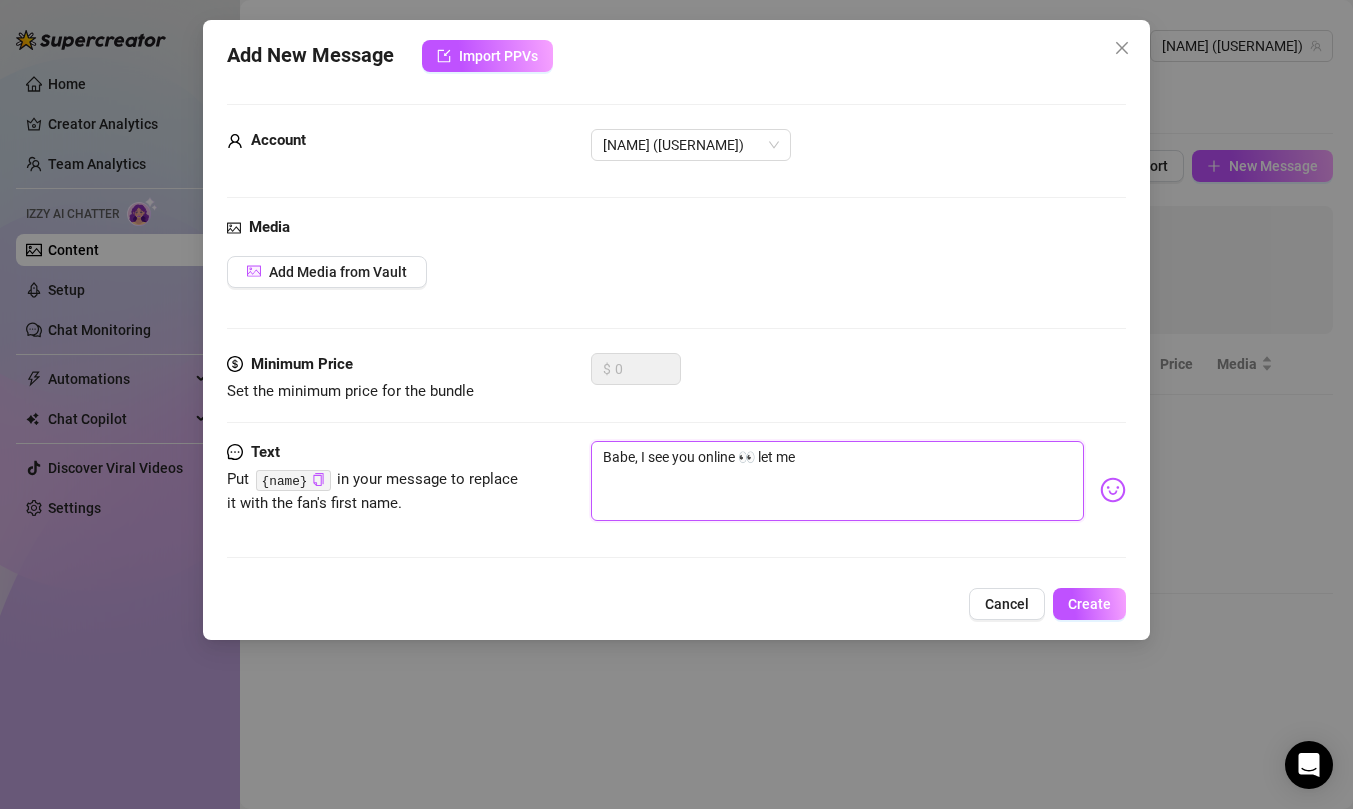 type on "Babe, I see you online 👀 let me" 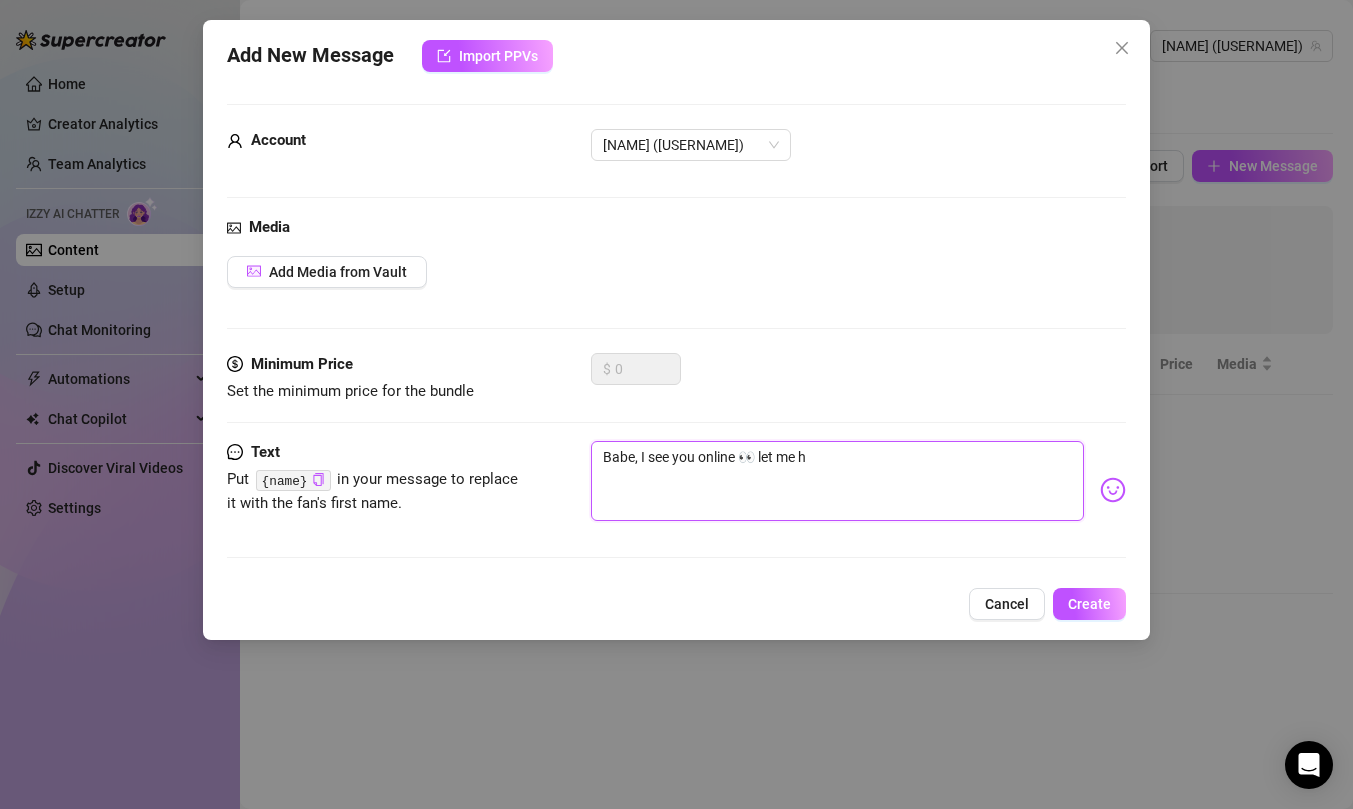type on "Babe, I see you online 👀 let me he" 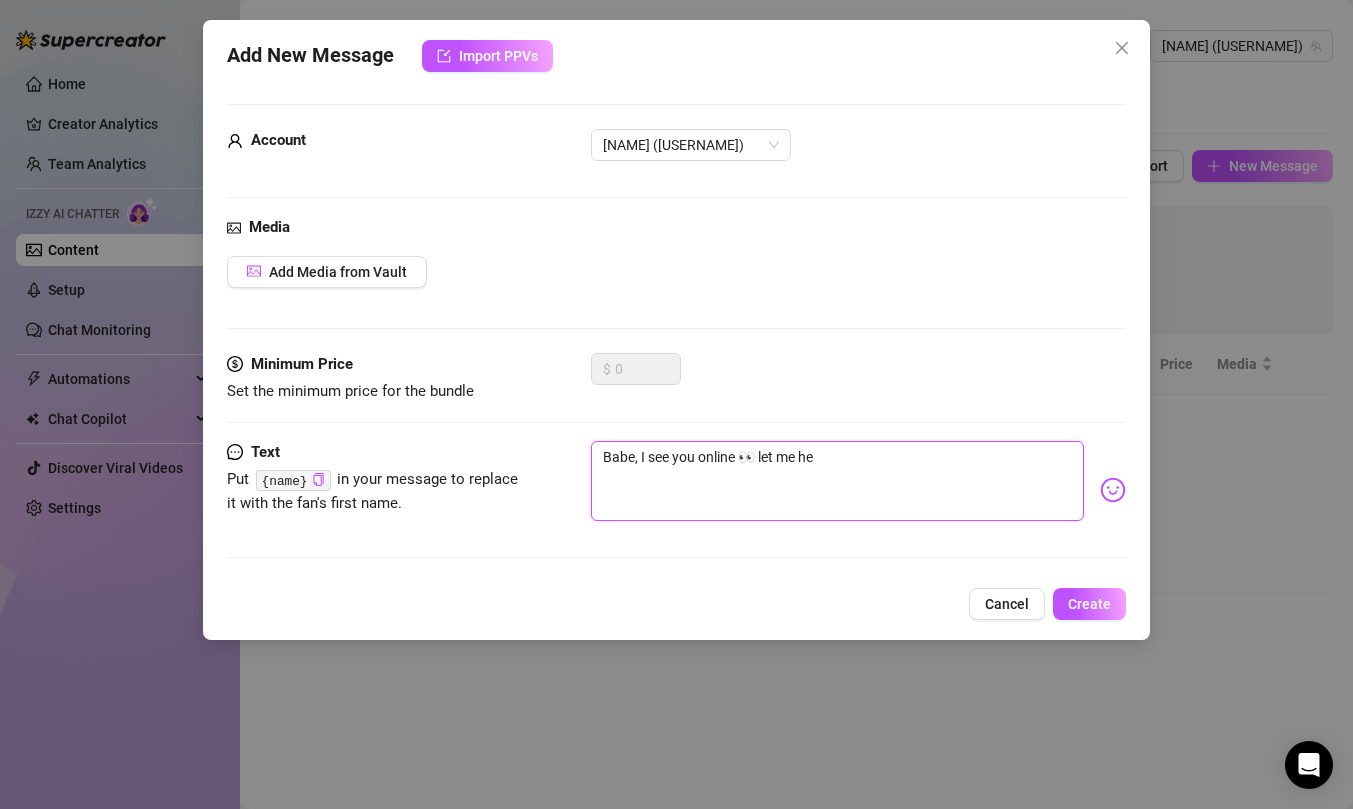 type on "Babe, I see you online 👀 let me hel" 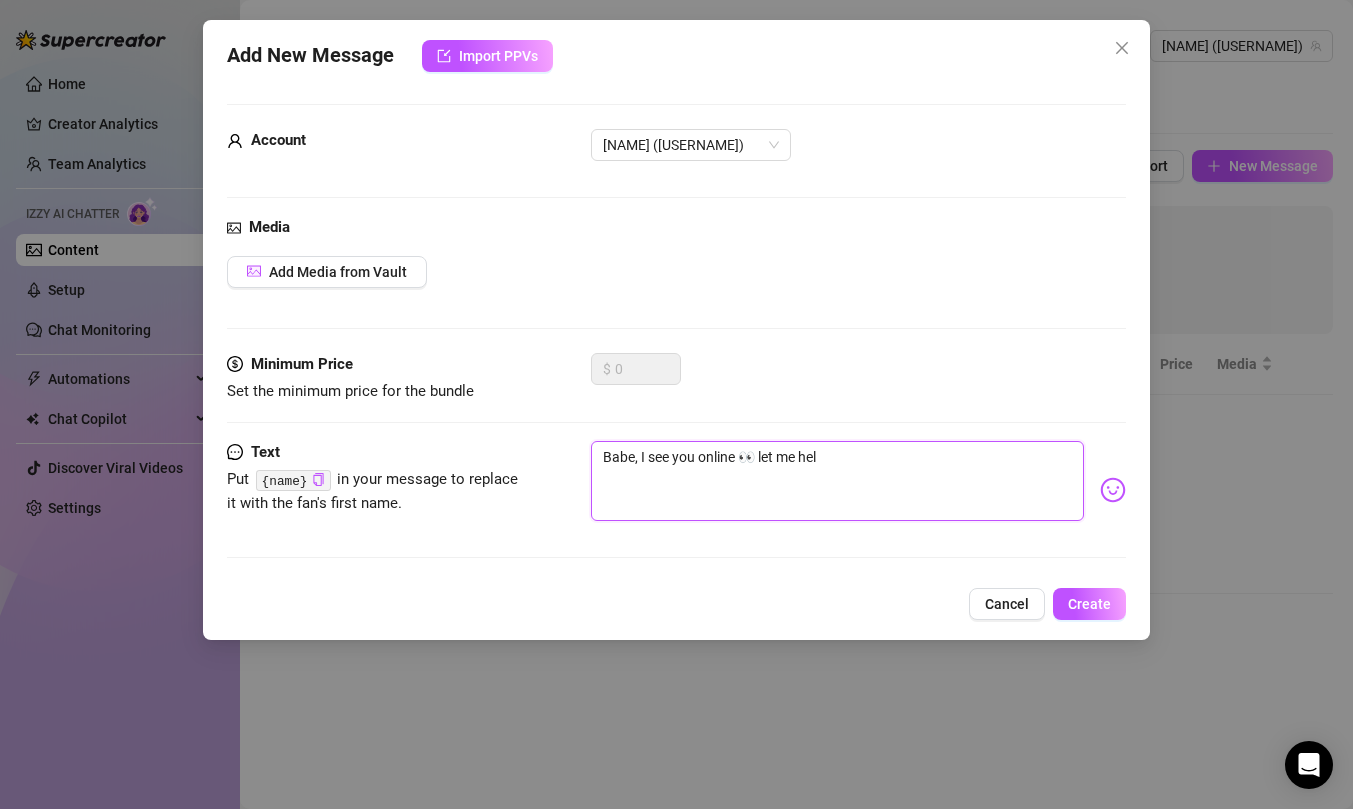 type on "Babe, I see you online 👀 let me help" 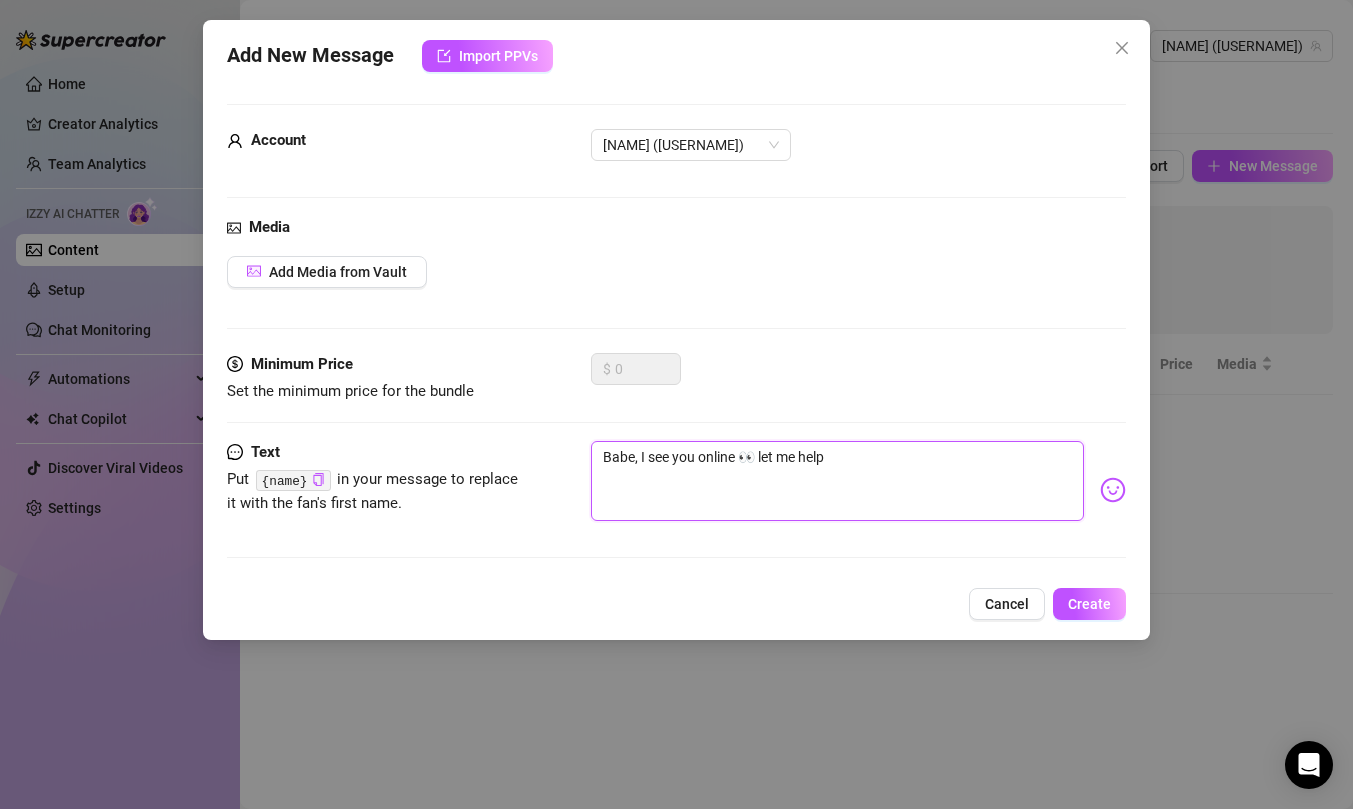 type on "Babe, I see you online 👀 let me help" 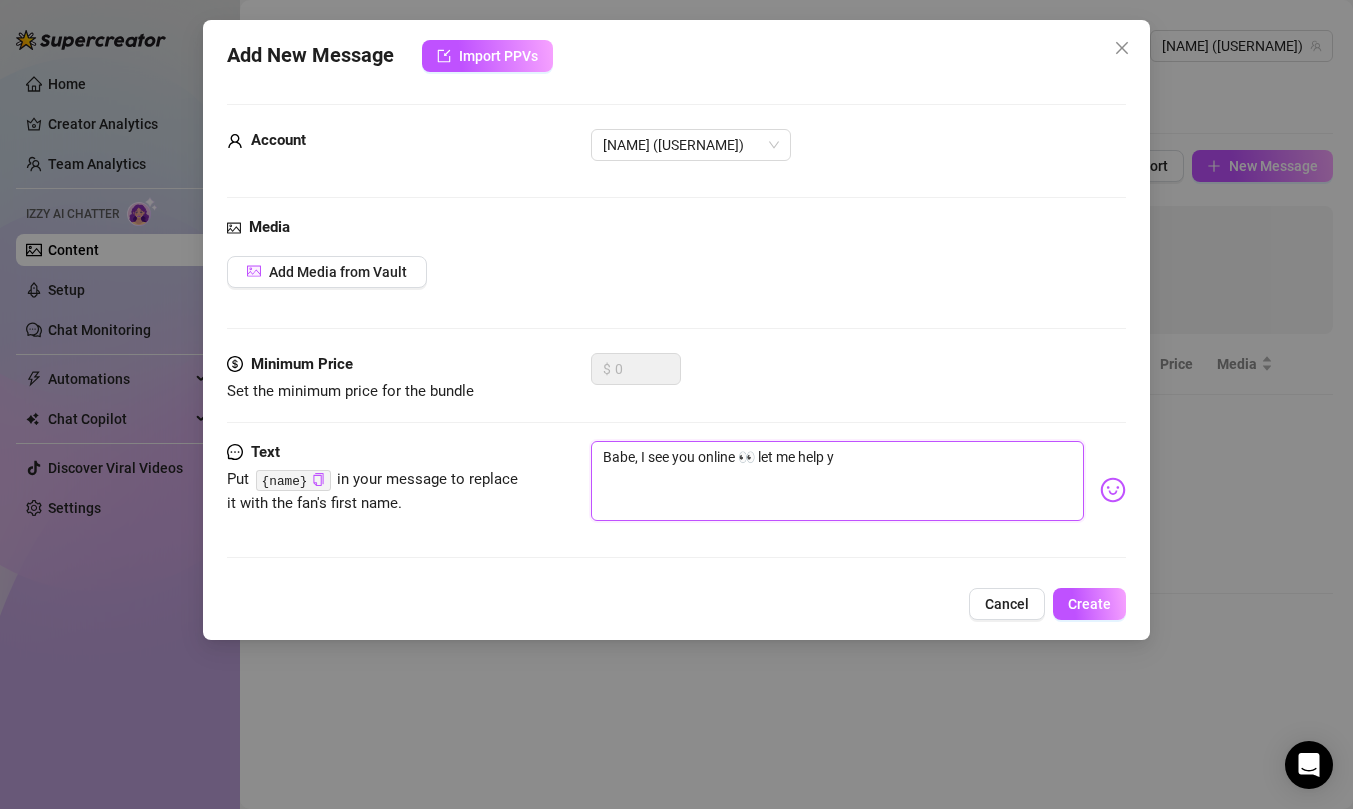 type on "Babe, I see you online 👀 let me help yo" 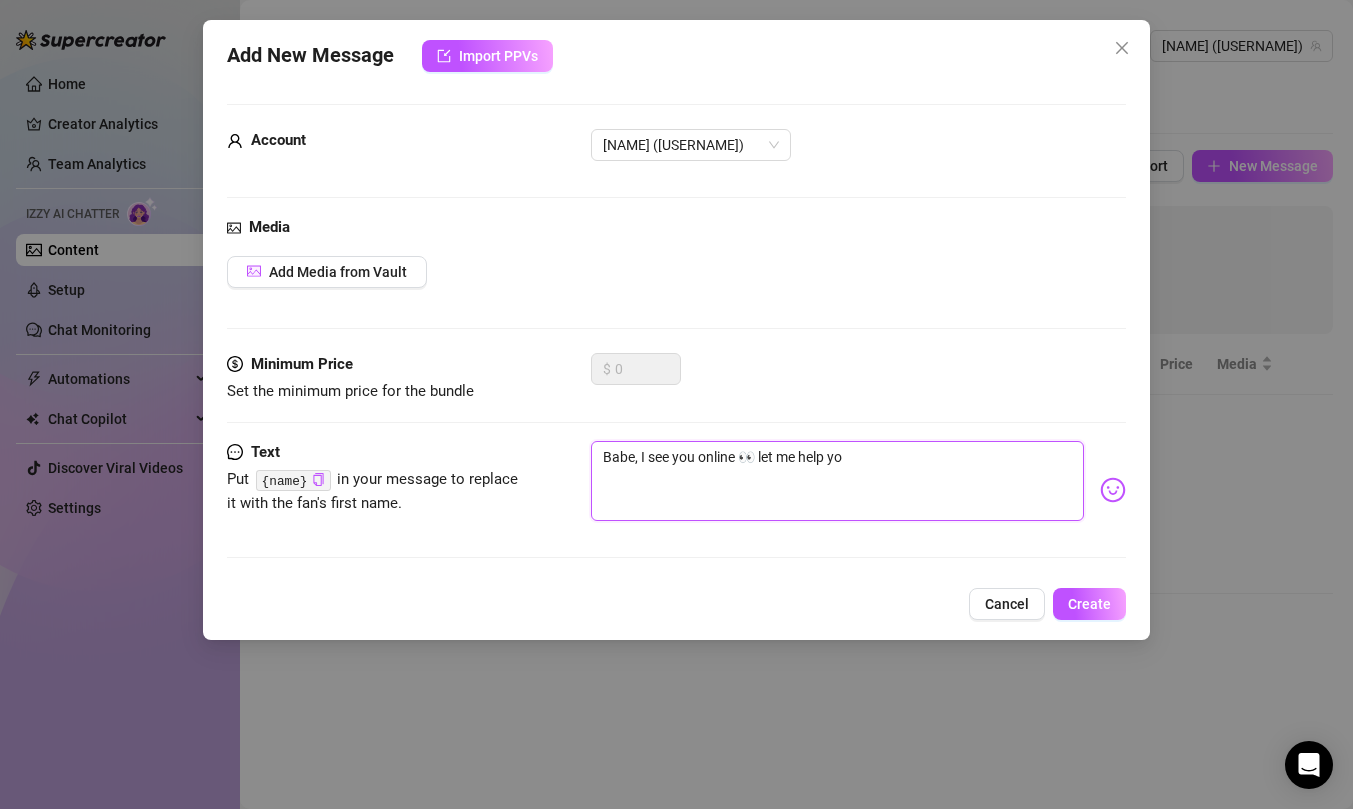 type on "Babe, I see you online 👀 let me help you" 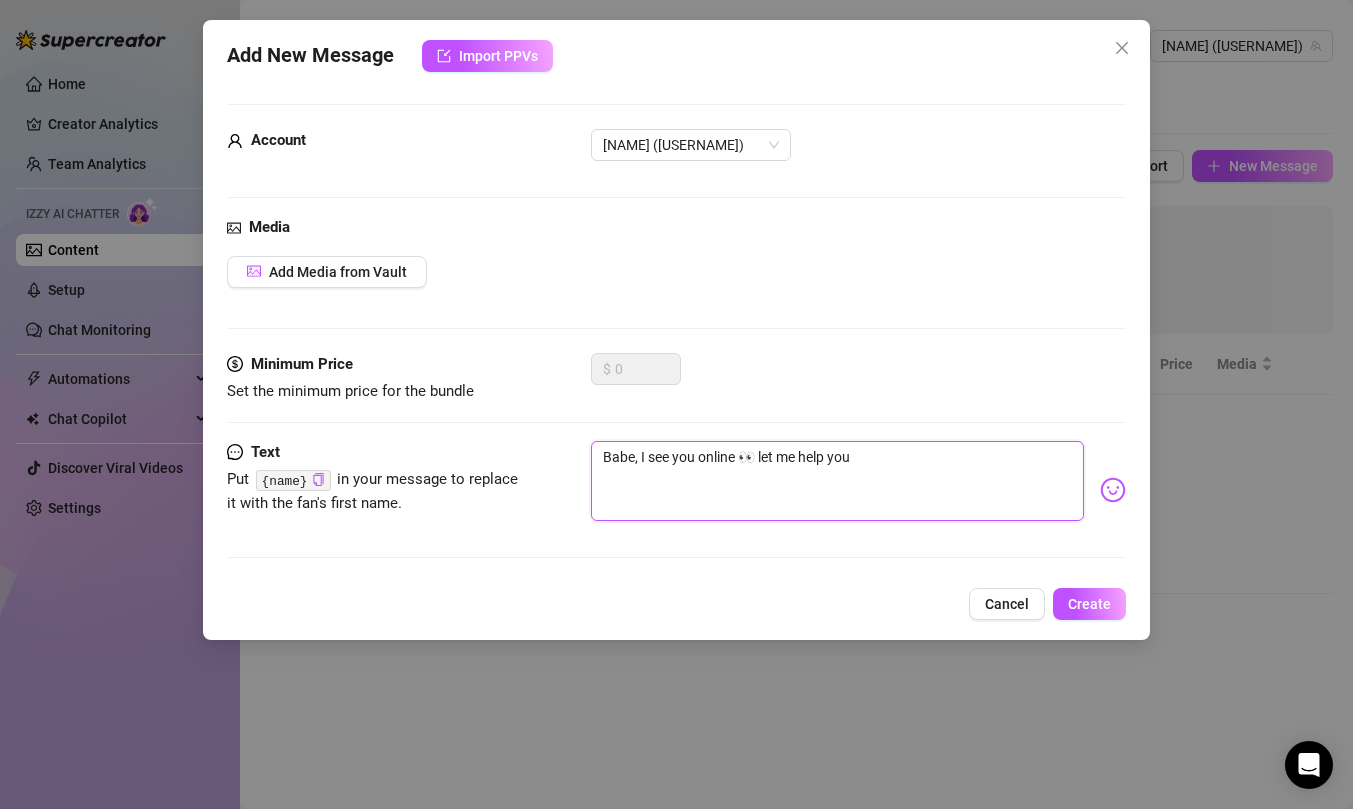 type on "Babe, I see you online 👀 let me help you" 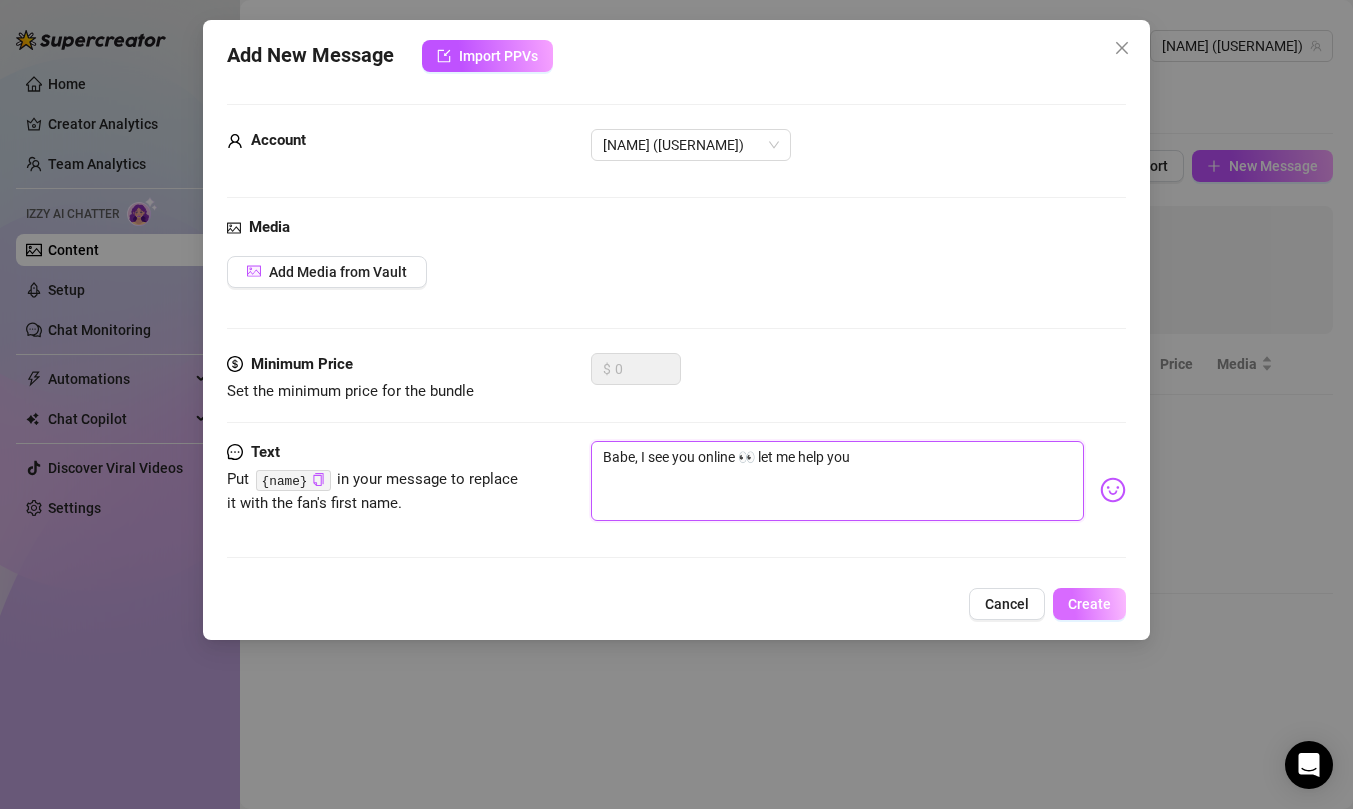 type on "Babe, I see you online 👀 let me help you" 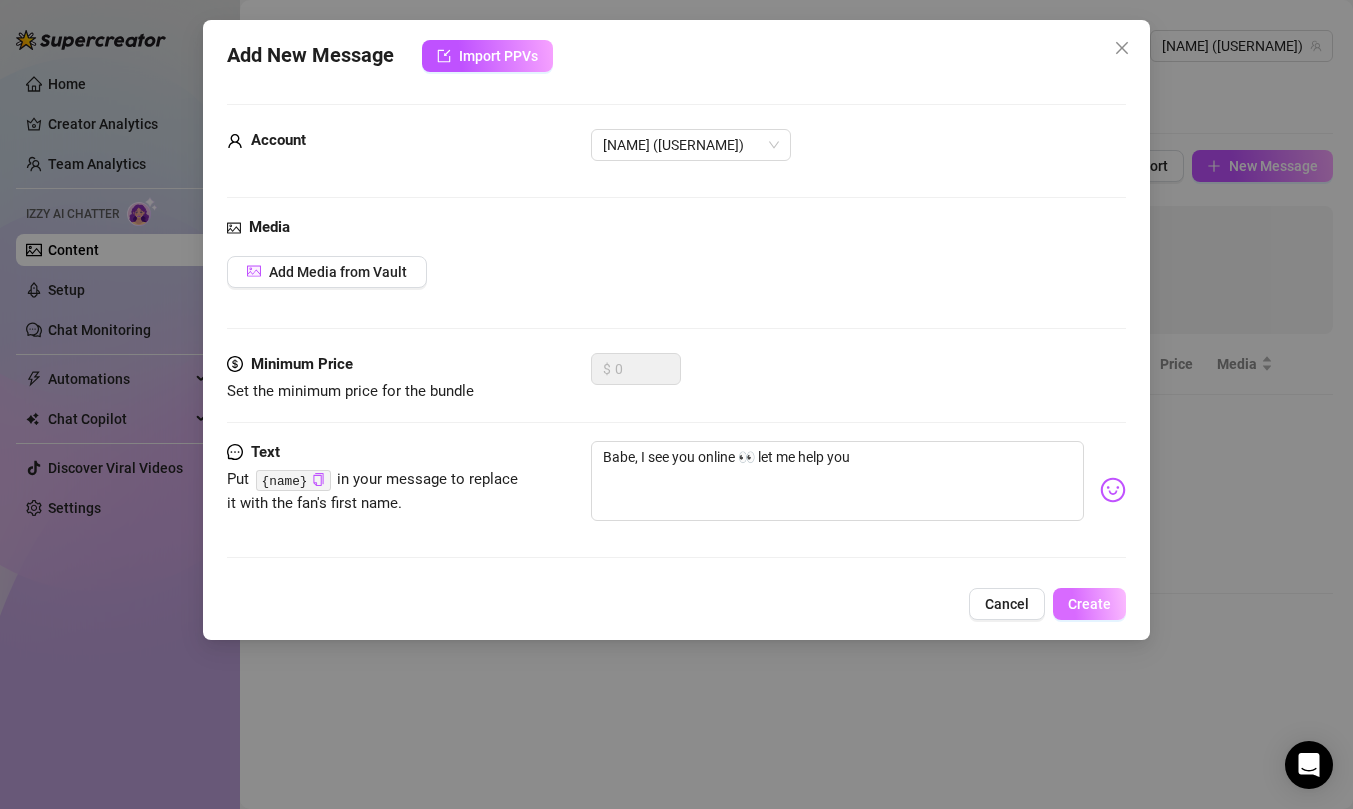 click on "Create" at bounding box center (1089, 604) 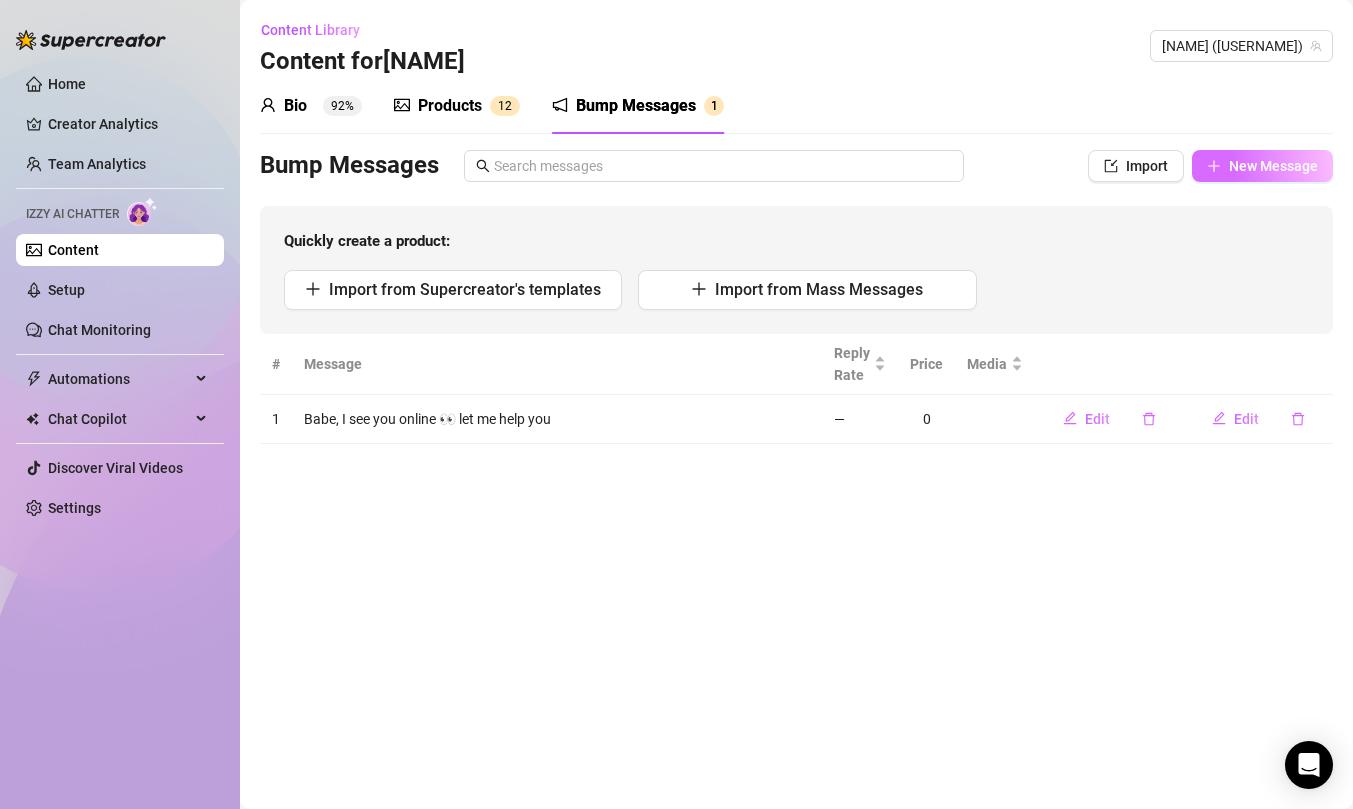click on "New Message" at bounding box center (1273, 166) 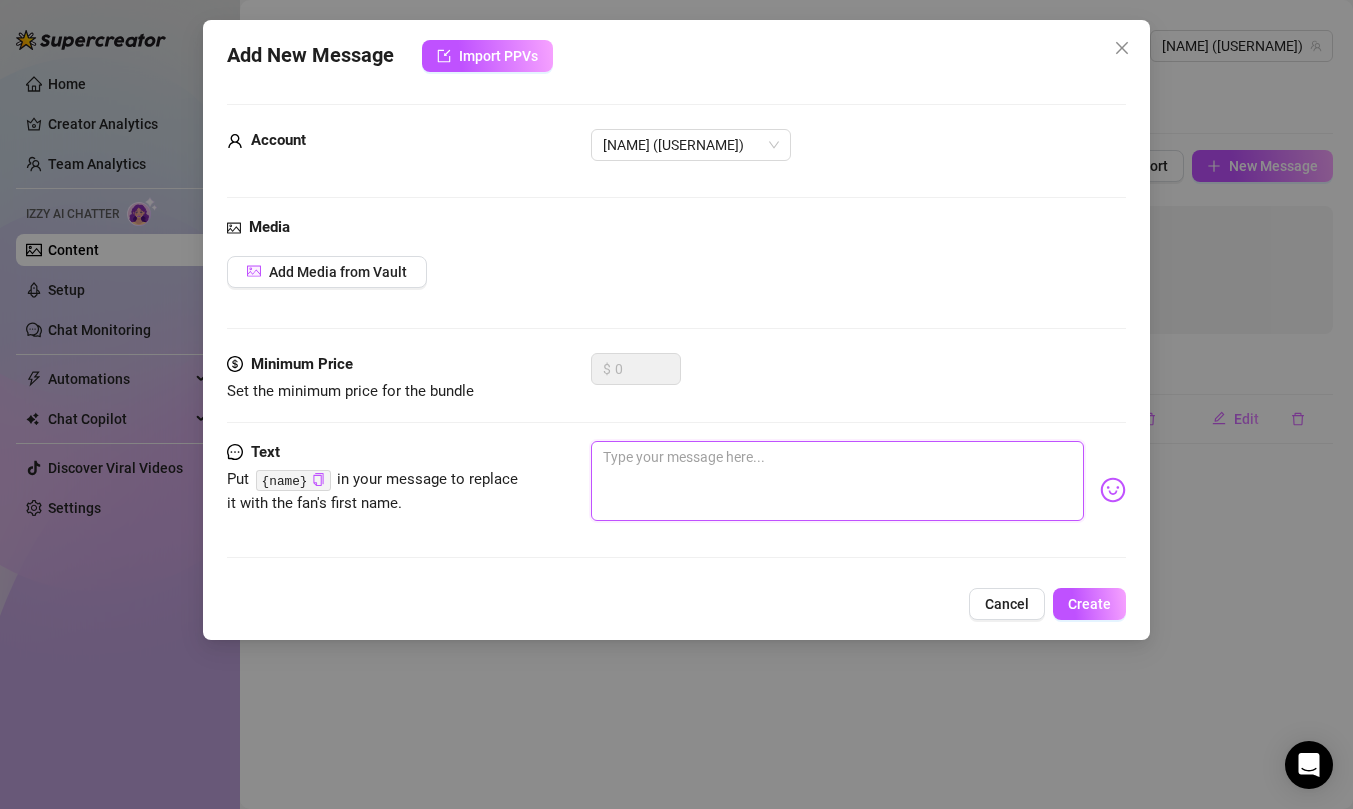click at bounding box center (837, 481) 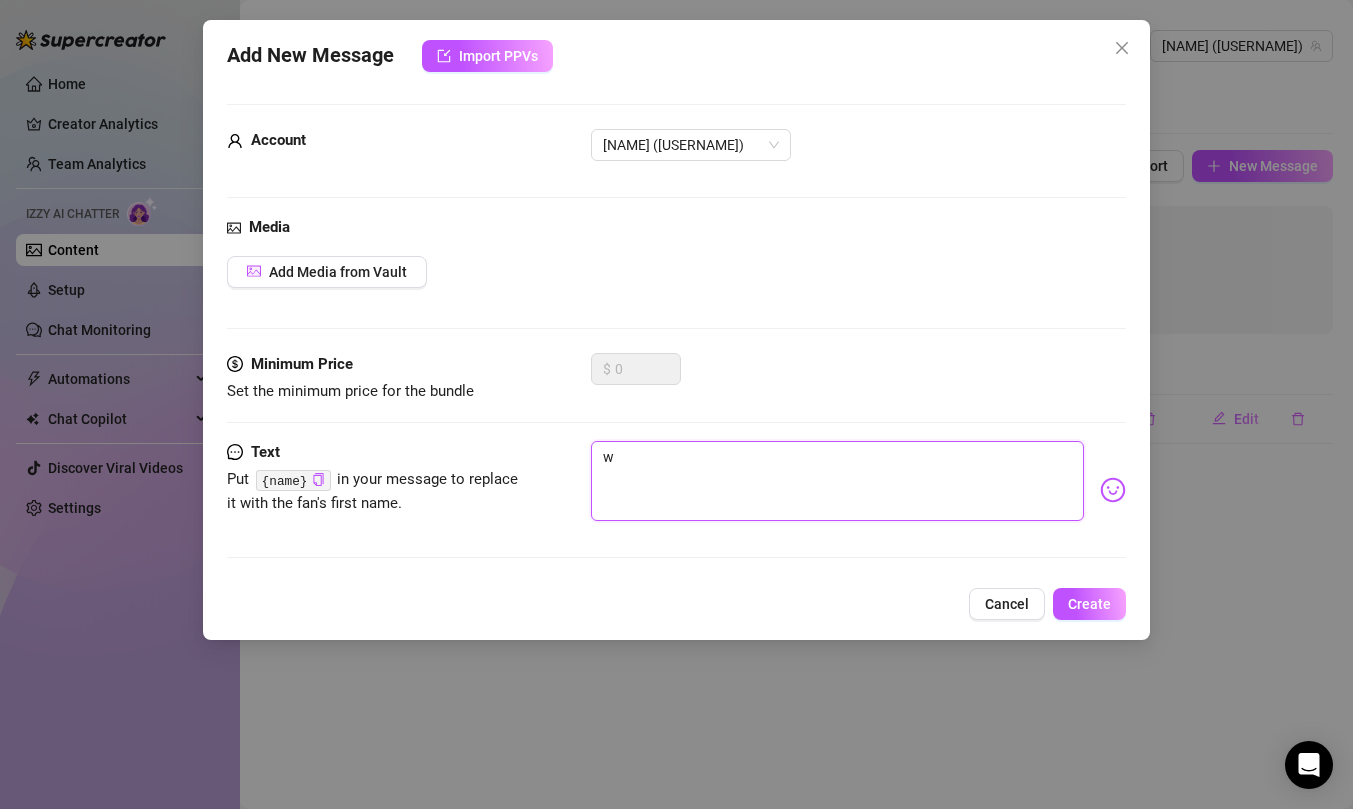 type on "wh" 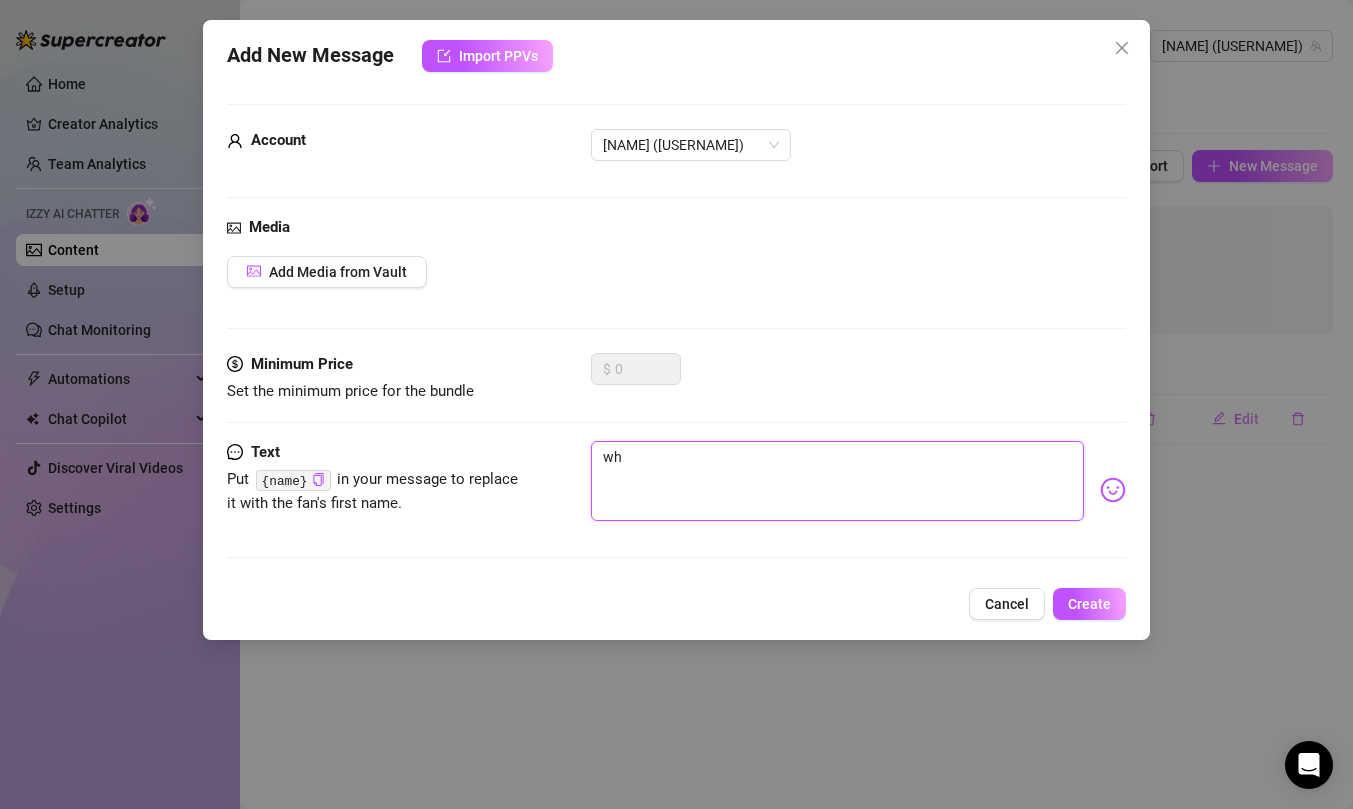 type on "wha" 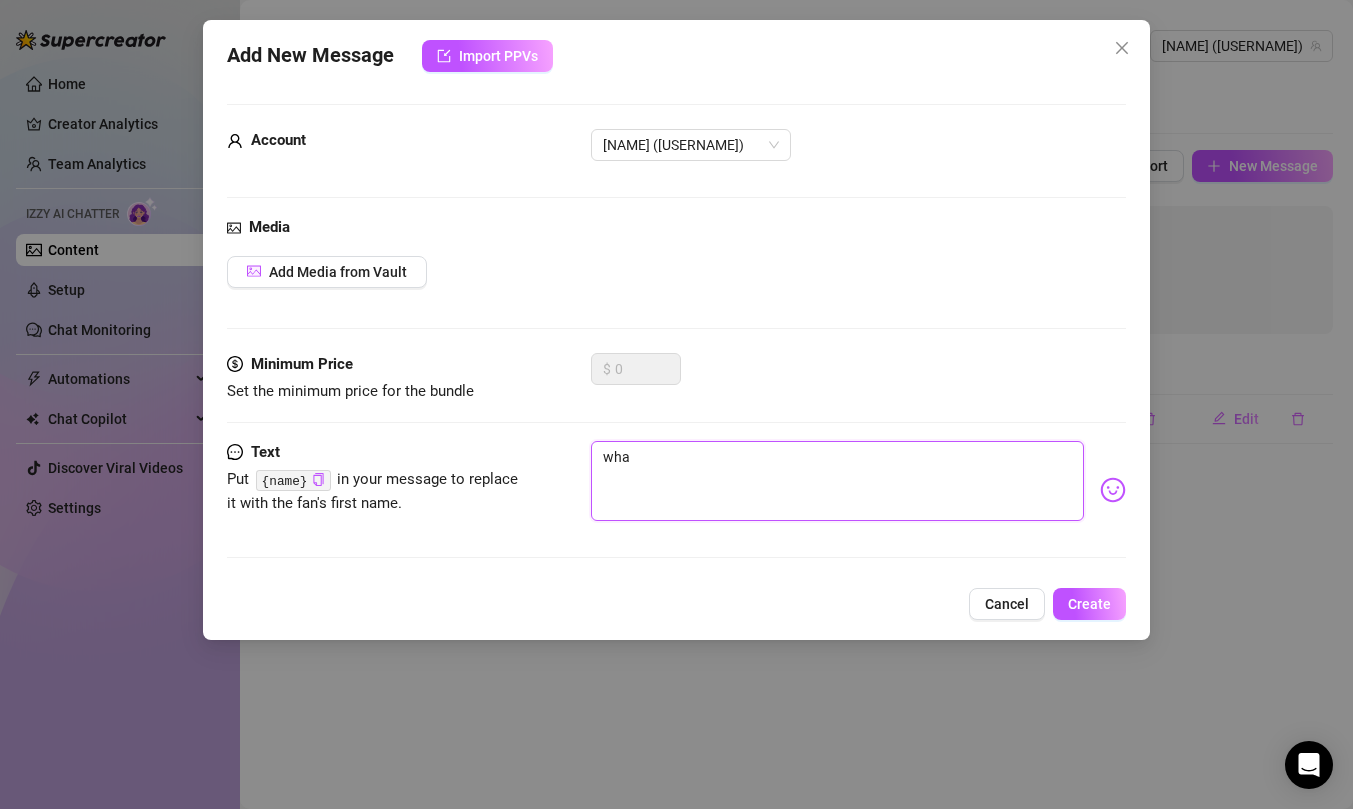 type on "what" 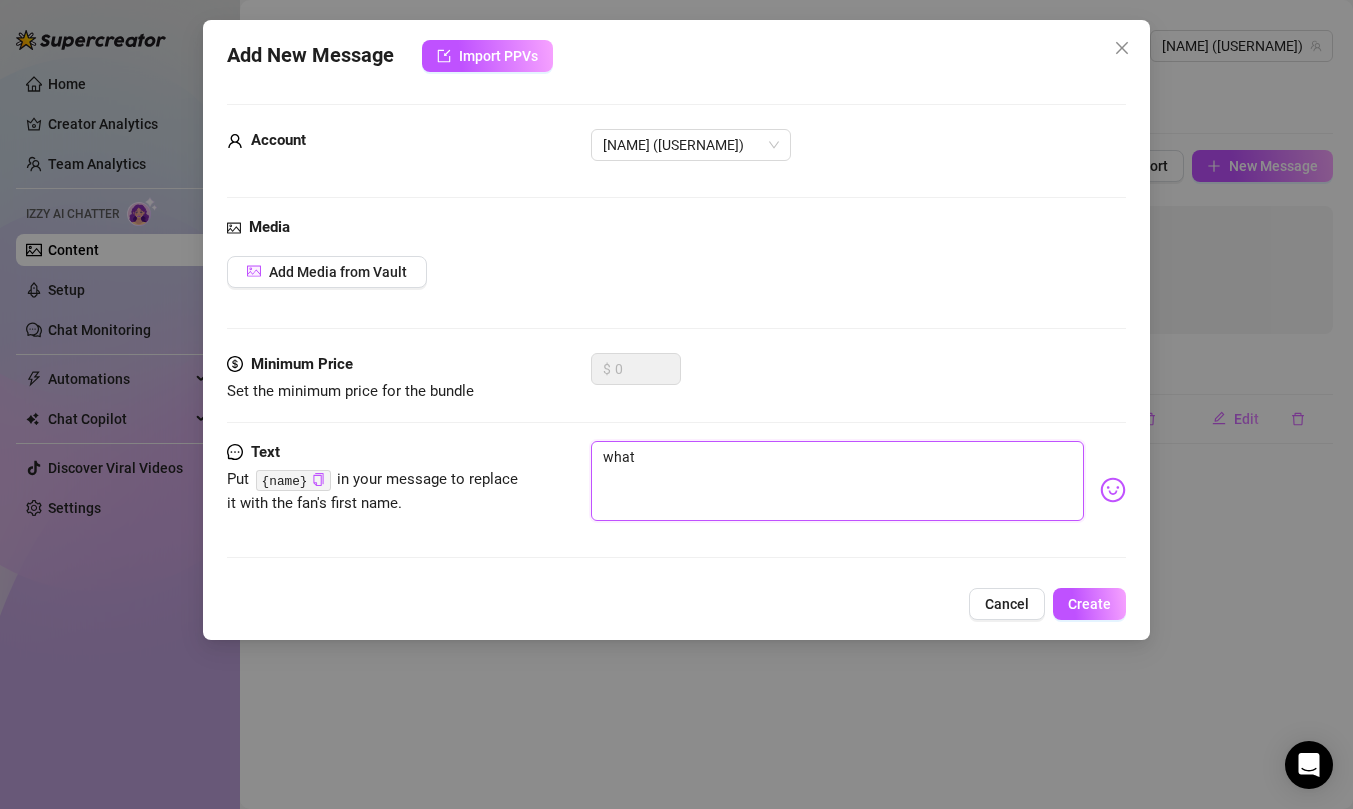 type on "whatc" 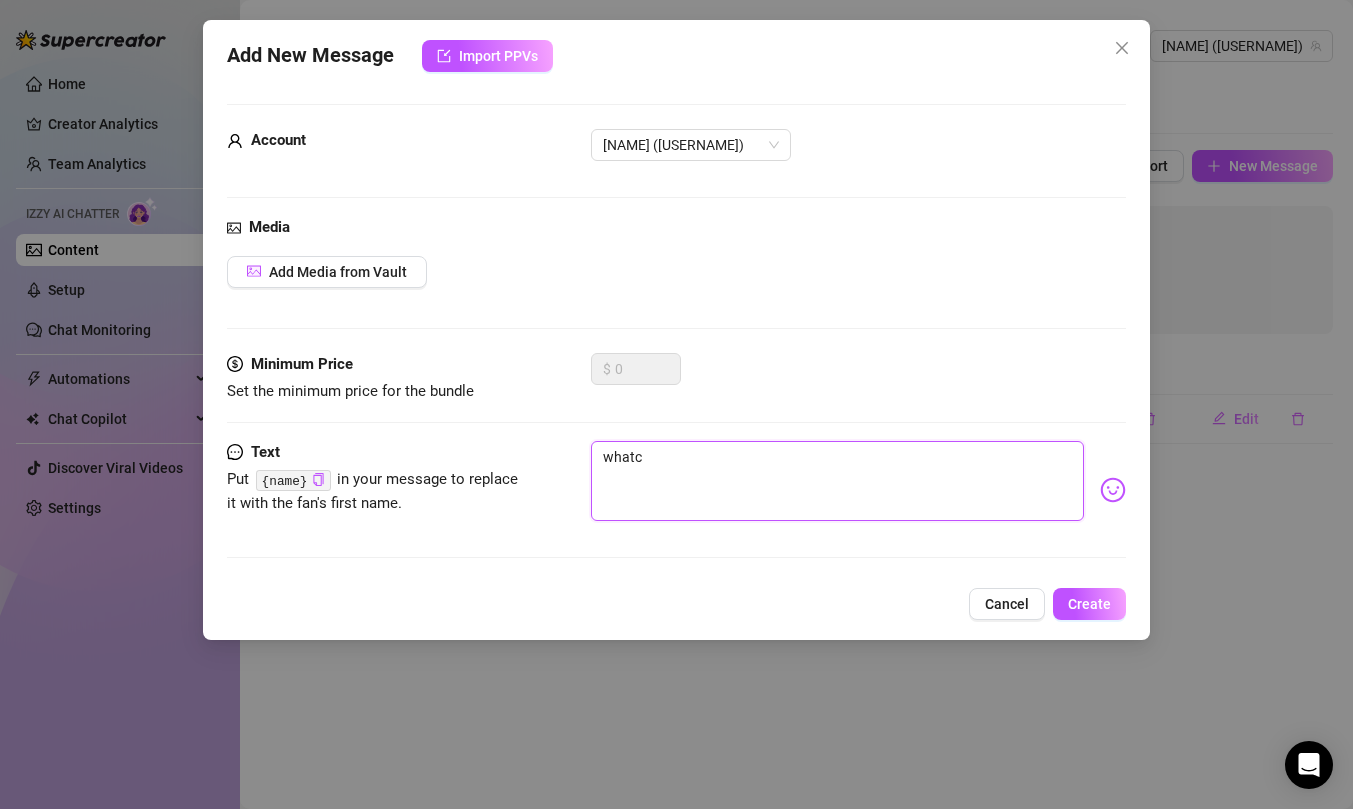 type on "whatch" 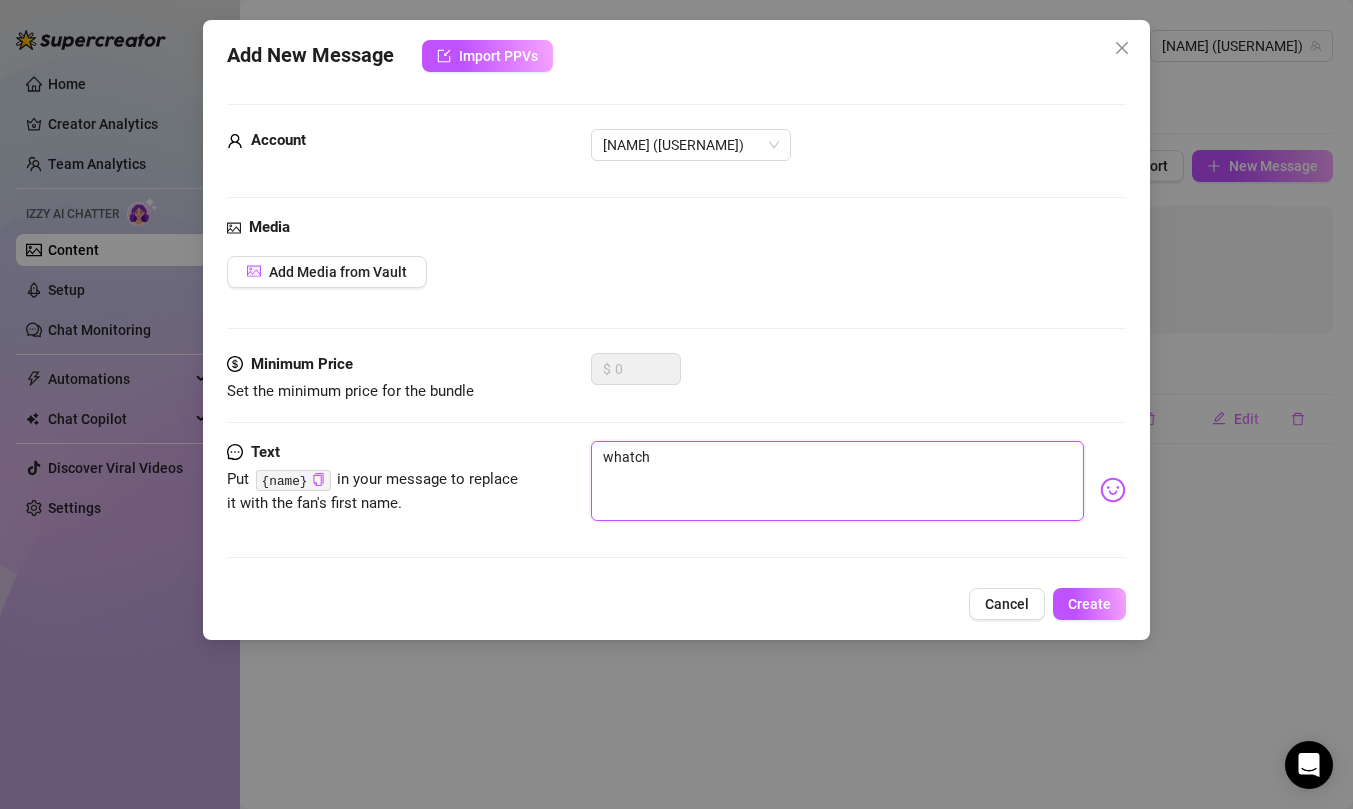 type on "whatcha" 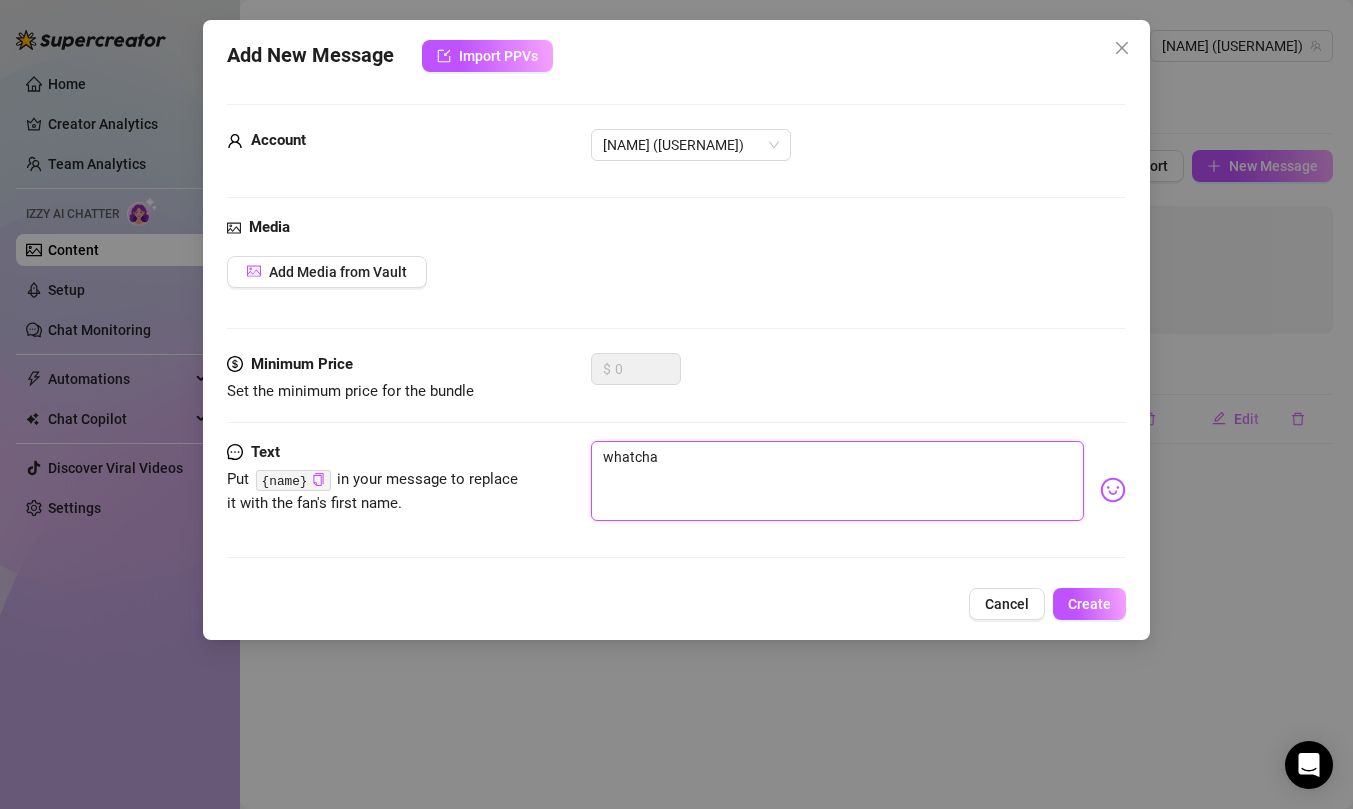 type on "whatcha" 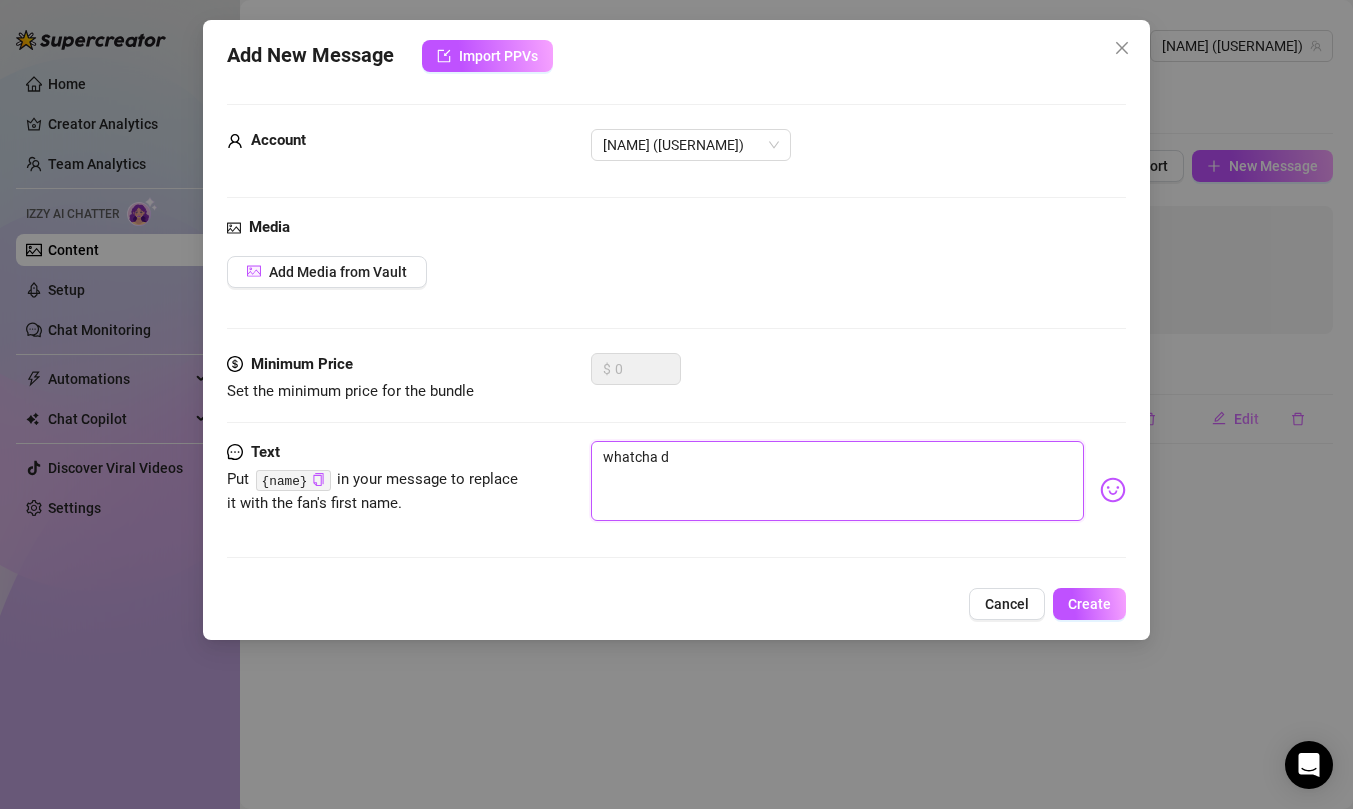 type on "whatcha do" 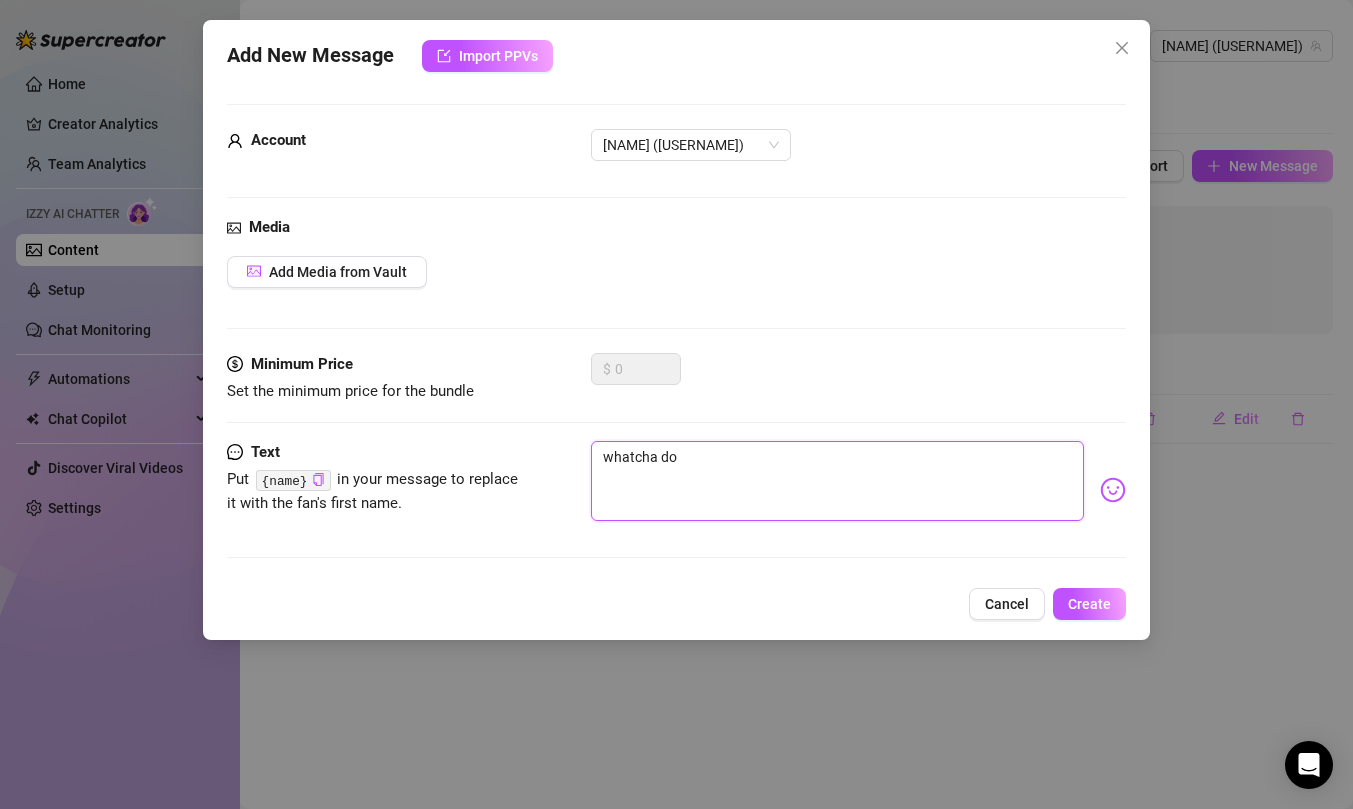 type on "whatcha doi" 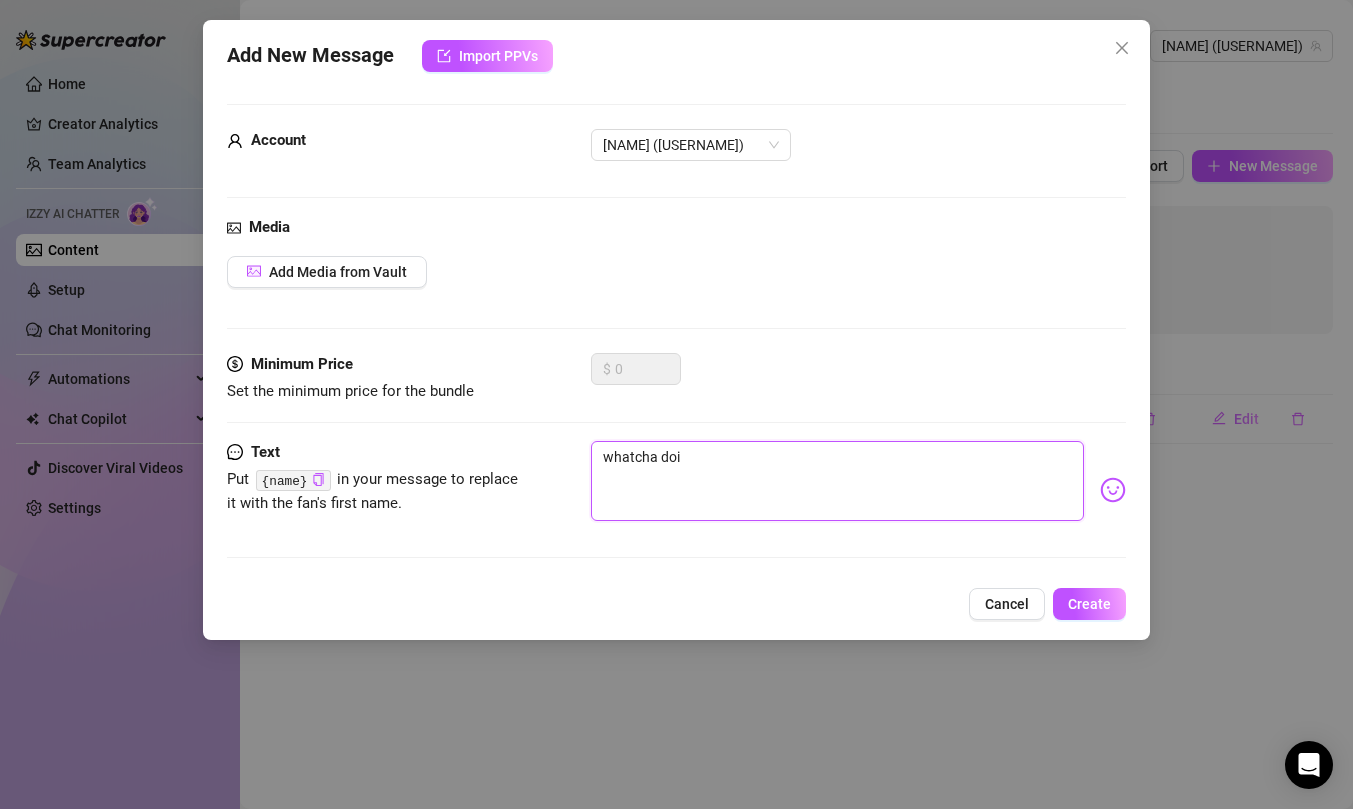 type on "whatcha doin" 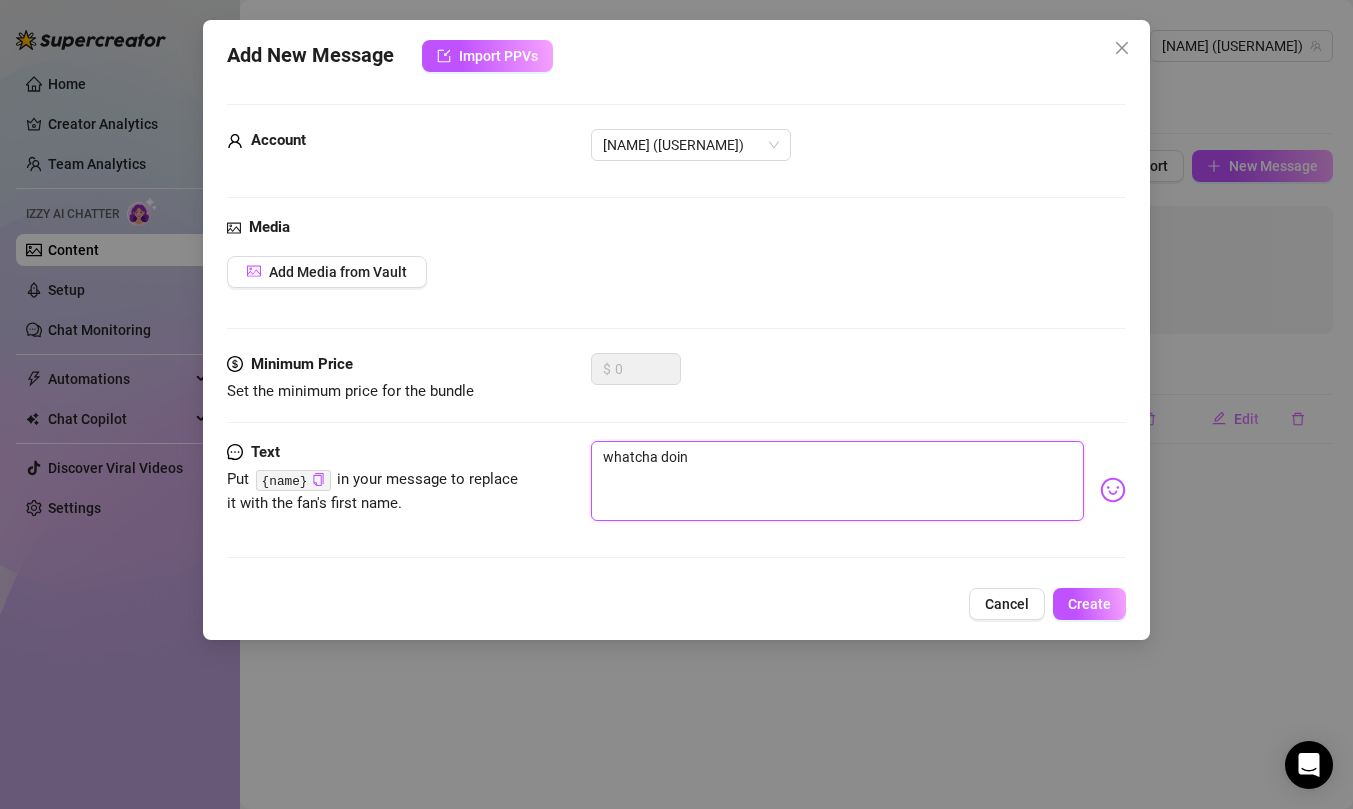 type on "whatcha doing" 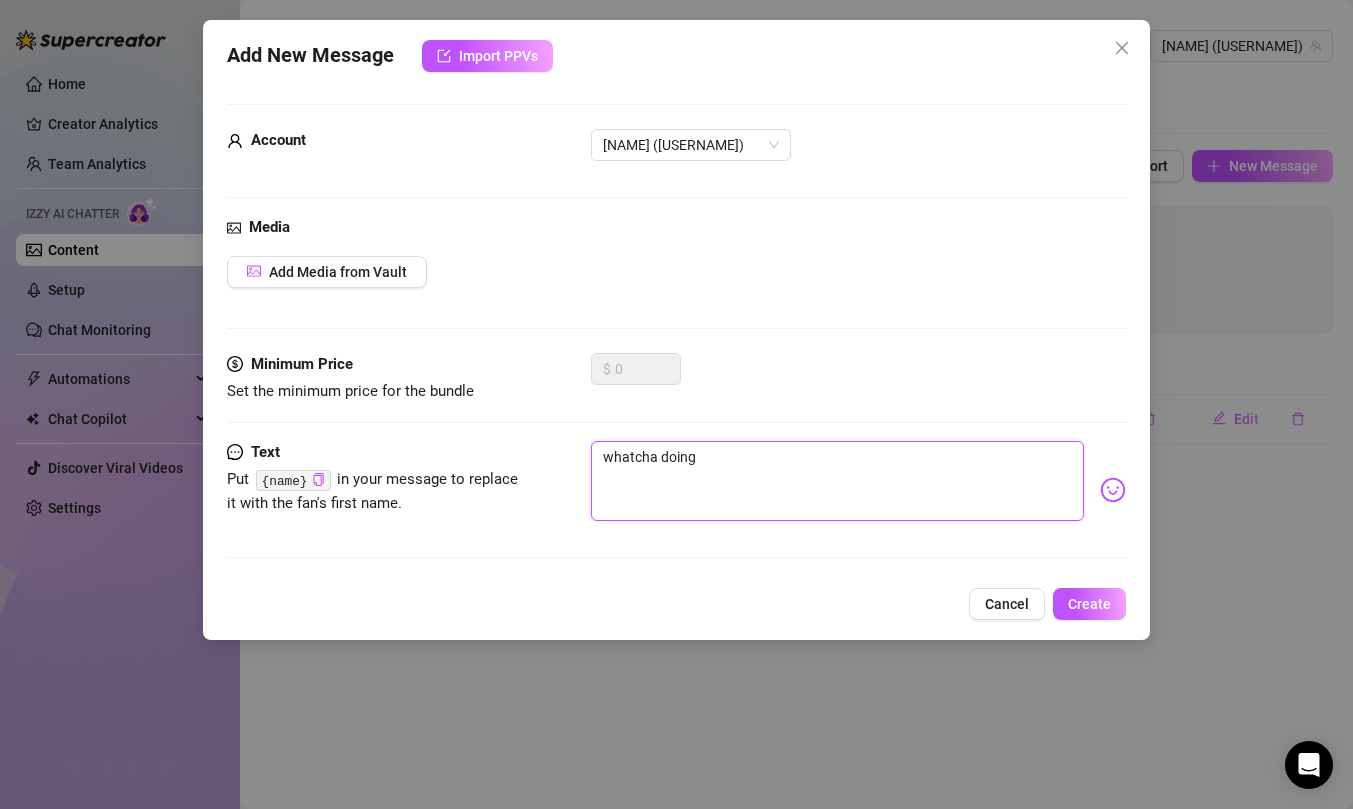 type on "whatcha doing" 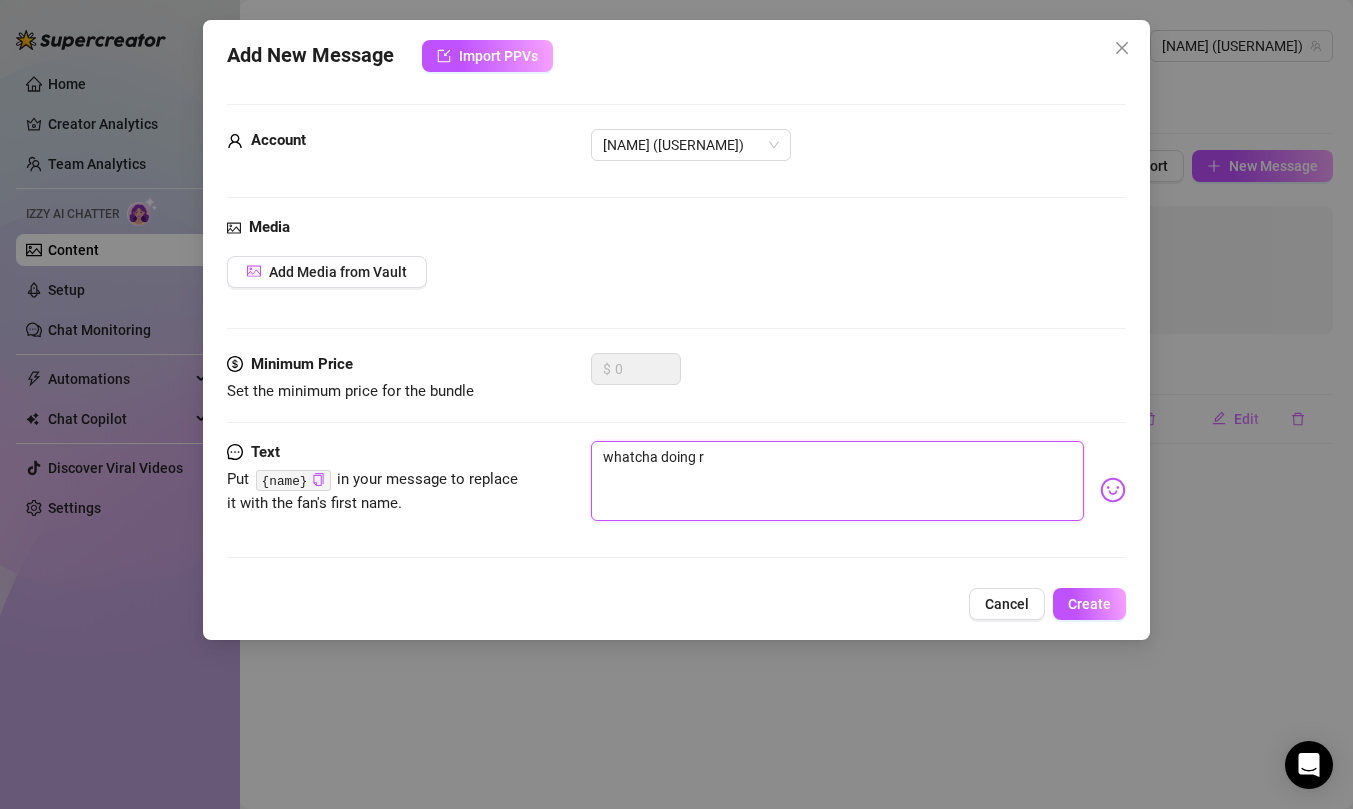 type on "whatcha doing ri" 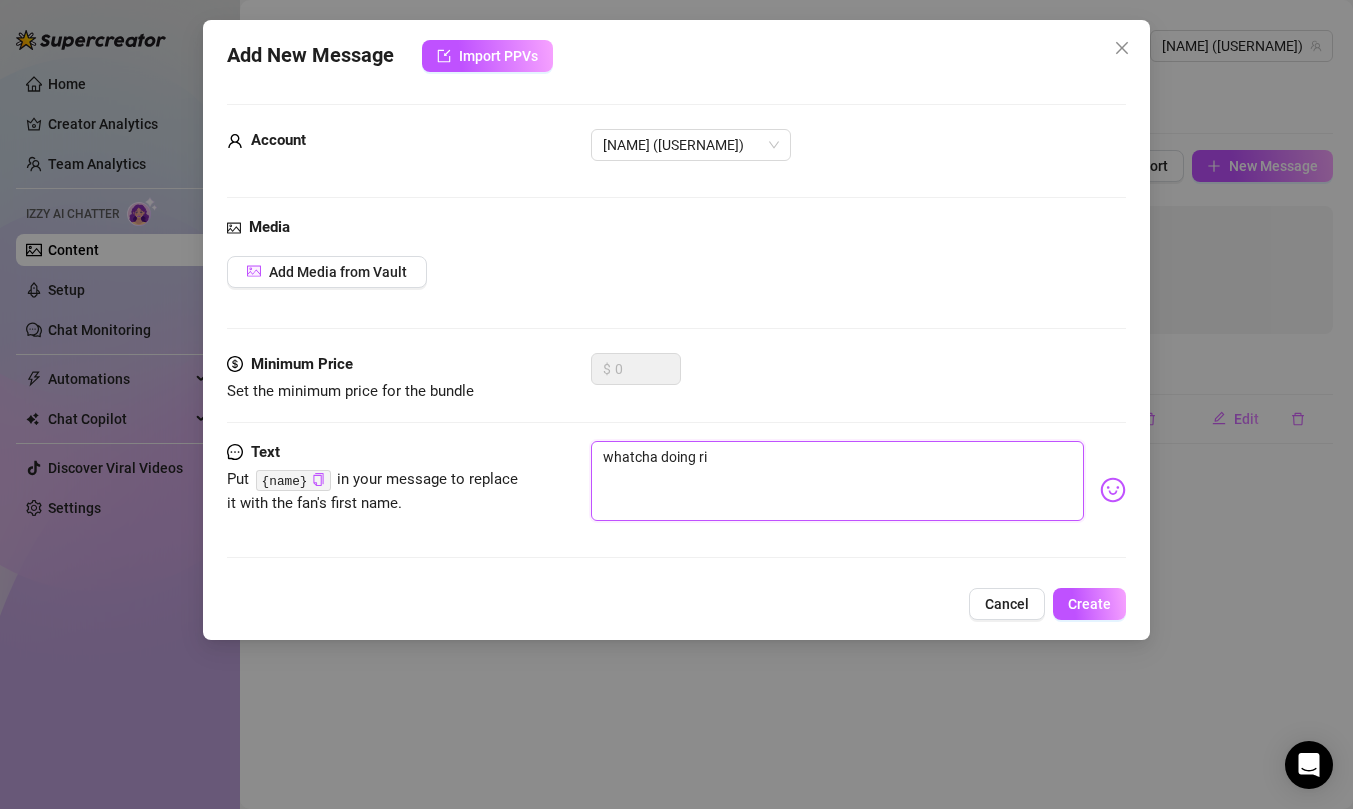 type on "whatcha doing rih" 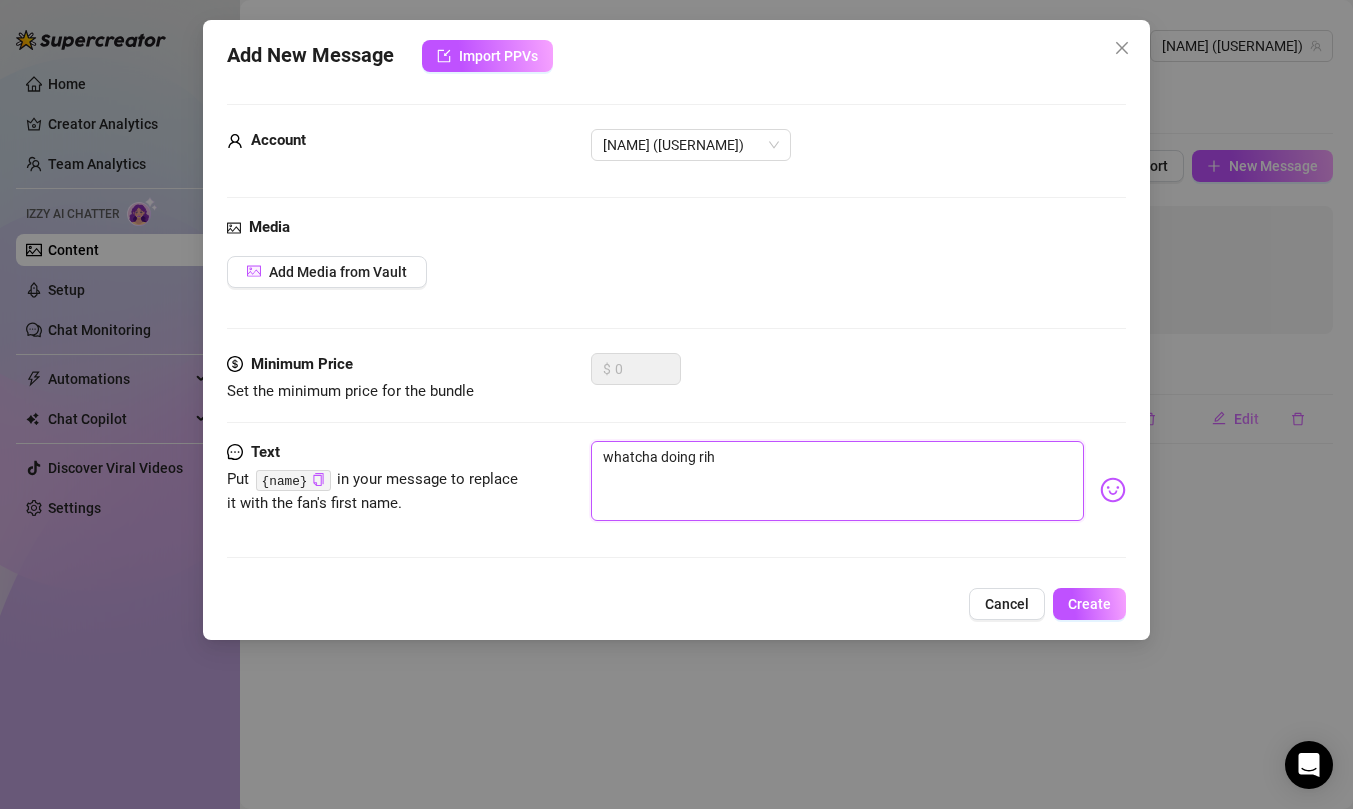 type on "whatcha doing ri" 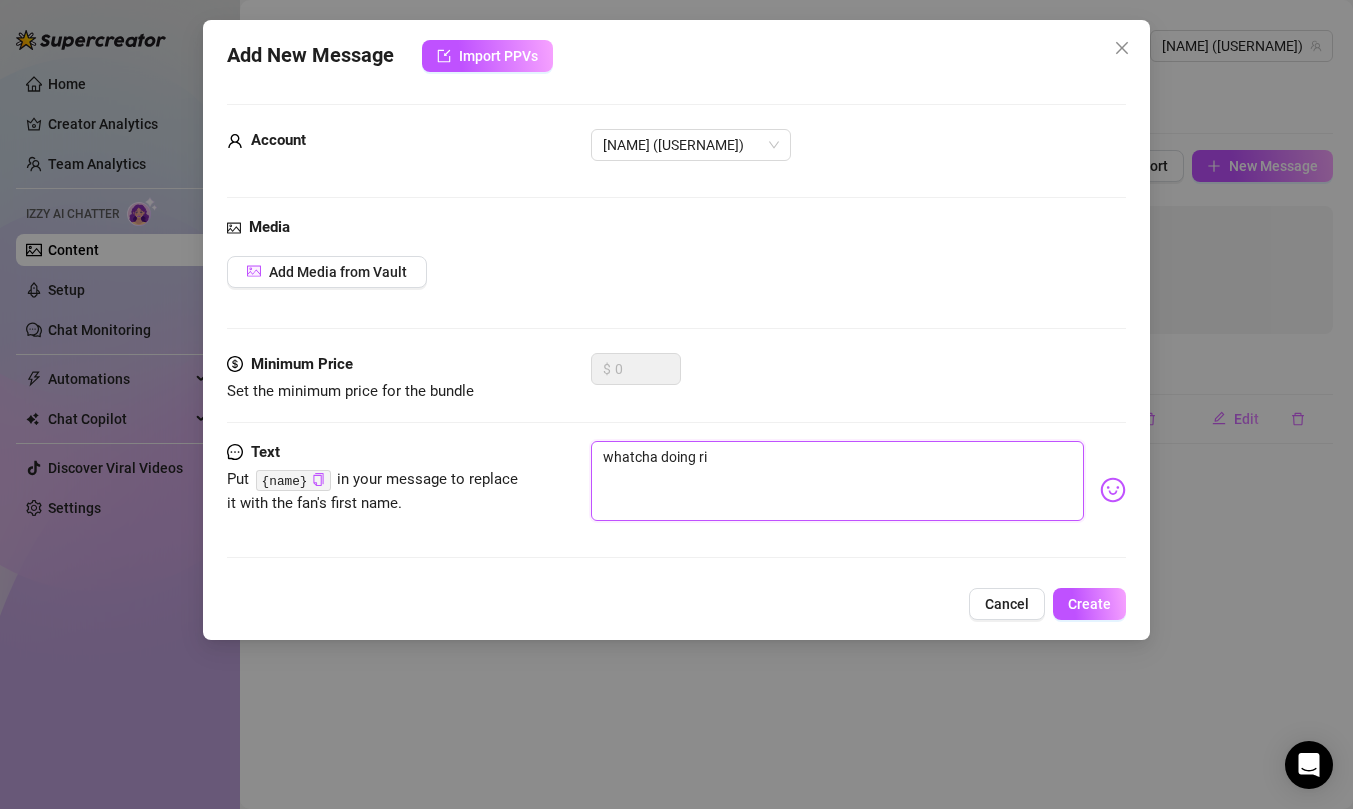 type on "whatcha doing ri" 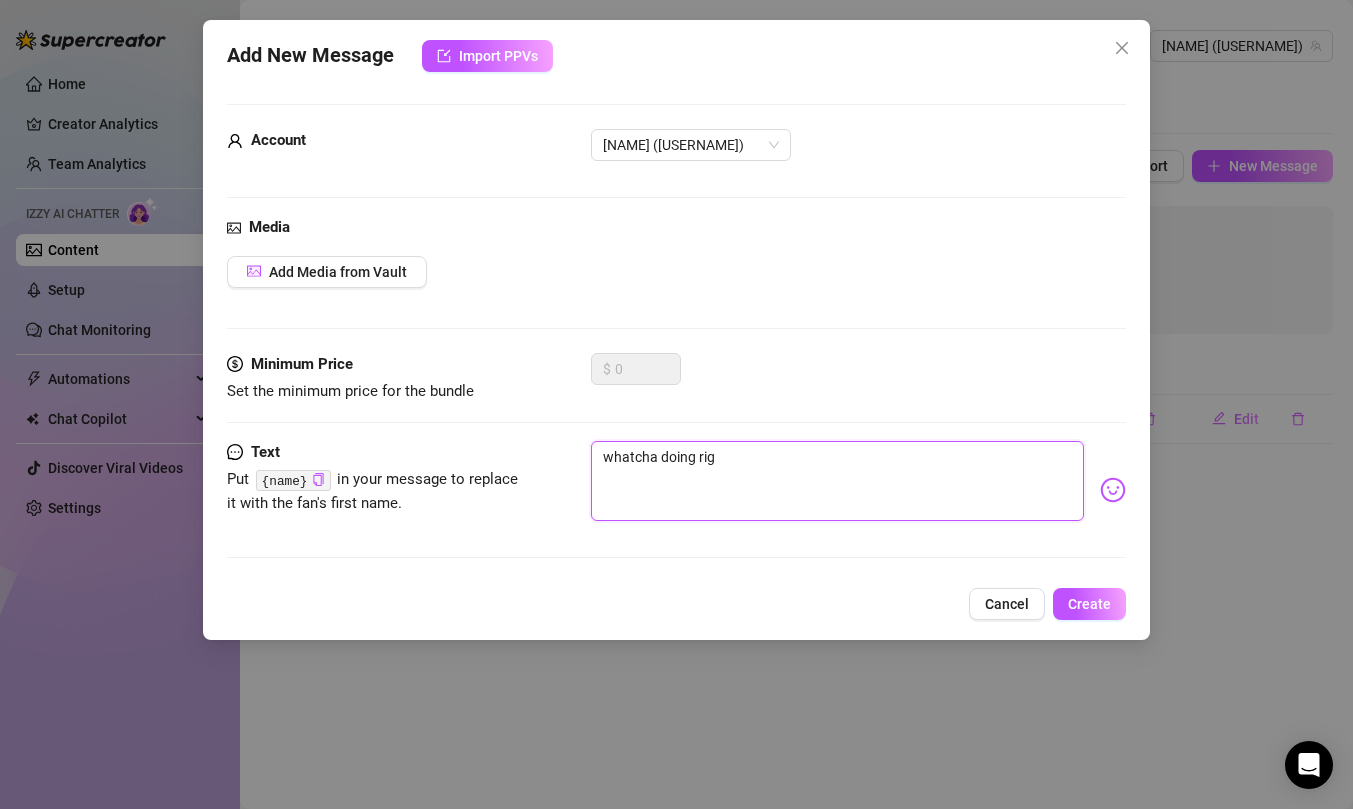 type on "whatcha doing right" 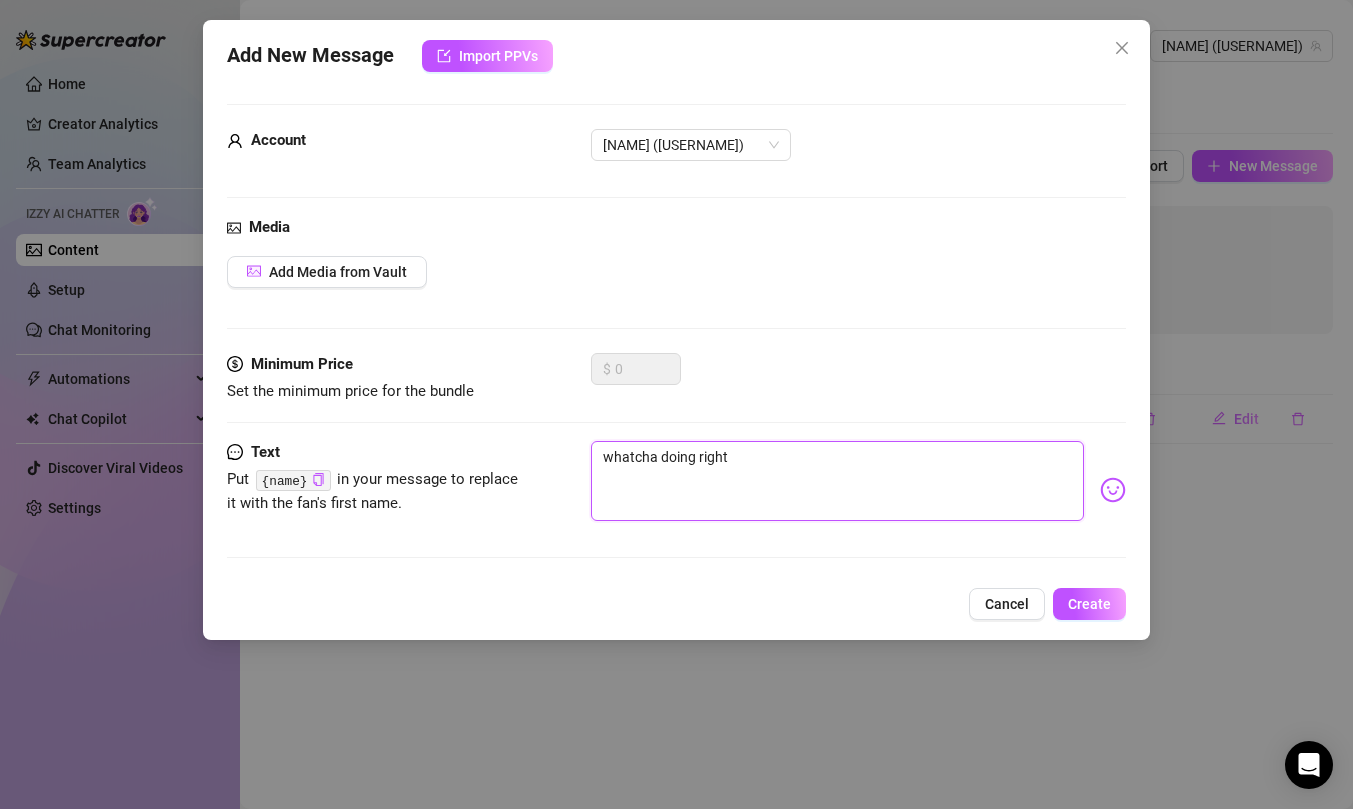 type on "whatcha doing right" 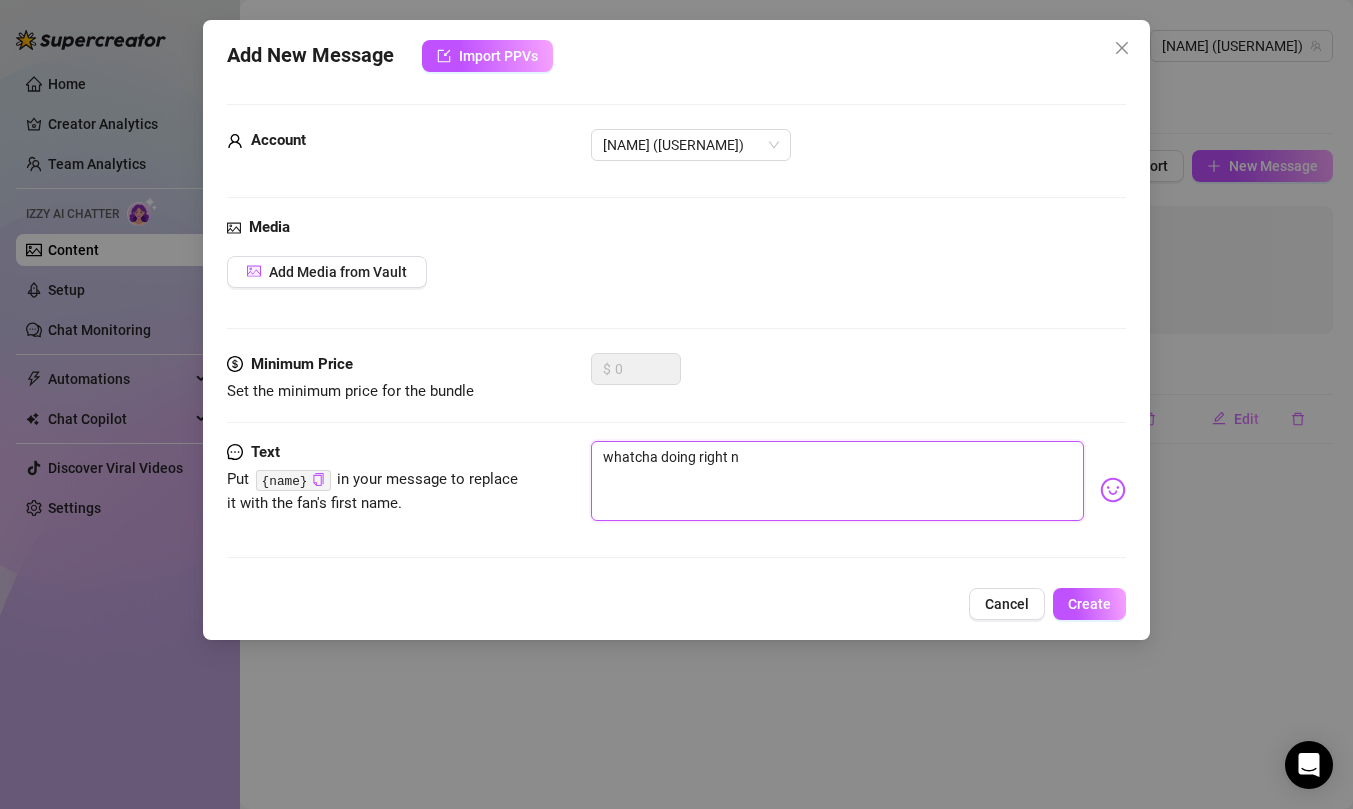 type on "whatcha doing right no" 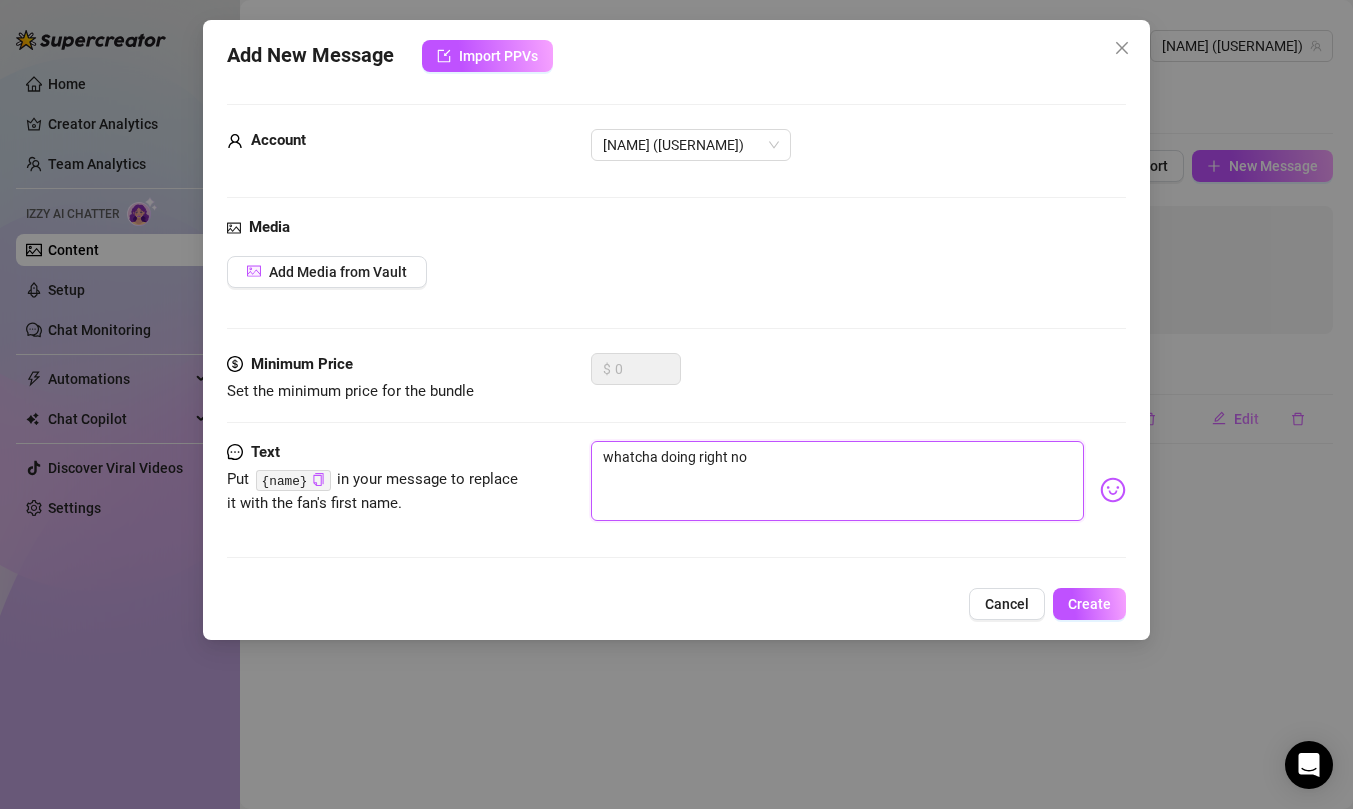 type on "whatcha doing right now" 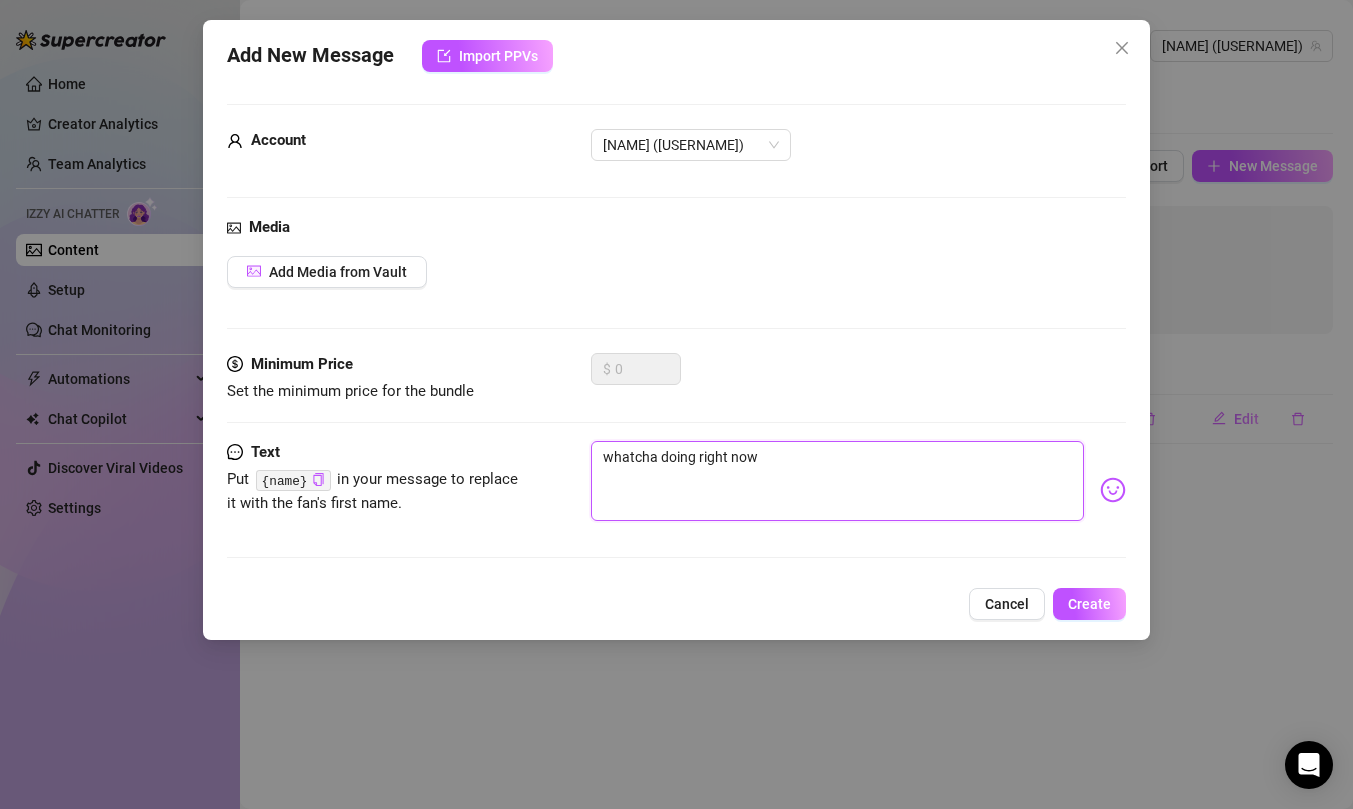 type on "whatcha doing right now?" 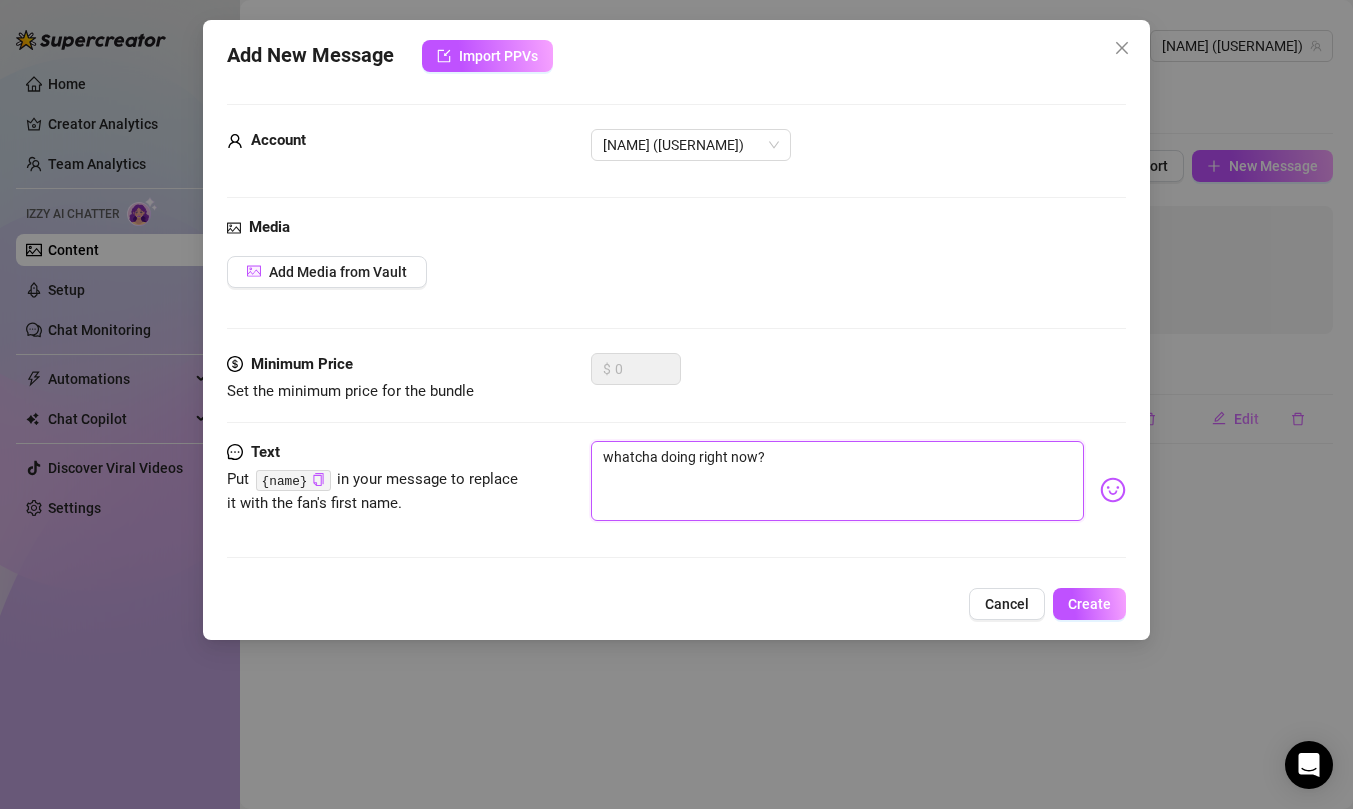 type on "whatcha doing right now?" 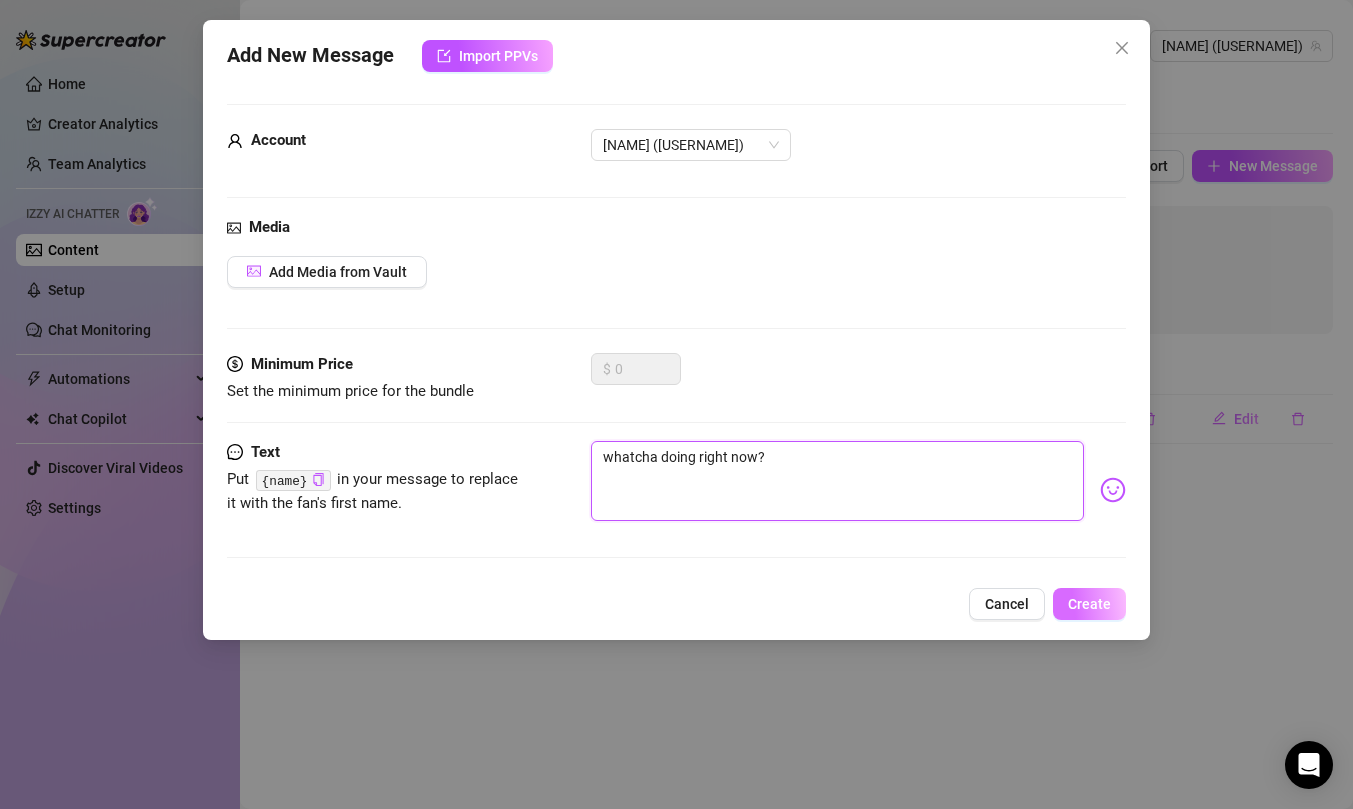 type on "whatcha doing right now?" 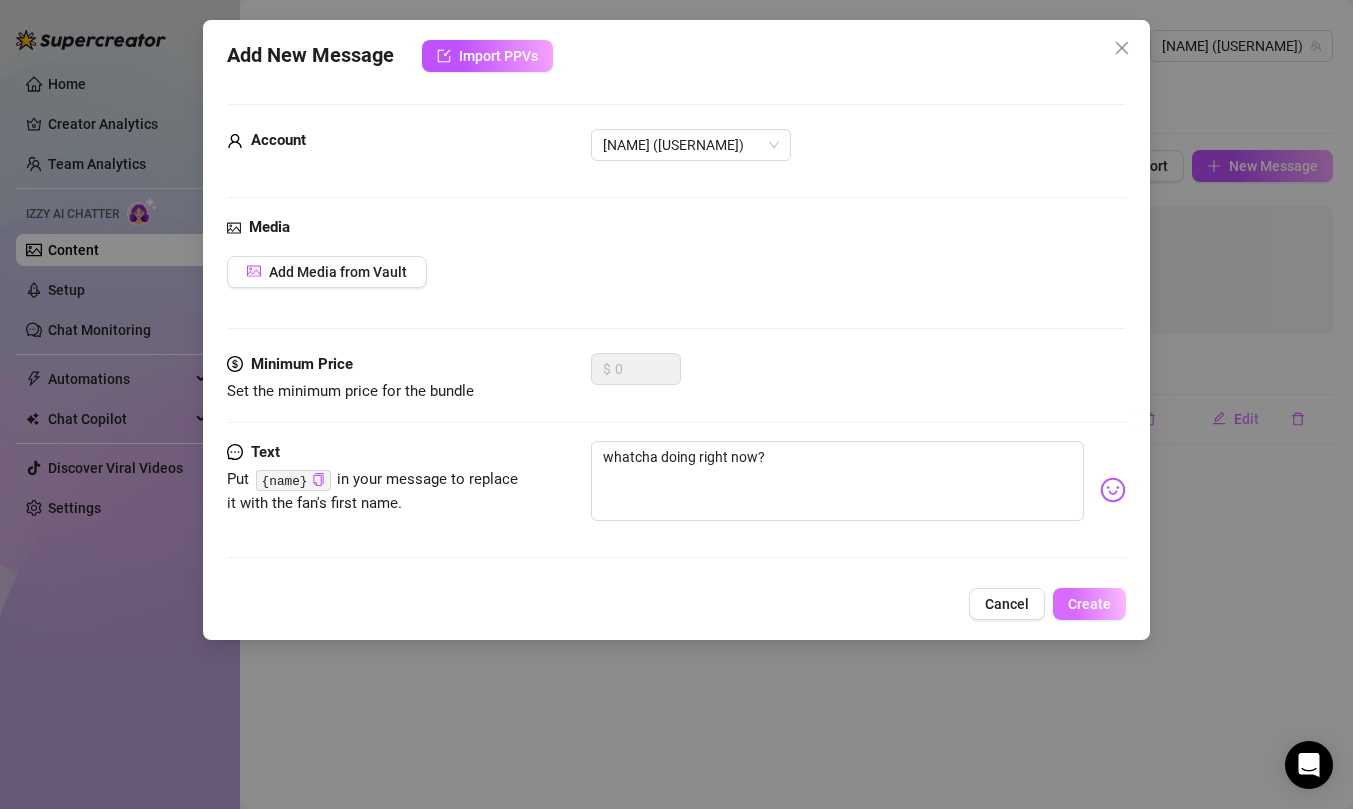 click on "Create" at bounding box center [1089, 604] 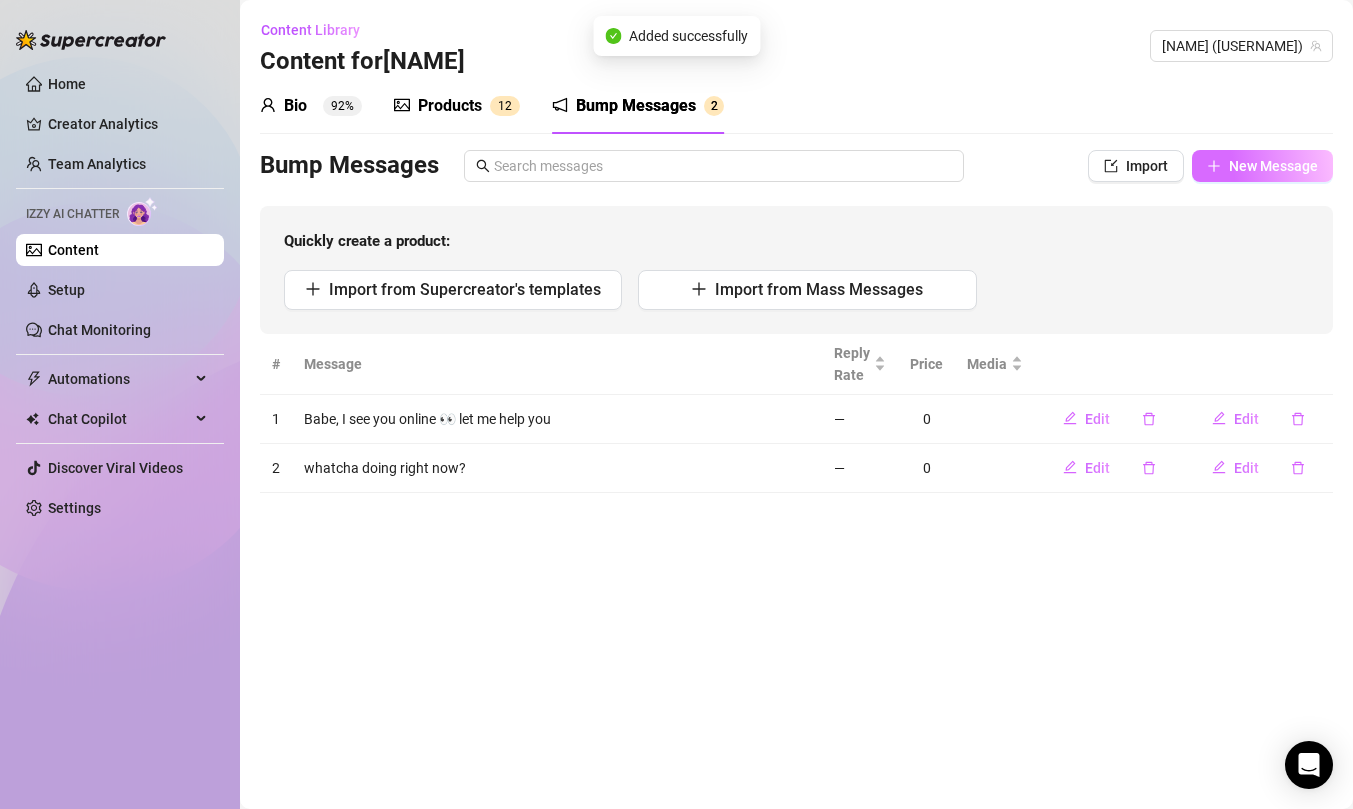 click on "New Message" at bounding box center (1262, 166) 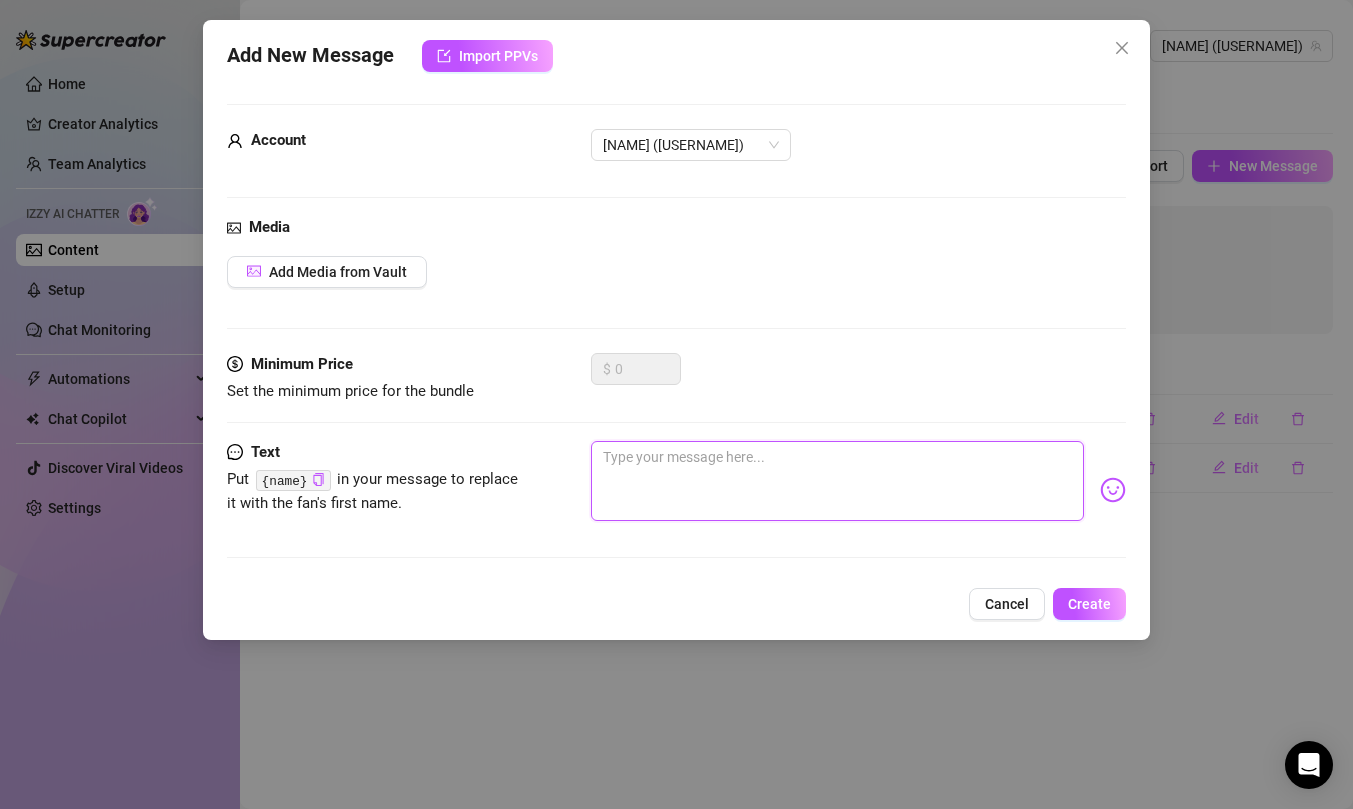 click at bounding box center (837, 481) 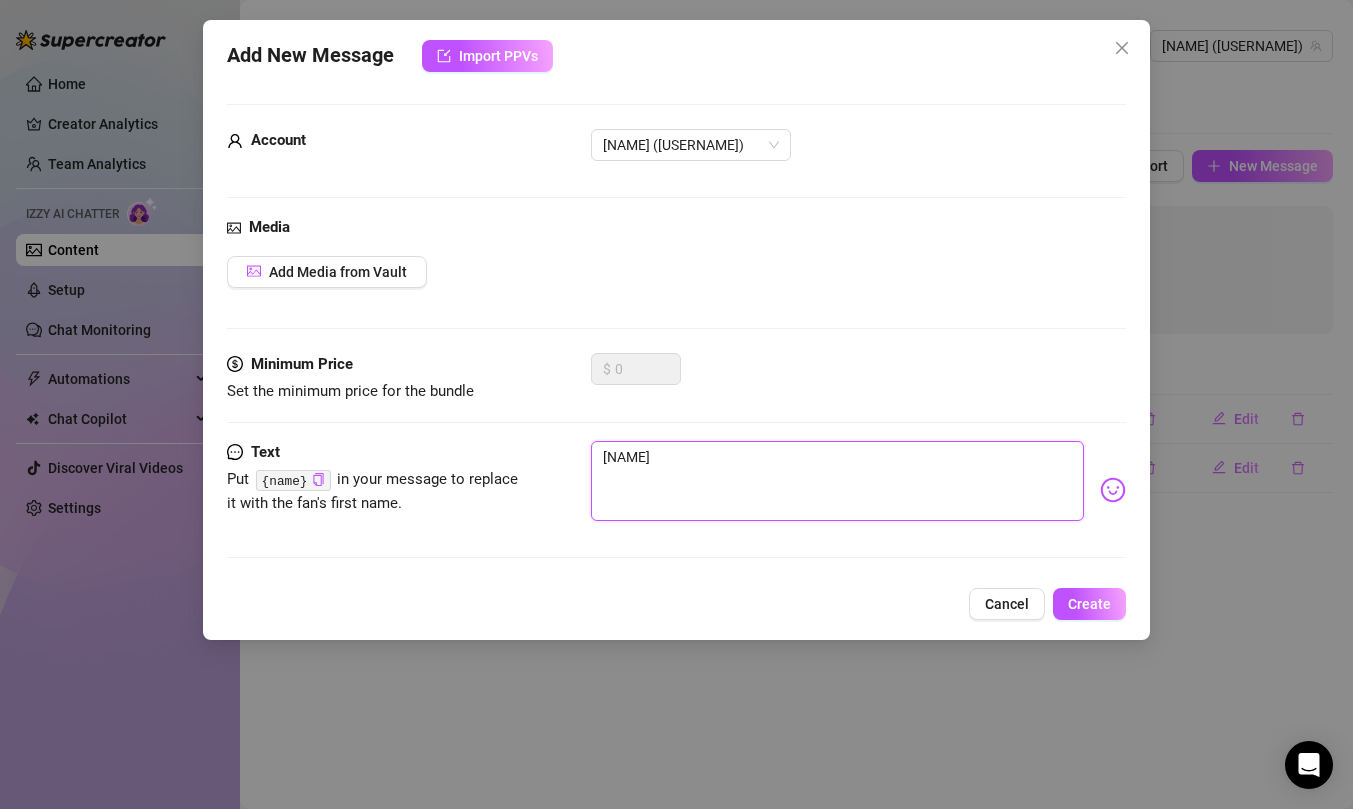 type on "[NAME]" 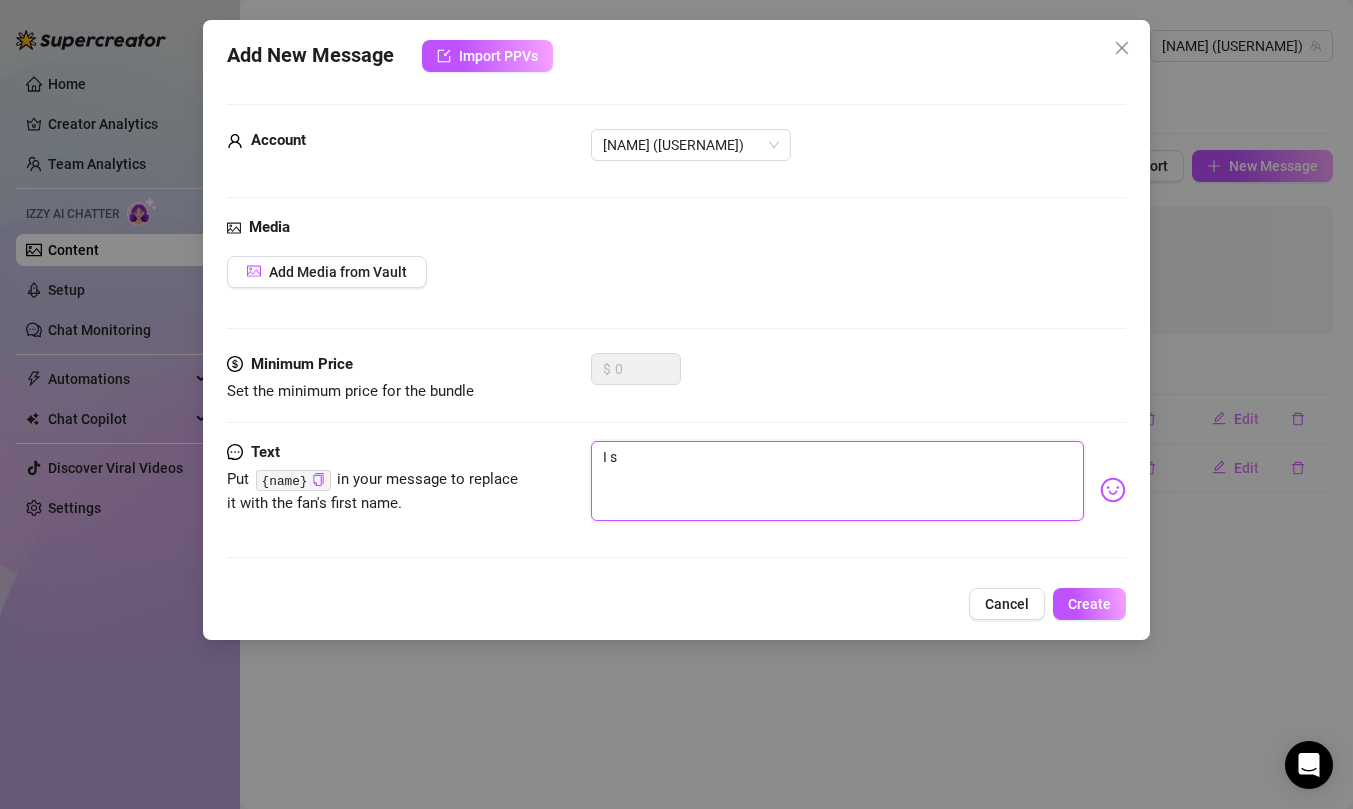 type on "[NAME]" 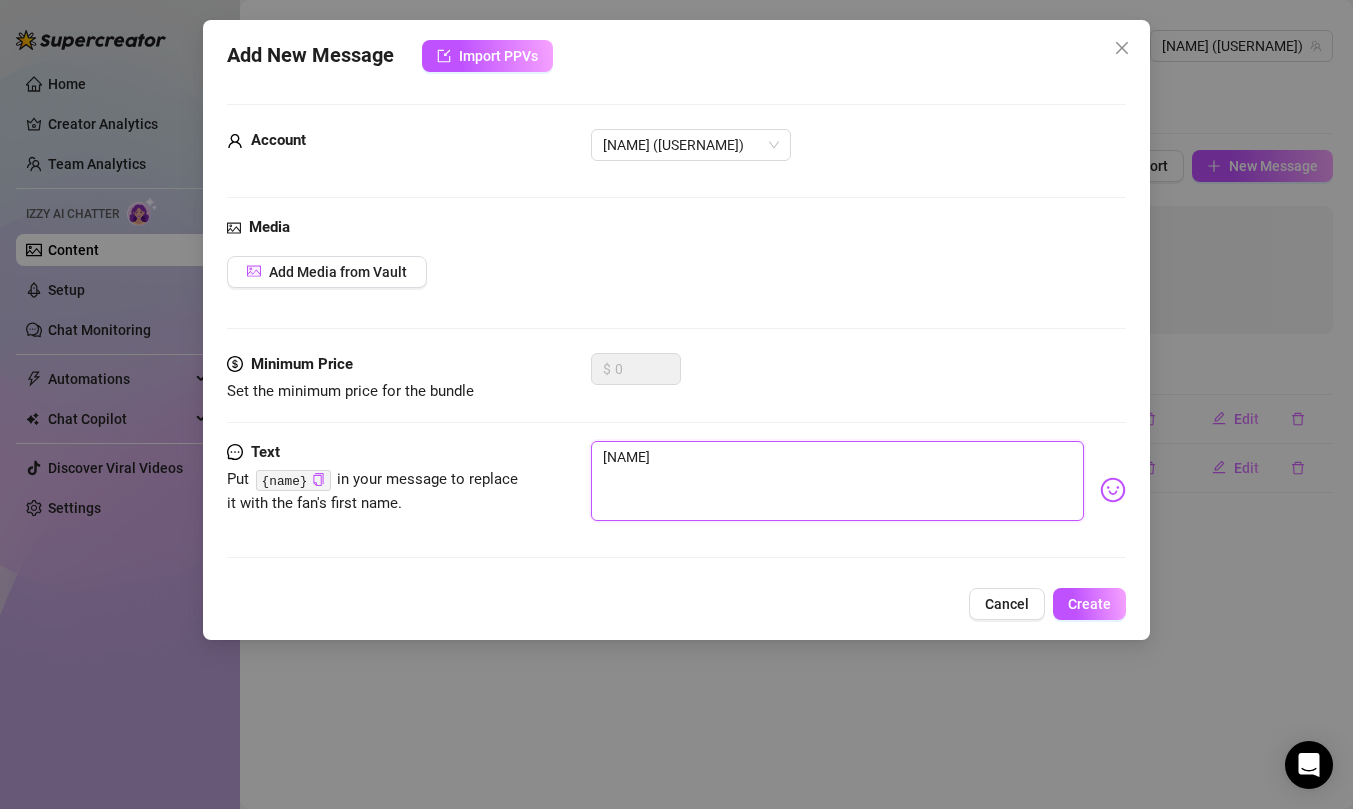 type on "[NAME]" 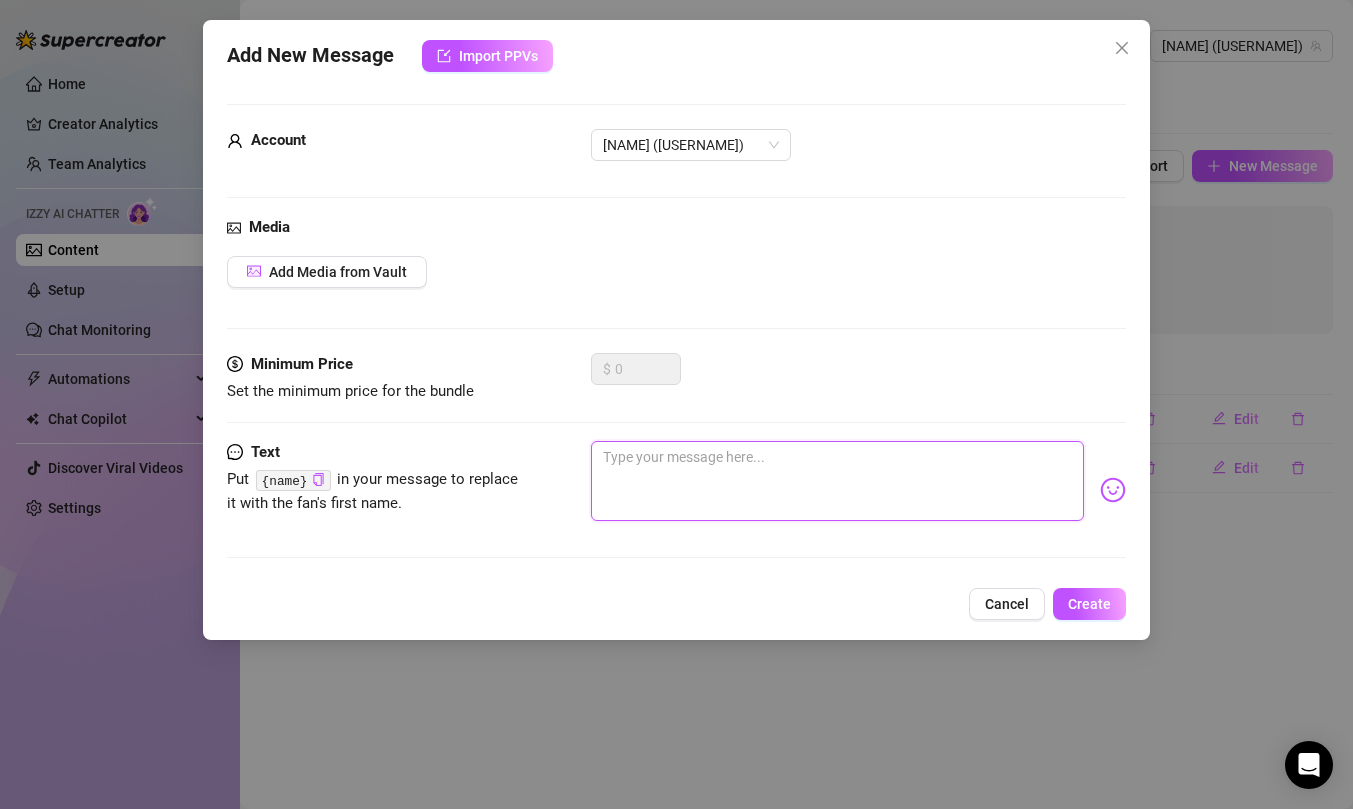 type on "D" 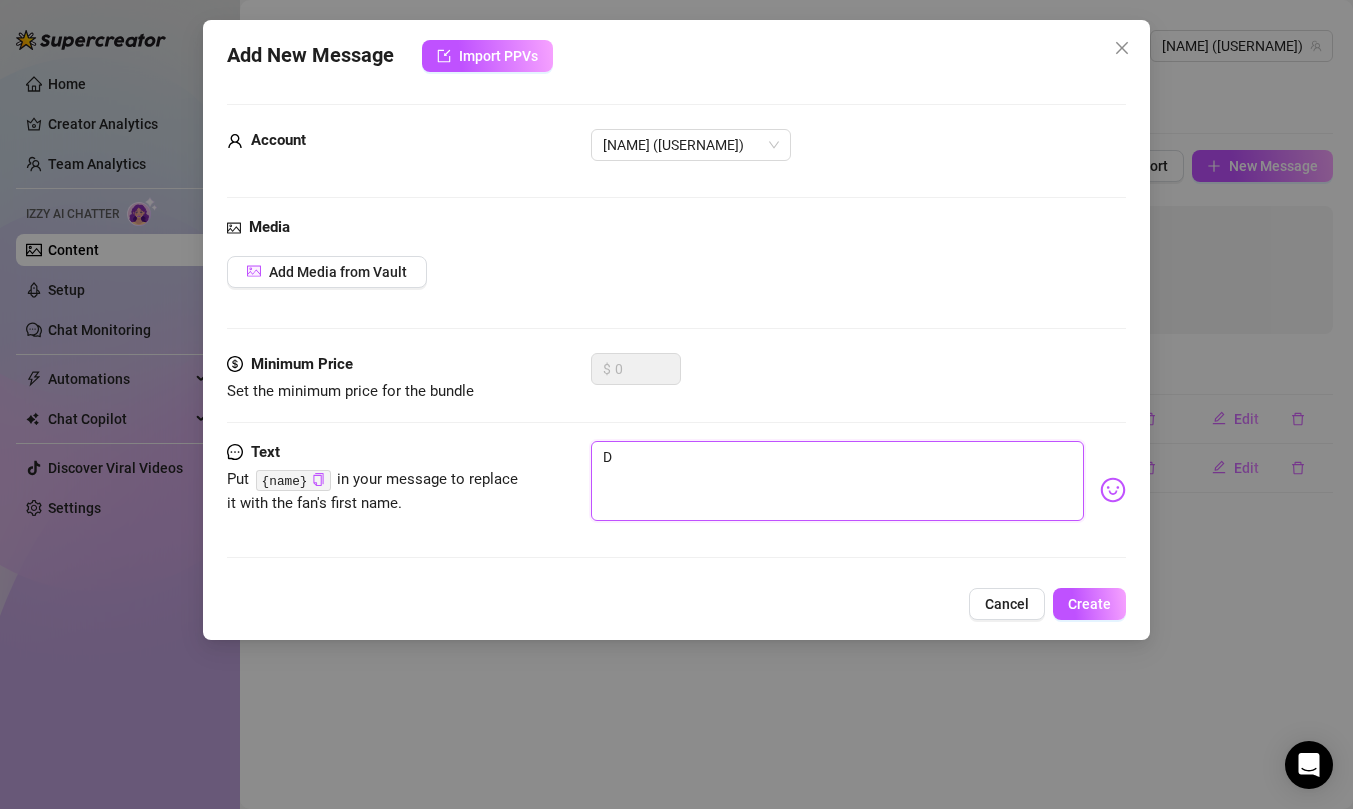 type on "[NAME]" 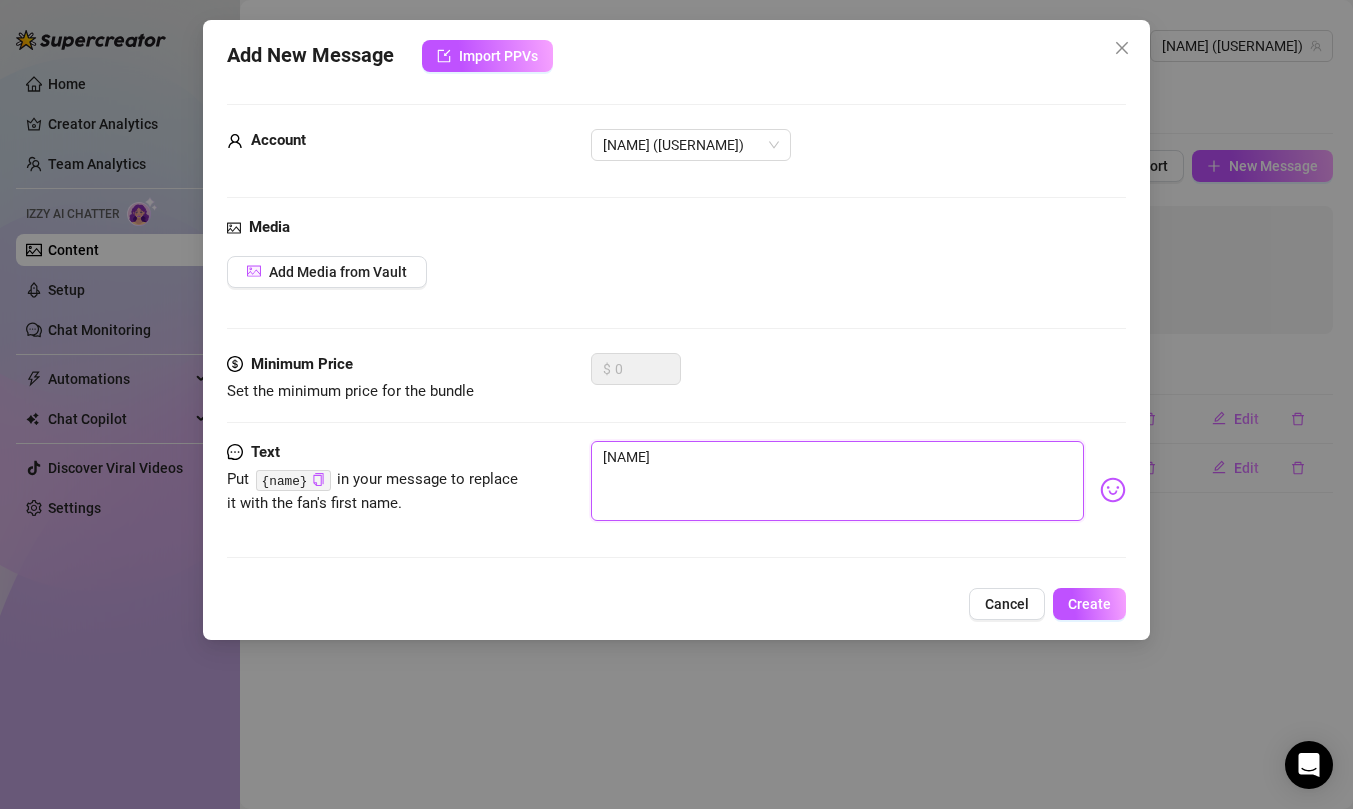 type on "[NAME]" 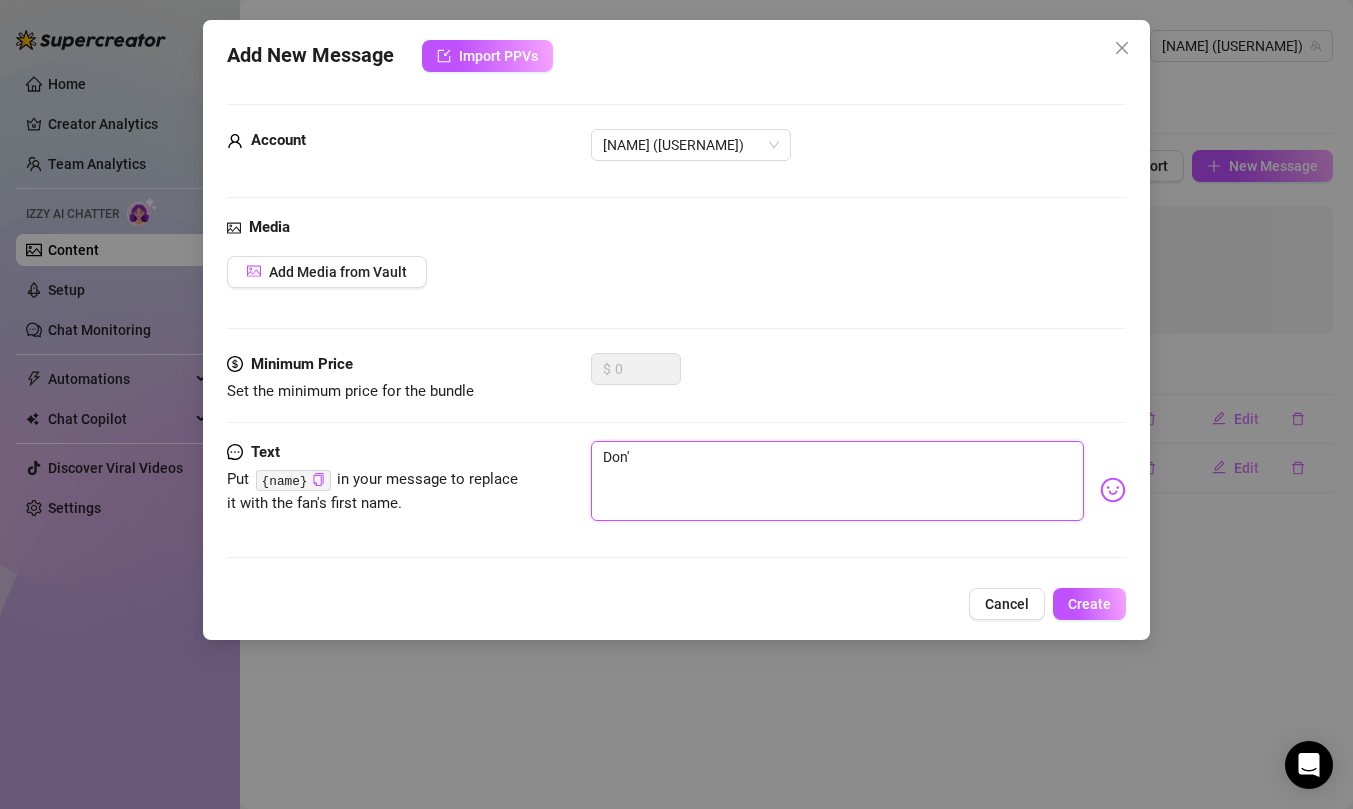 type on "Don't" 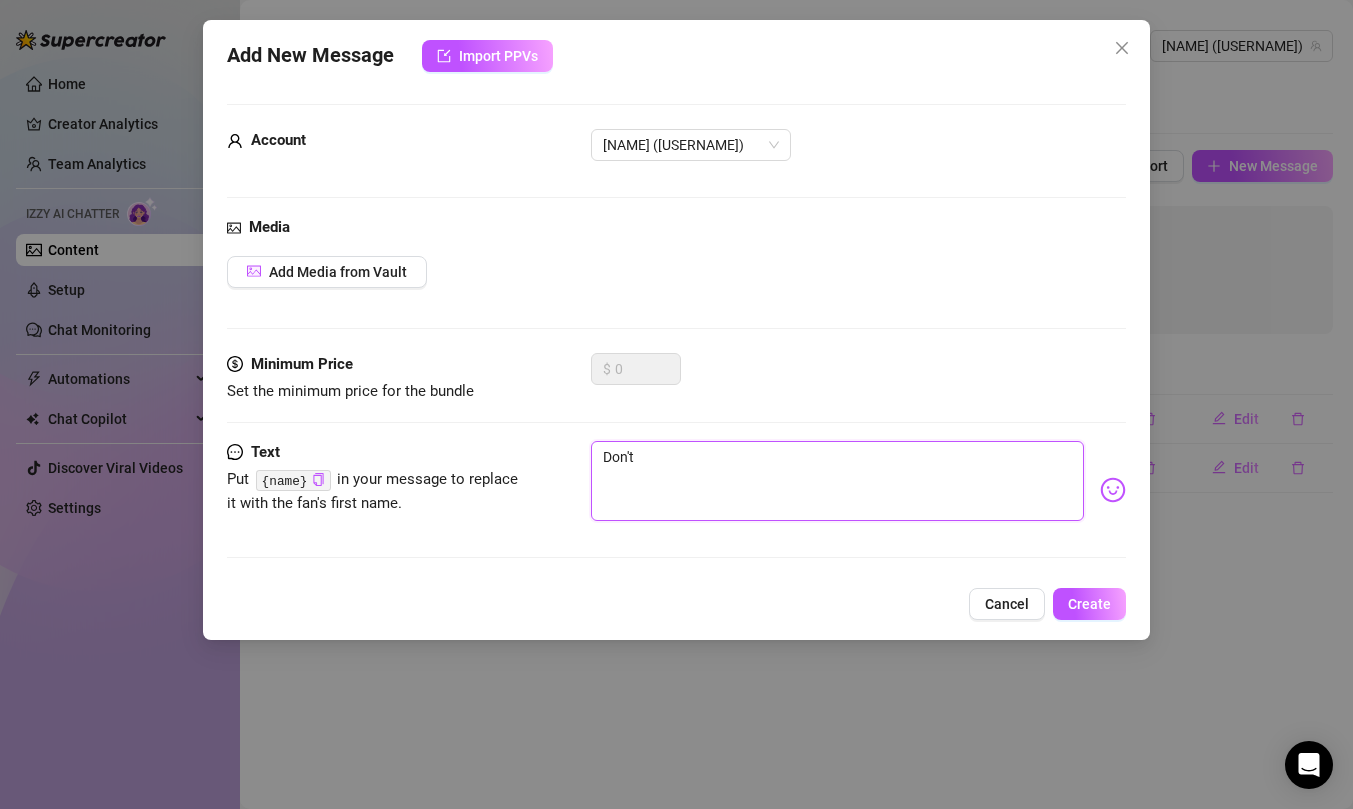 type on "Don't" 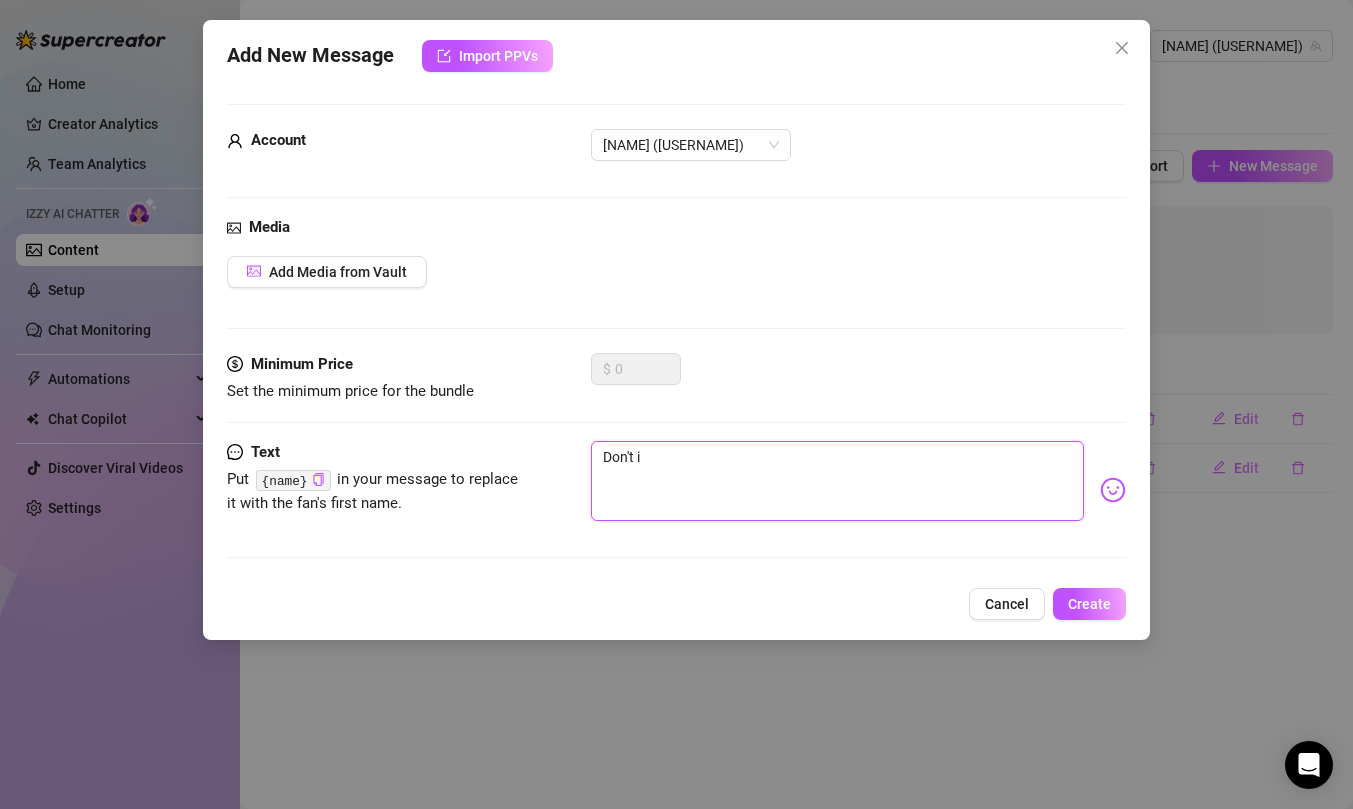 type on "Don't ig" 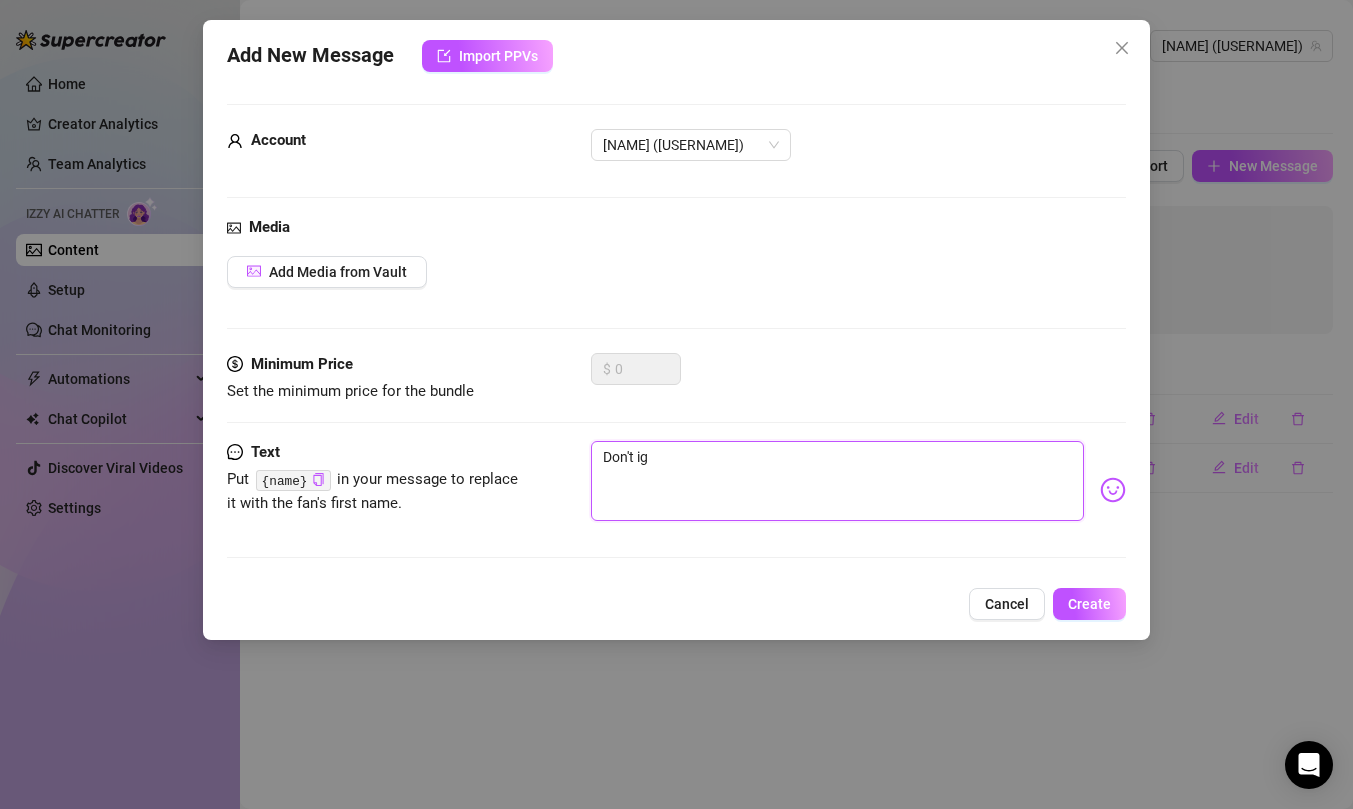 type on "Don't ign" 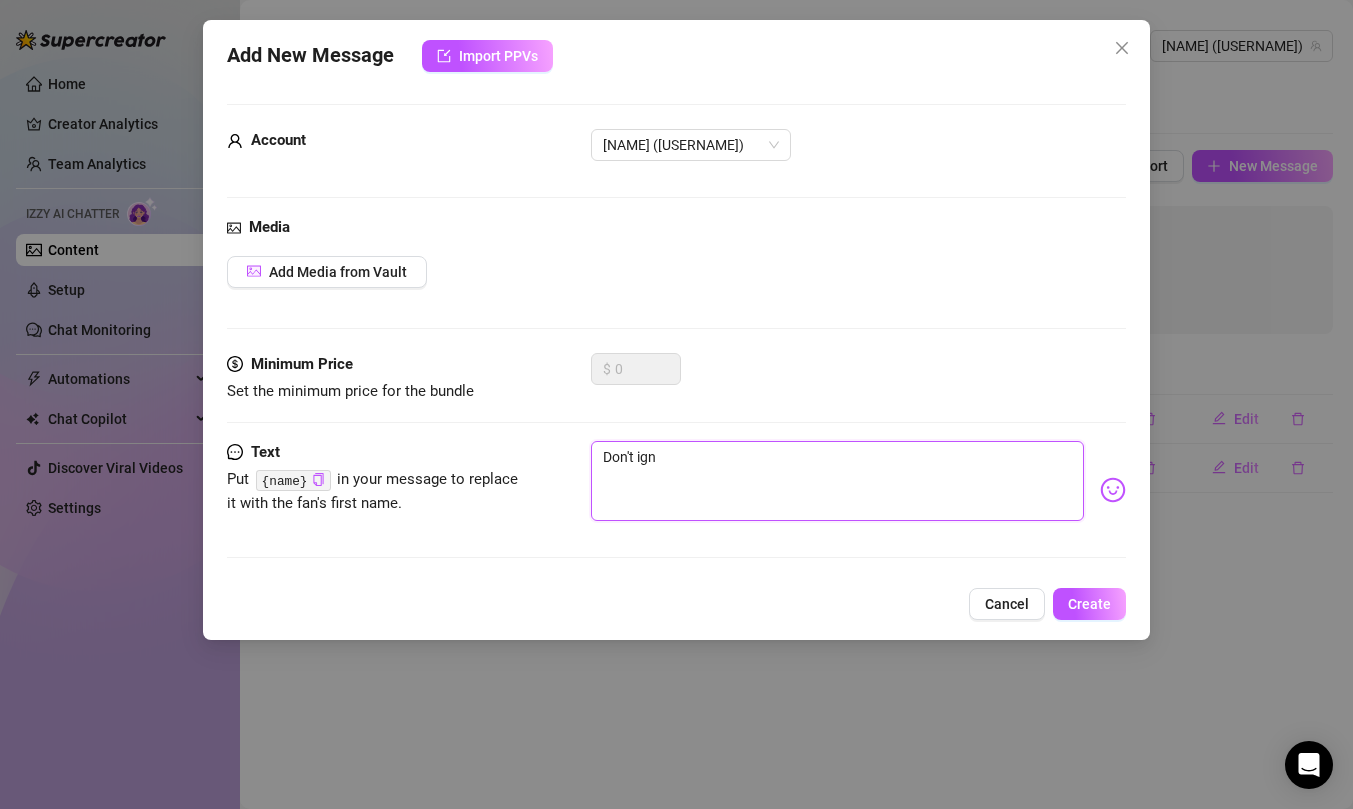 type on "Don't igno" 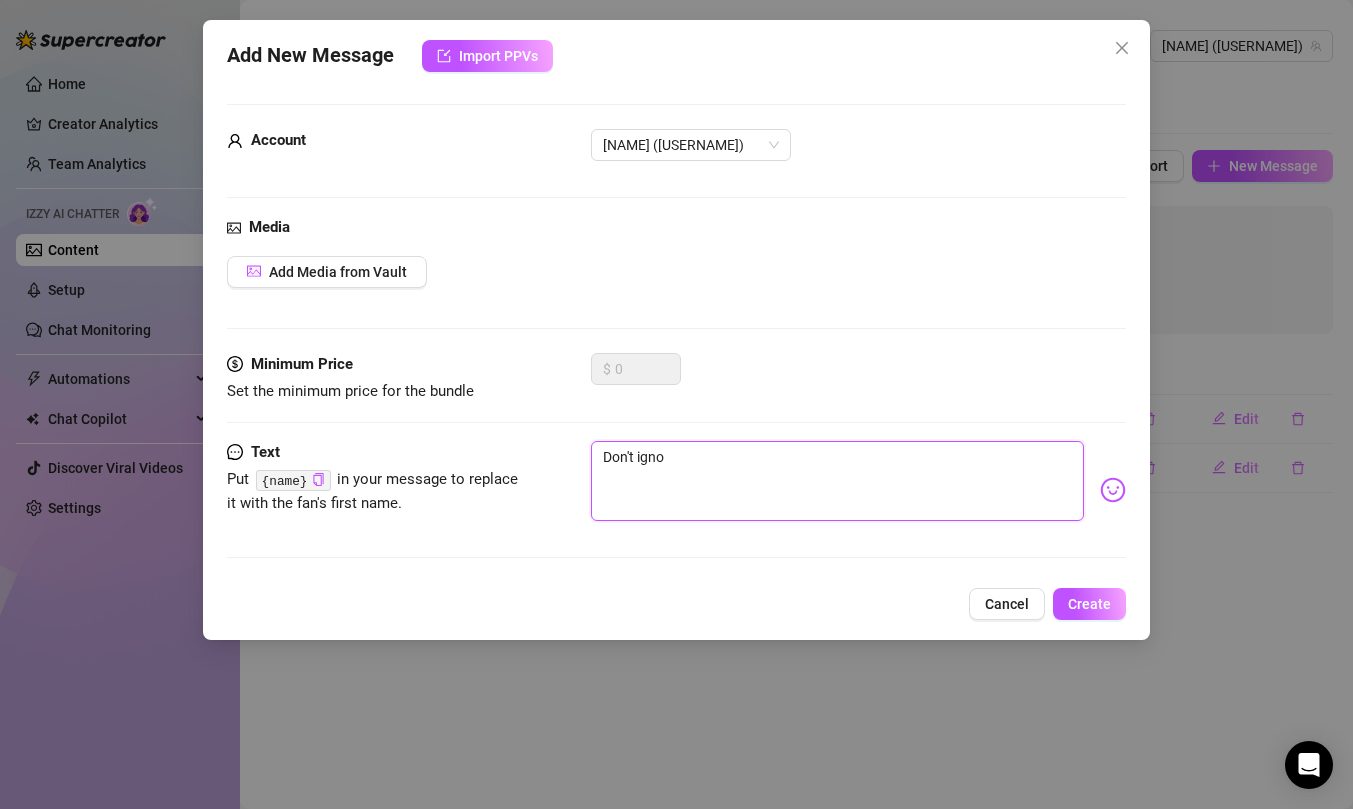 type on "Don't ignor" 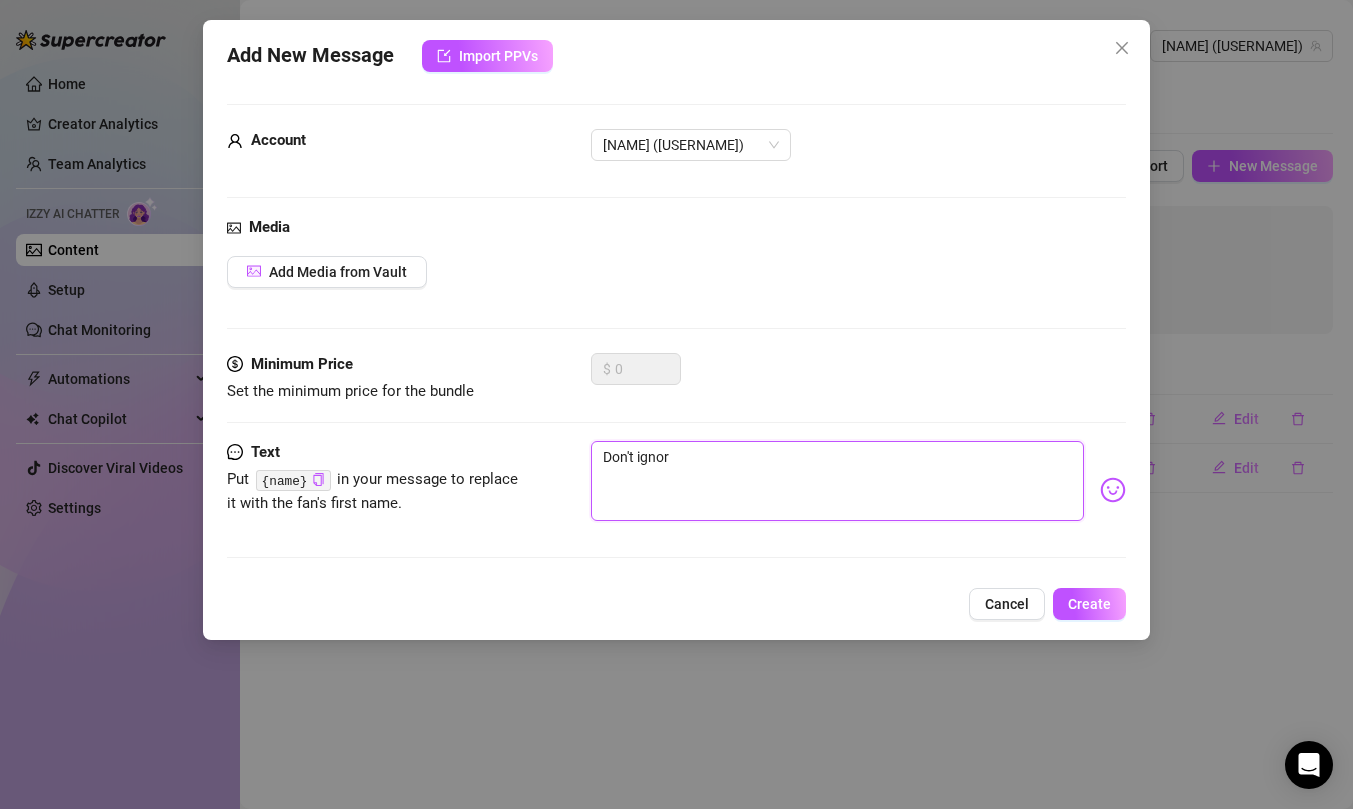 type on "Don't ignore" 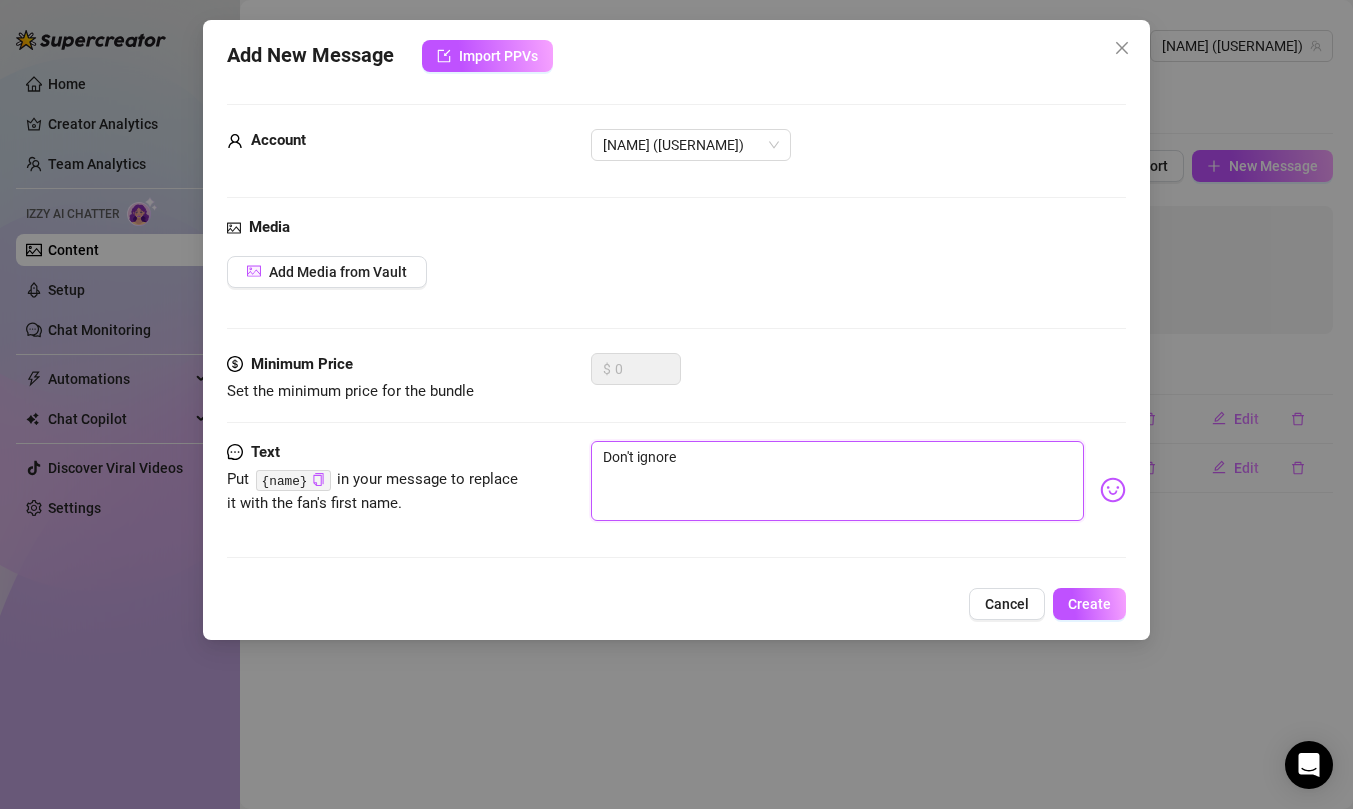 type on "Don't ignorem" 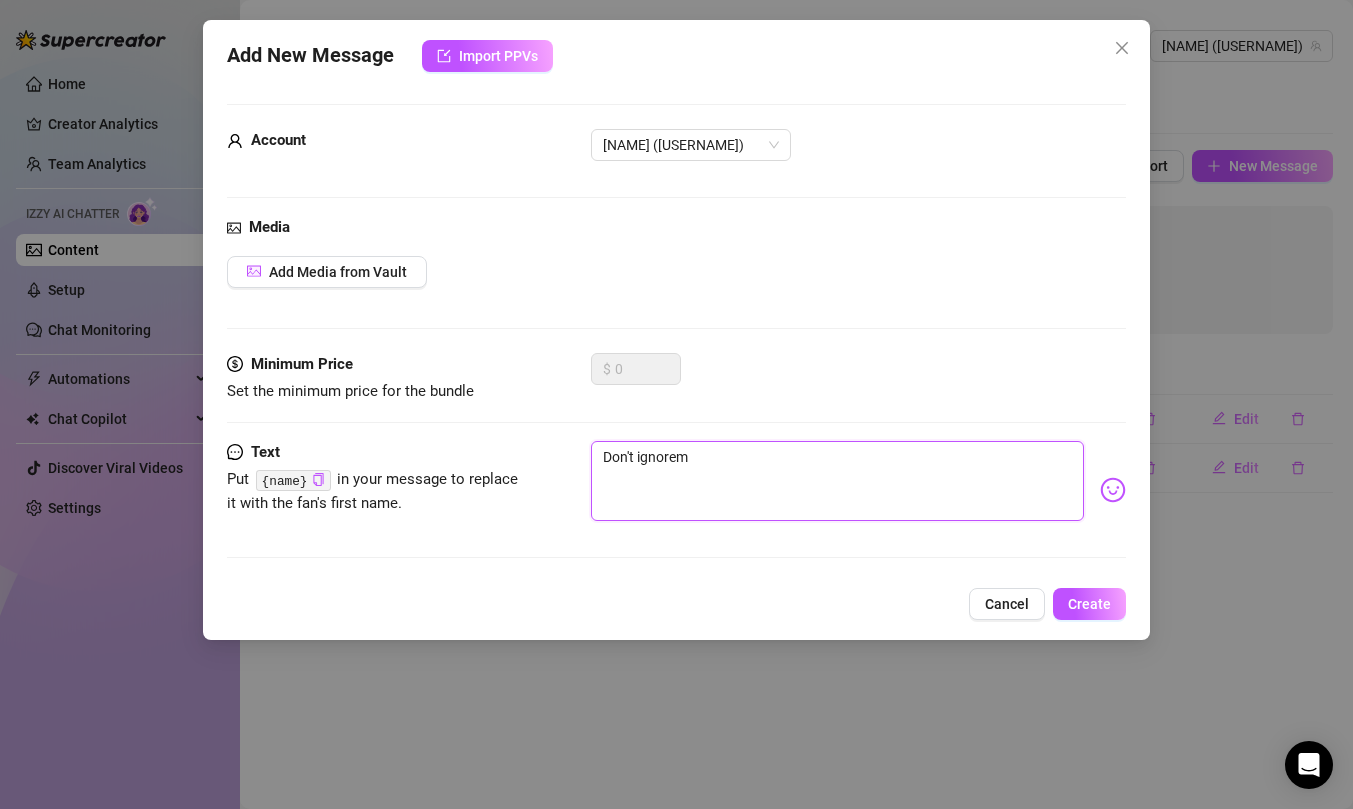 type on "Don't ignore" 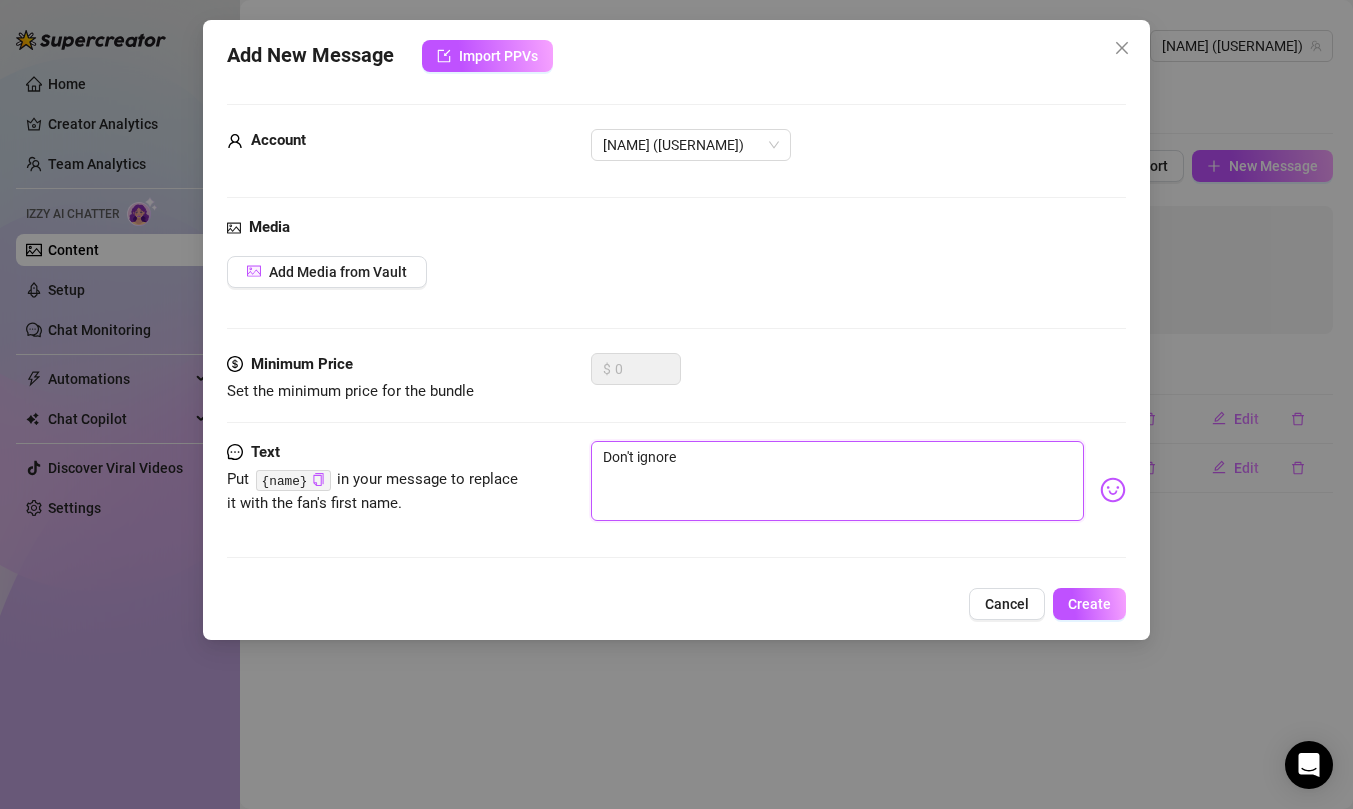 type 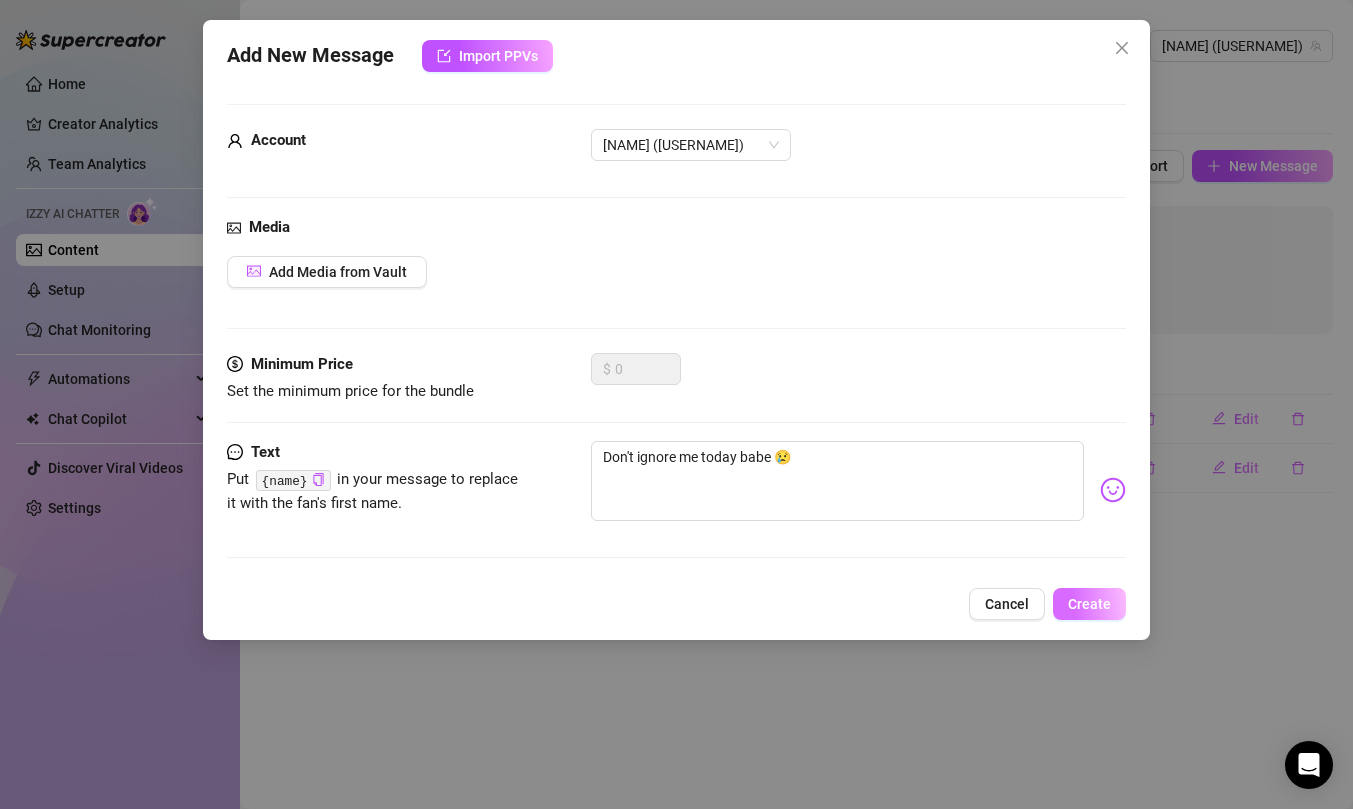 click on "Create" at bounding box center [1089, 604] 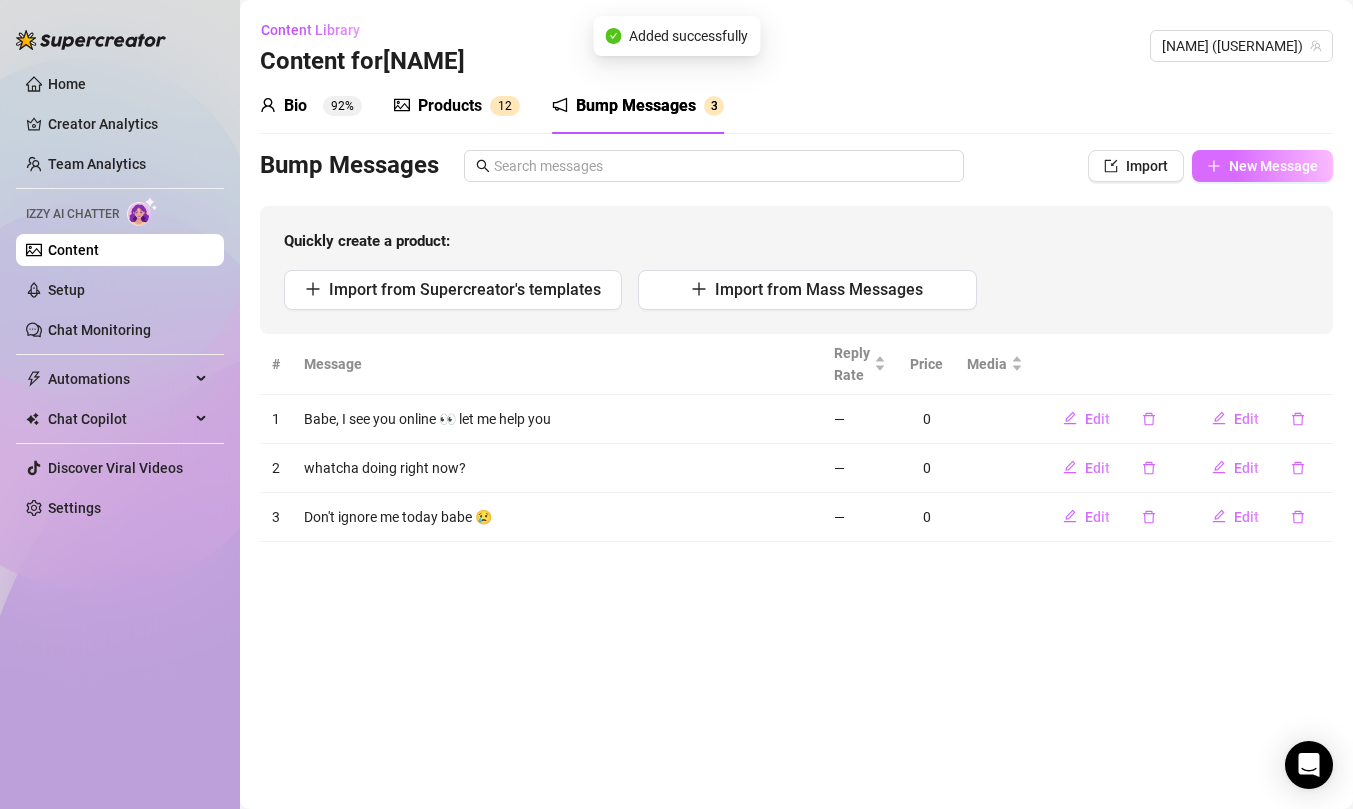 click on "New Message" at bounding box center (1273, 166) 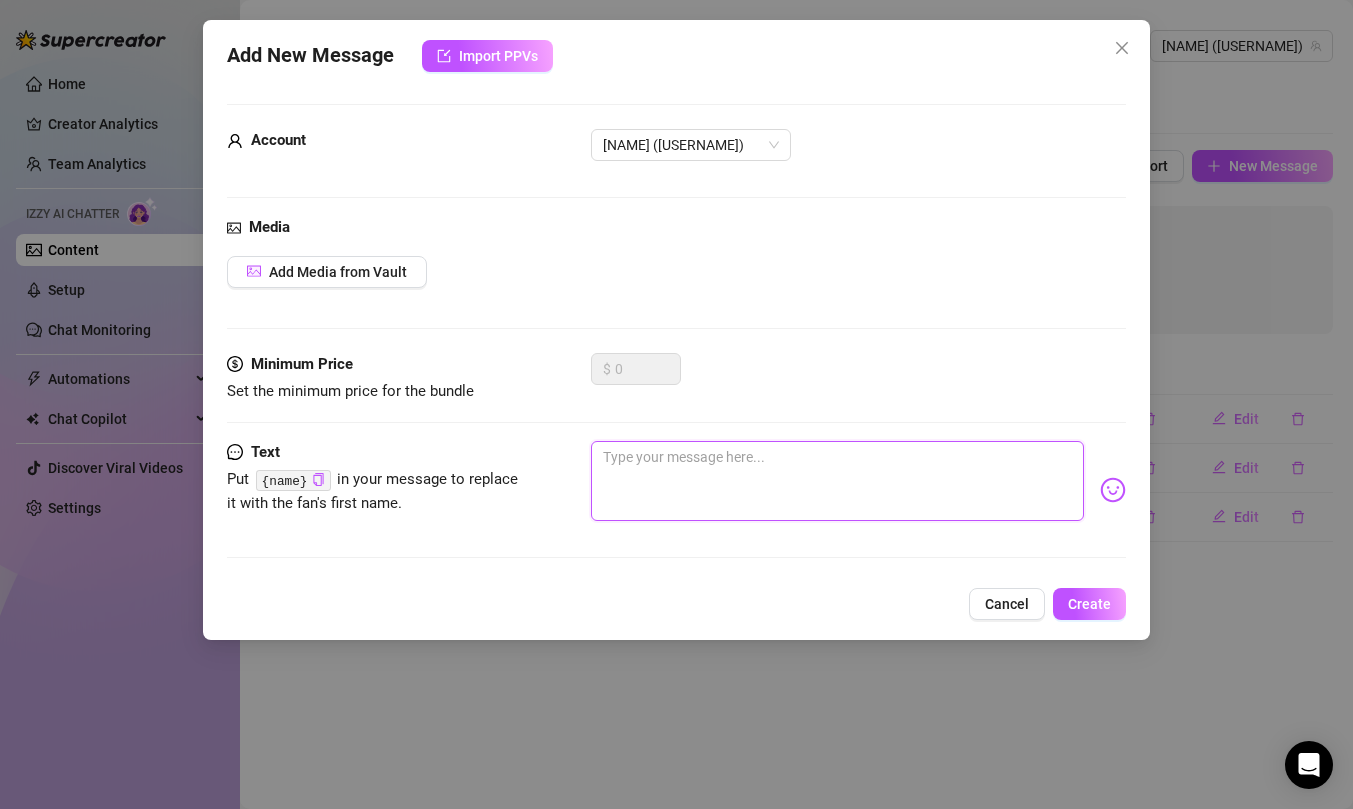 click at bounding box center [837, 481] 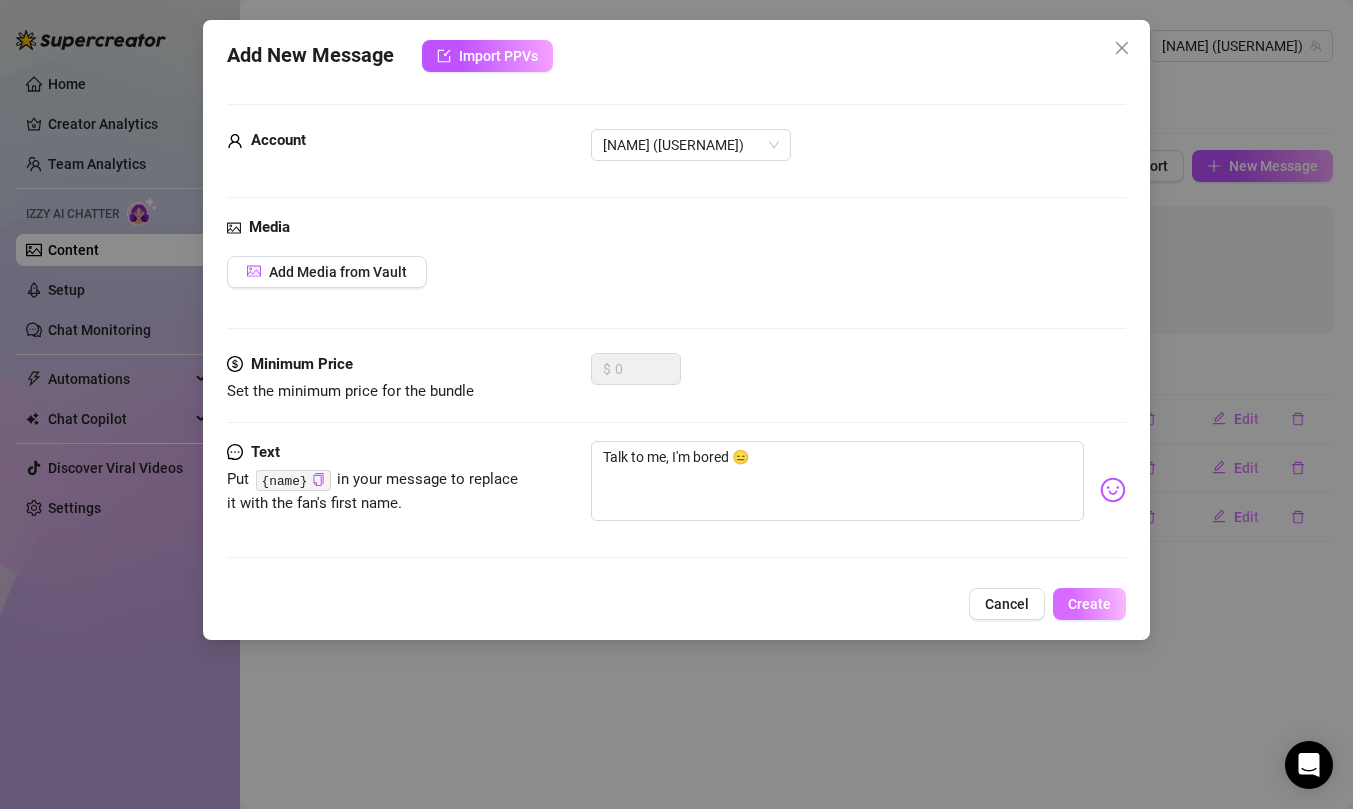 click on "Create" at bounding box center [1089, 604] 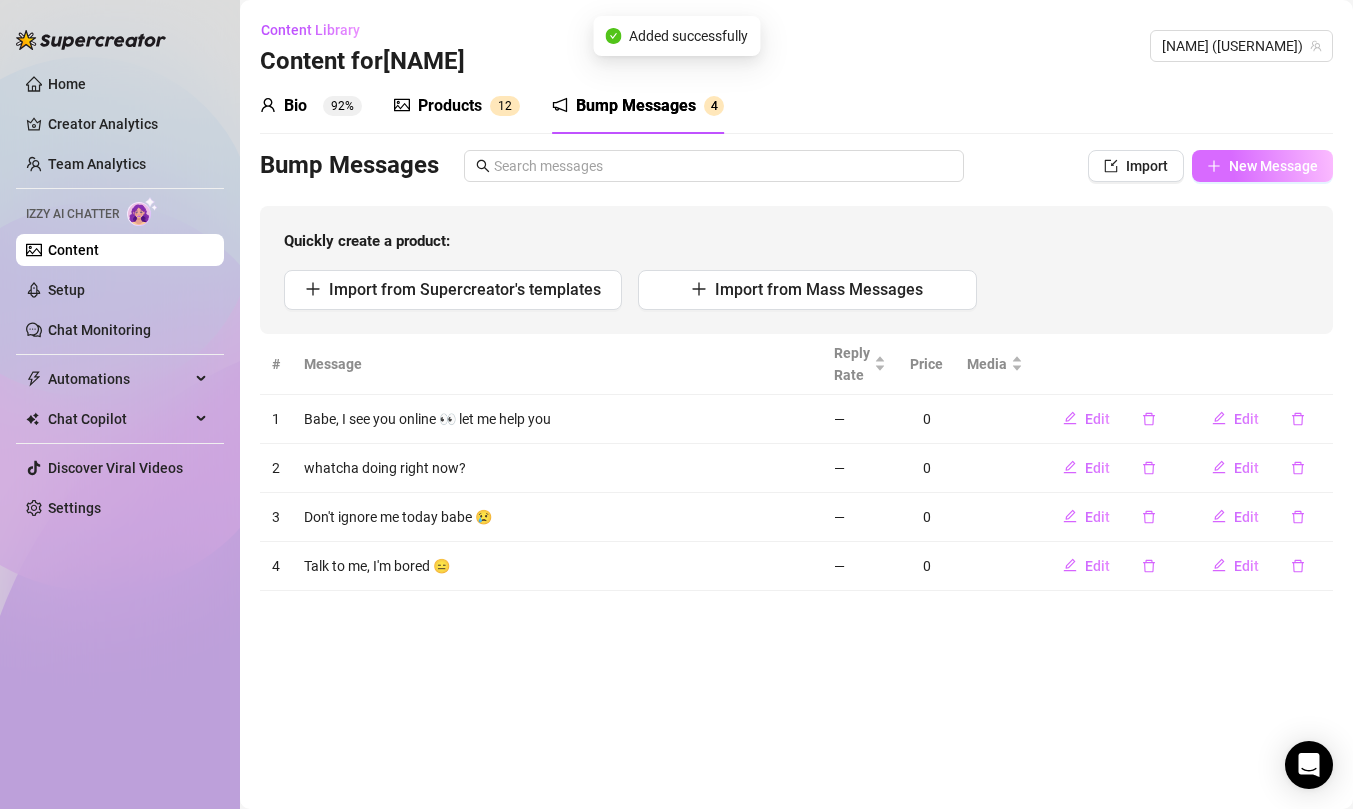 click on "New Message" at bounding box center [1273, 166] 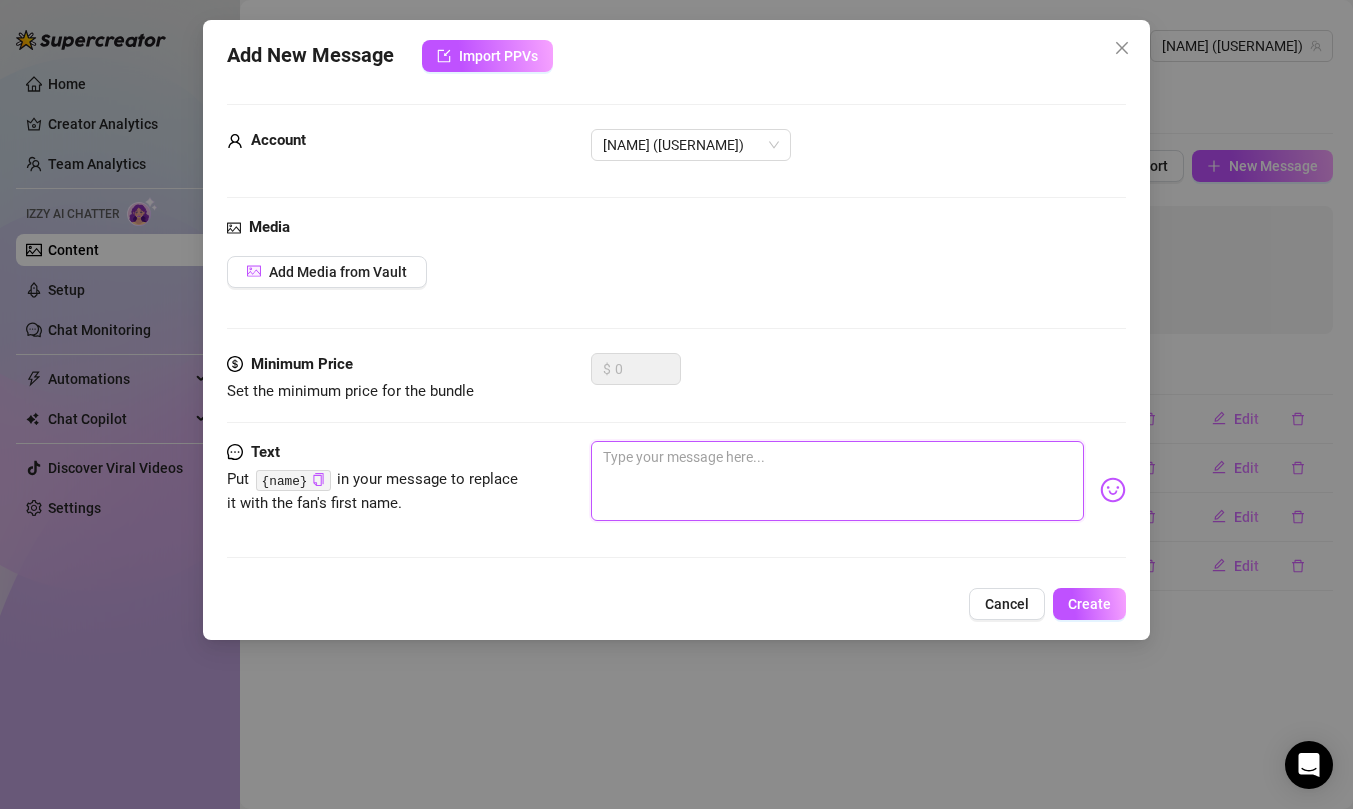 click at bounding box center [837, 481] 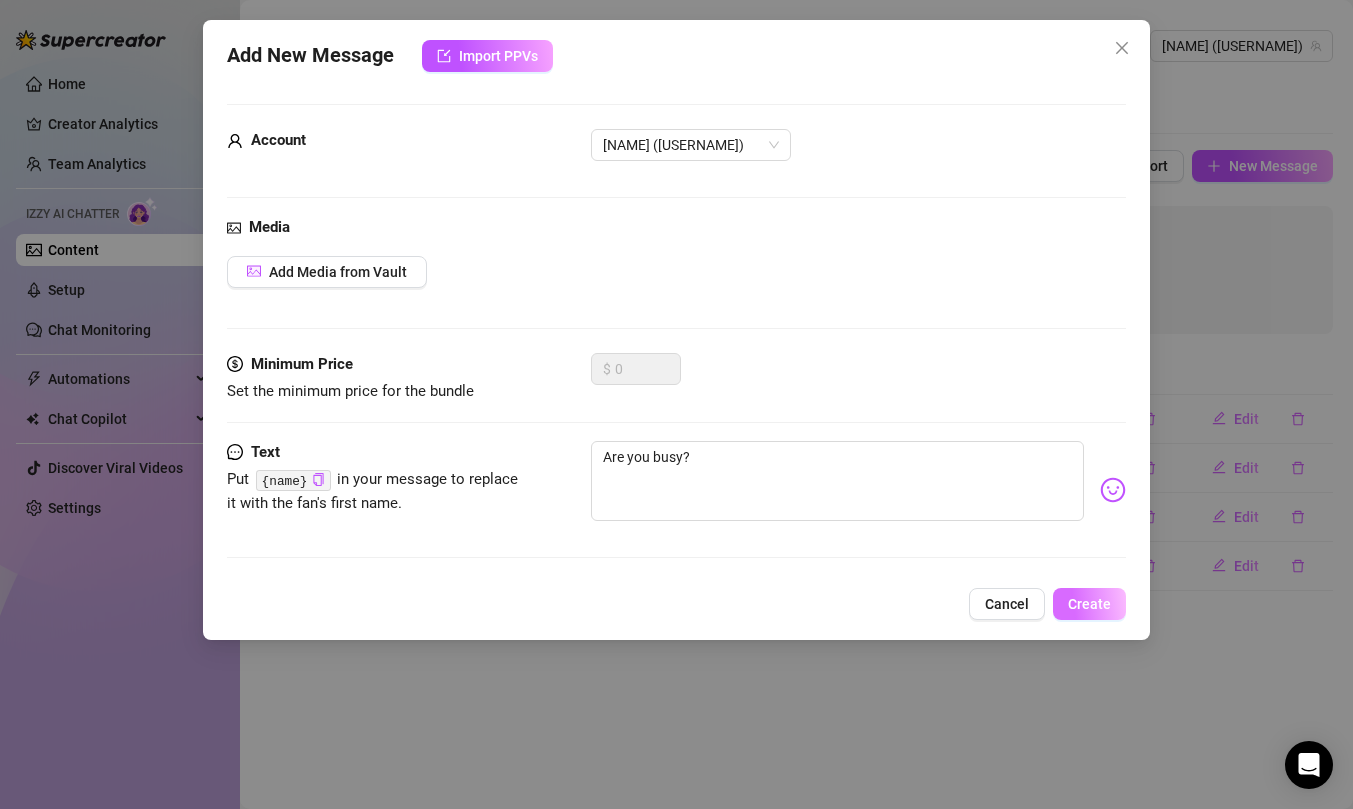 click on "Create" at bounding box center [1089, 604] 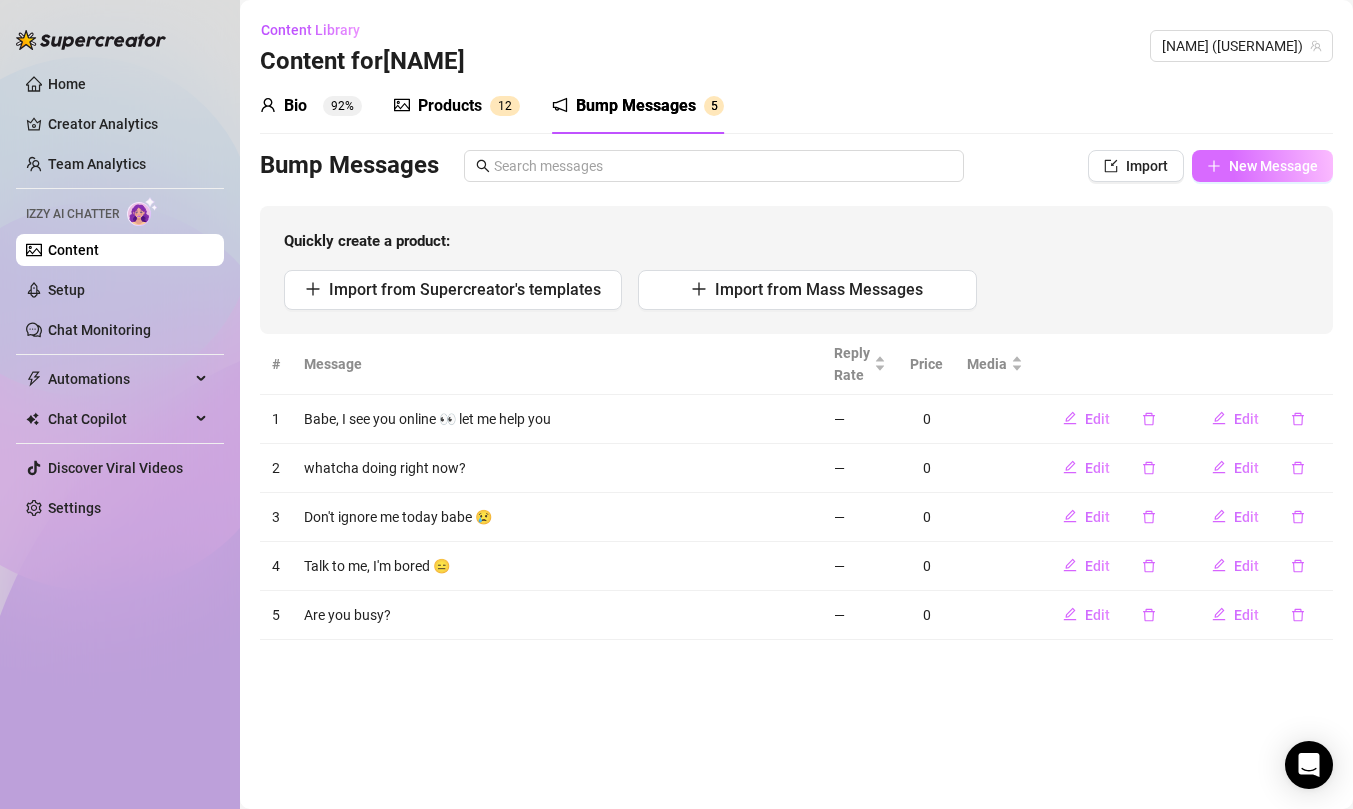 click on "New Message" at bounding box center (1273, 166) 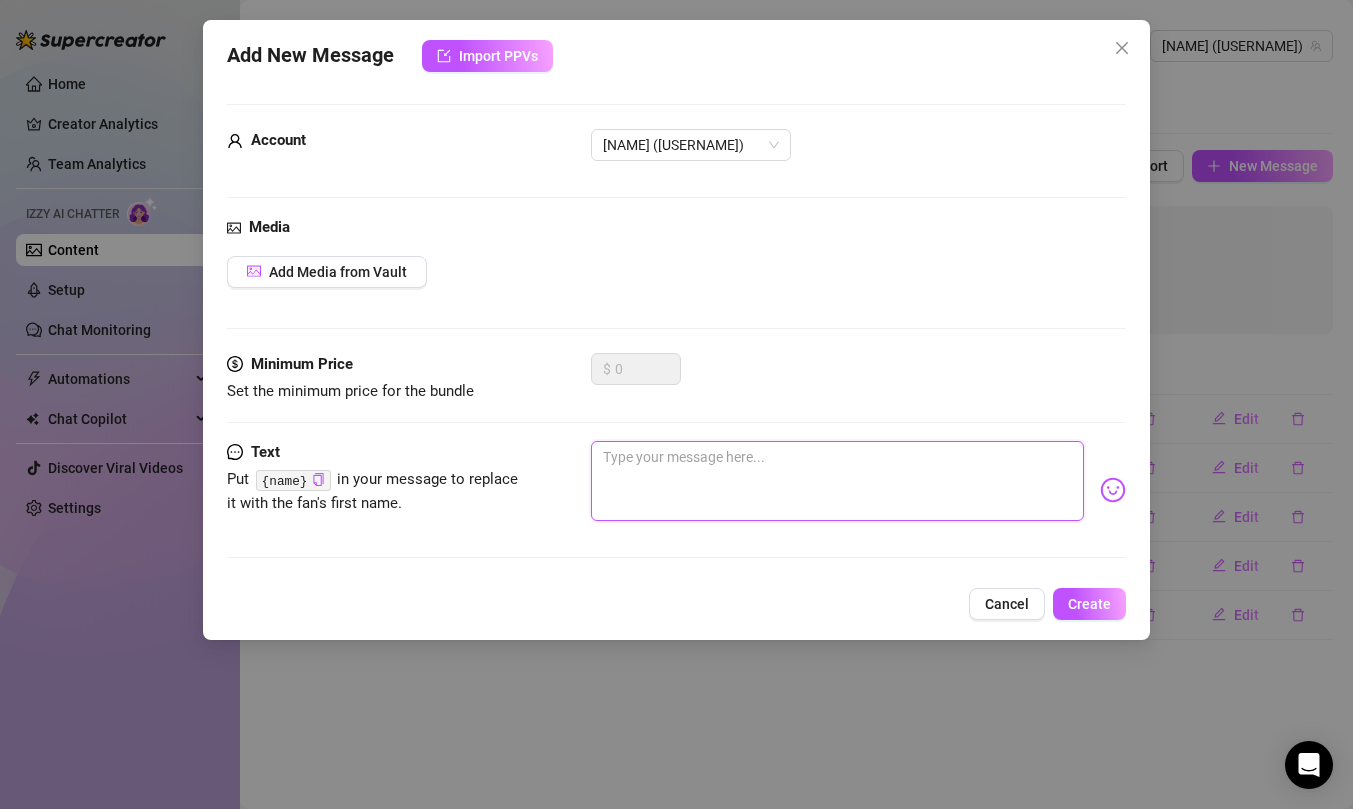 click at bounding box center [837, 481] 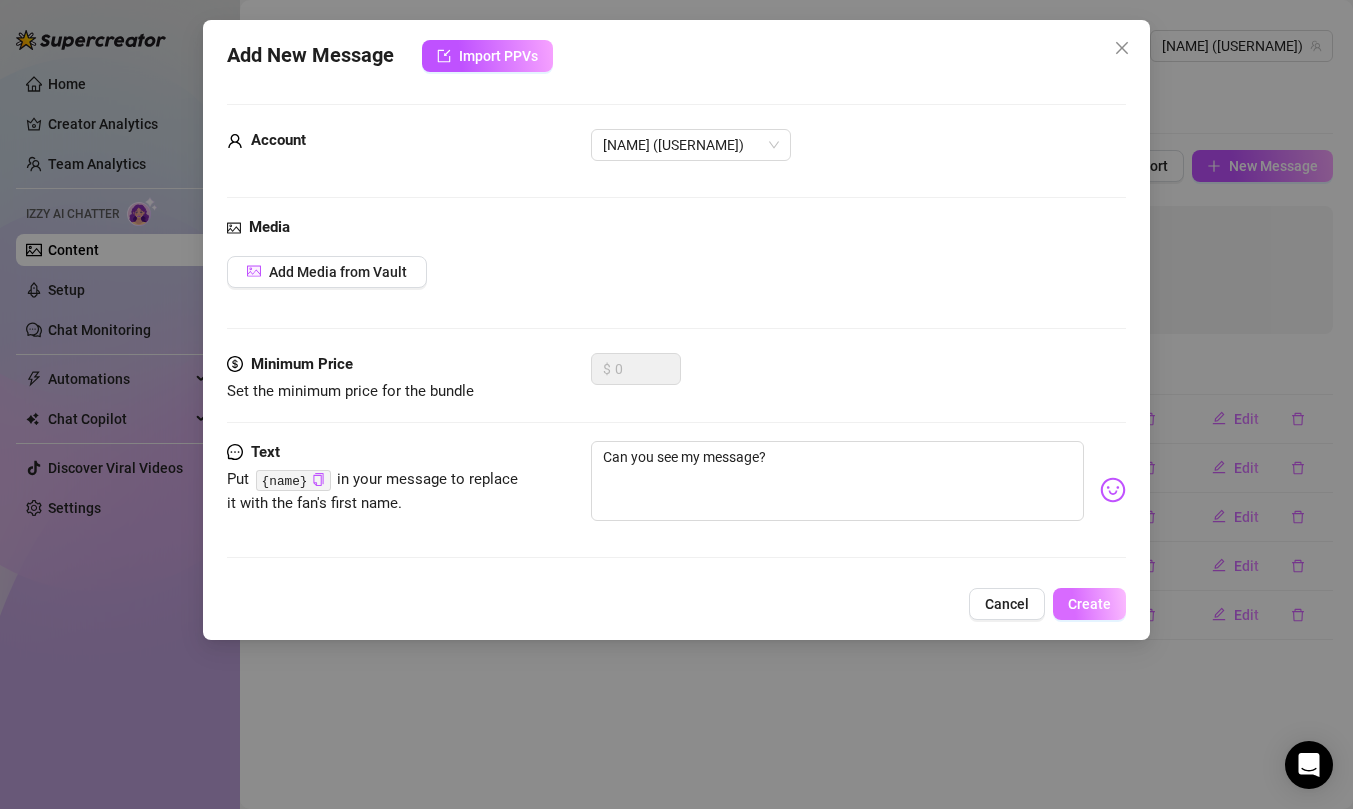 click on "Create" at bounding box center (1089, 604) 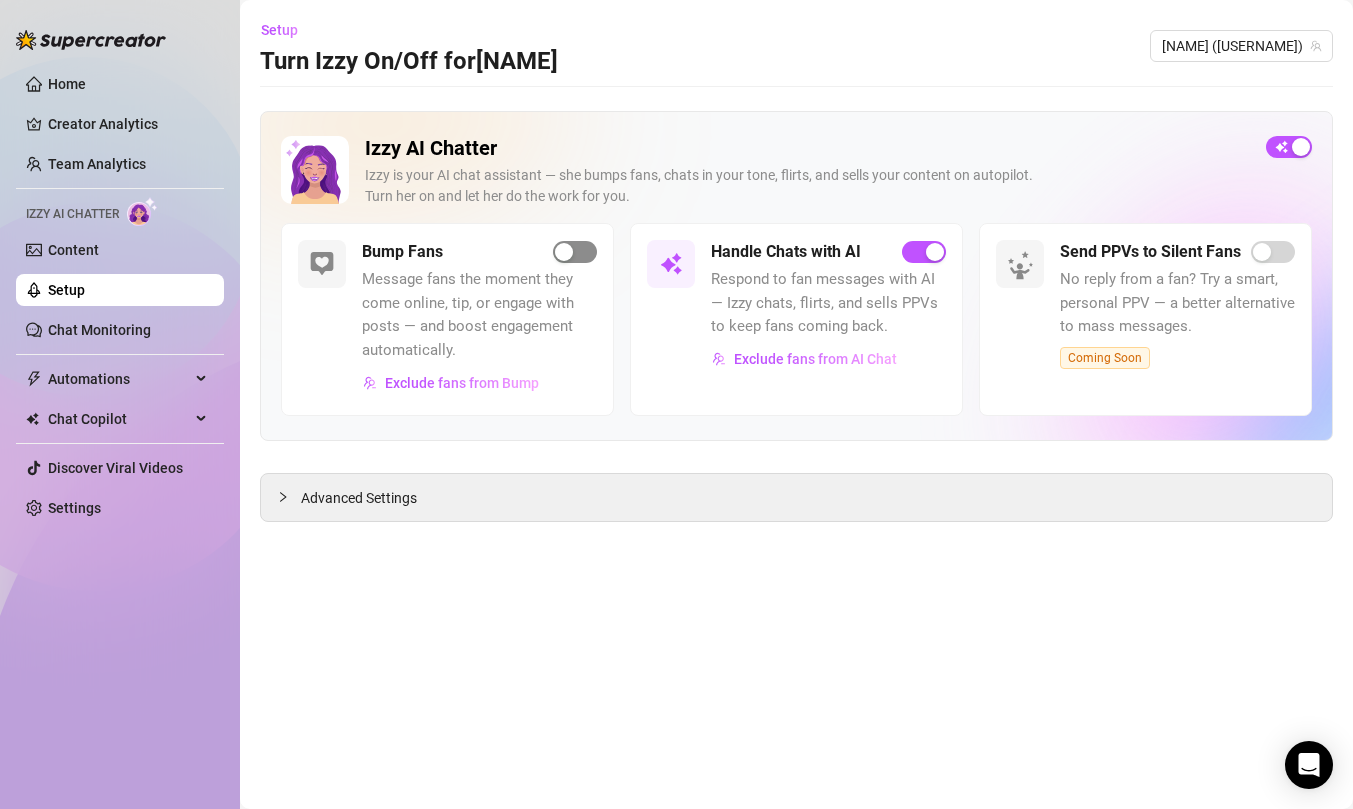 click at bounding box center (564, 252) 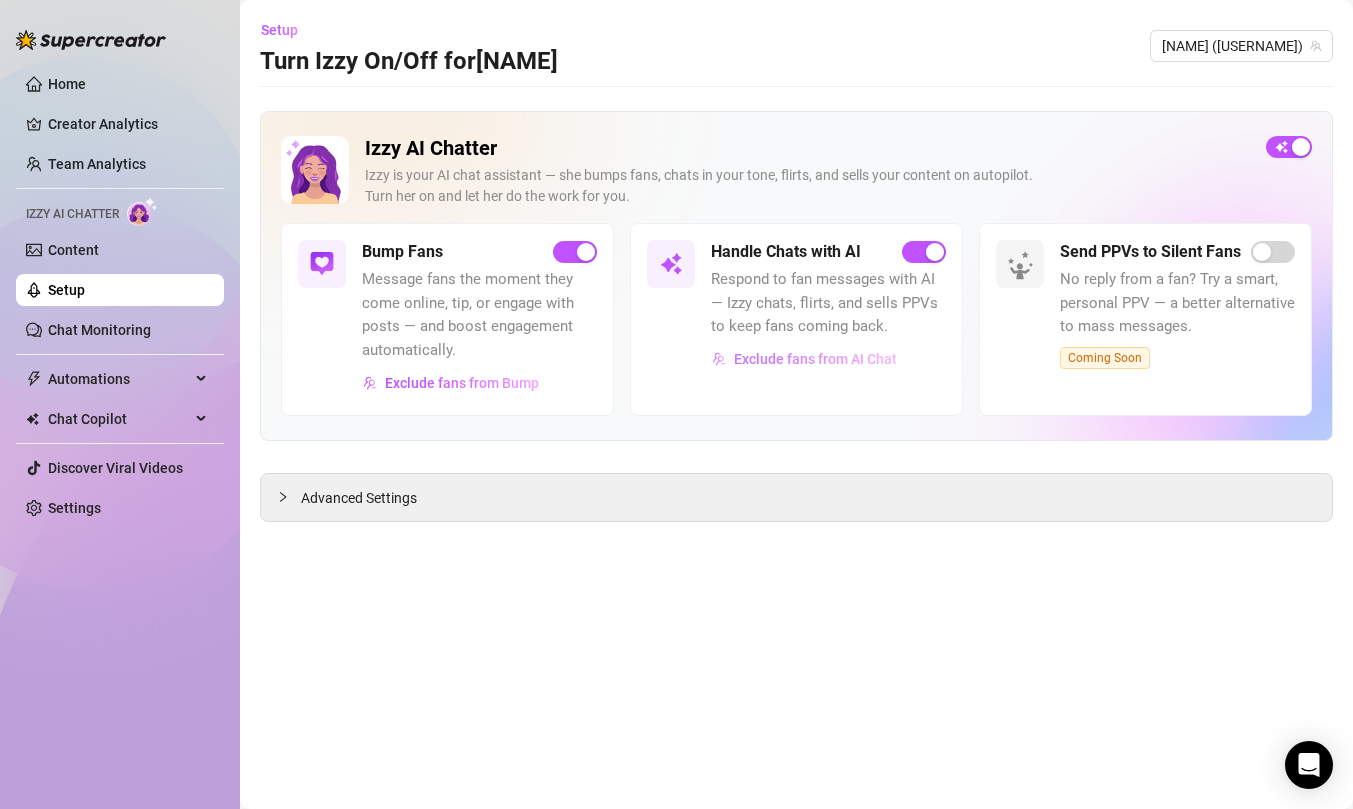 click on "Exclude fans from AI Chat" at bounding box center [815, 359] 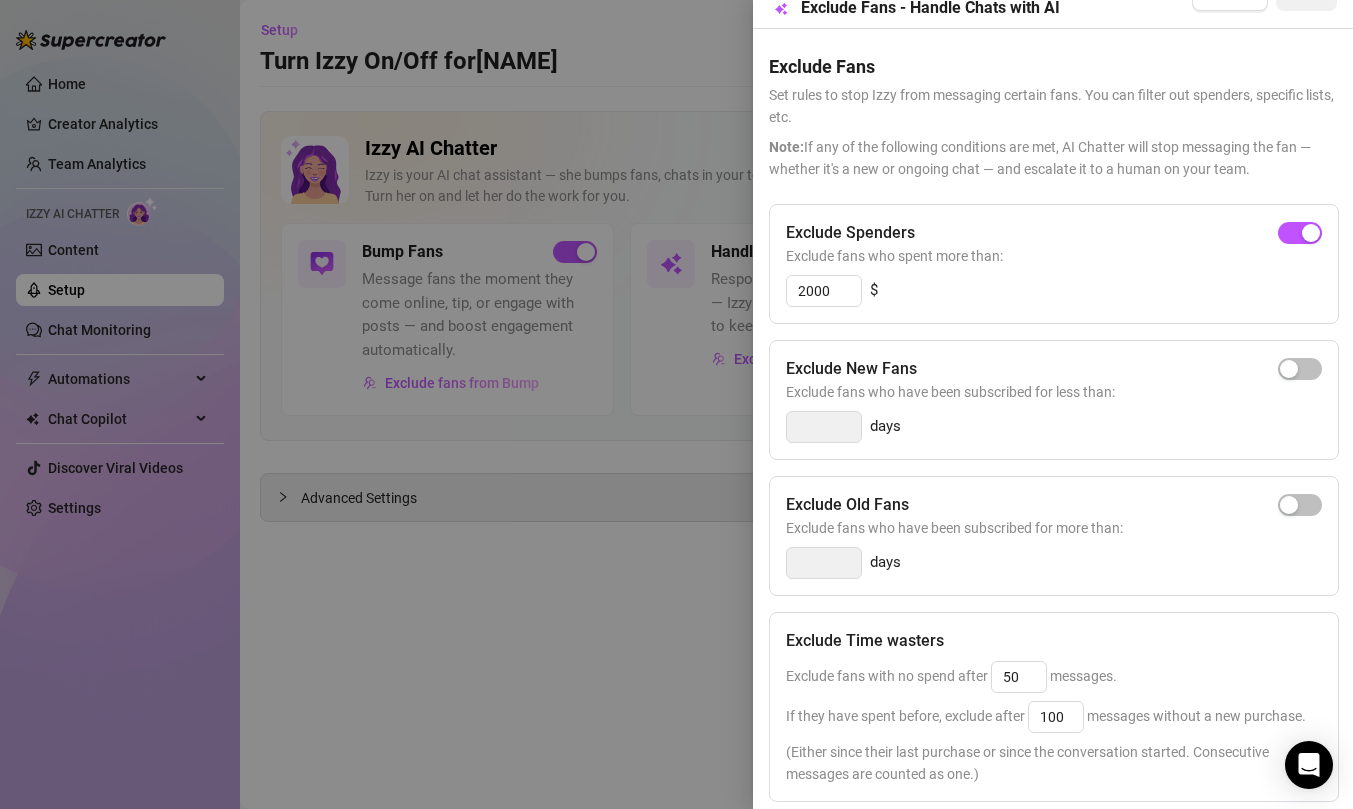 scroll, scrollTop: 38, scrollLeft: 0, axis: vertical 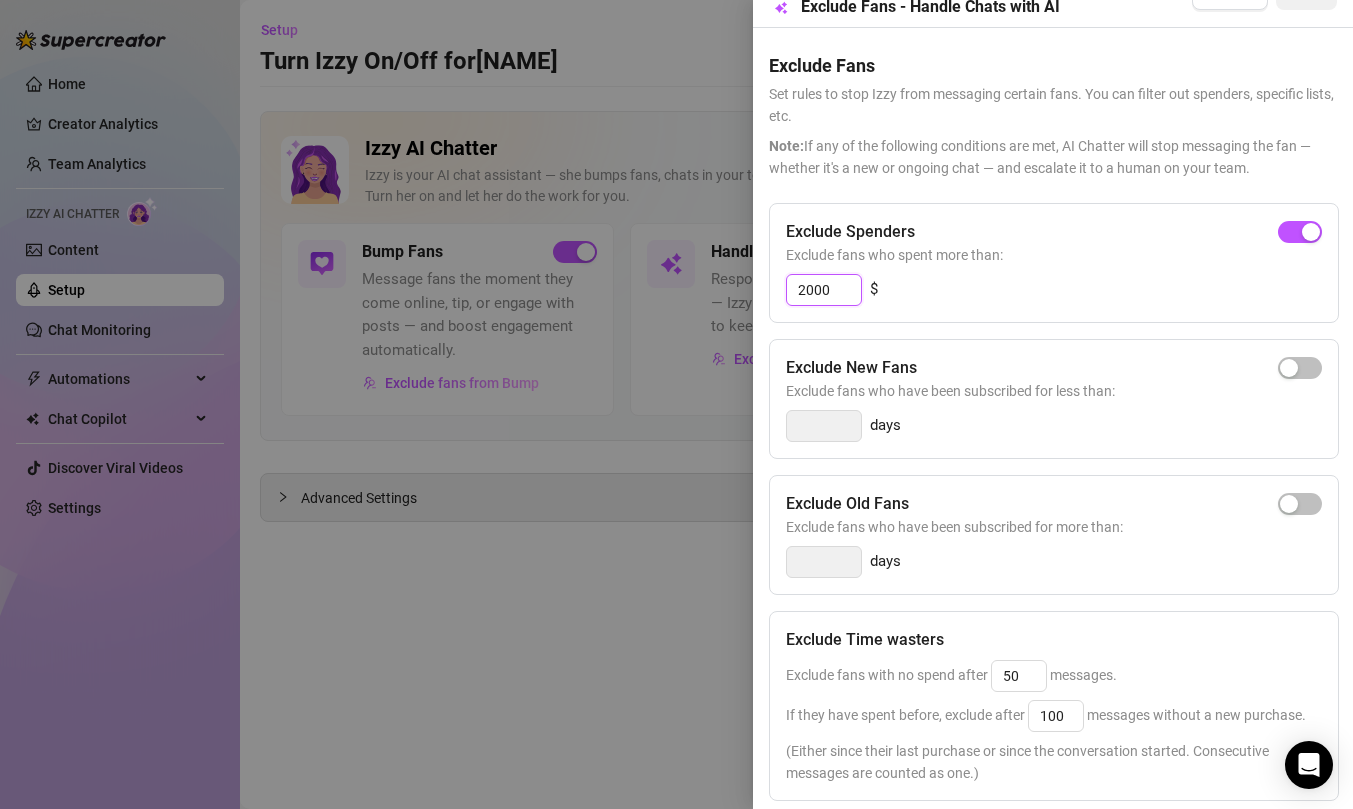 click on "2000" at bounding box center (824, 290) 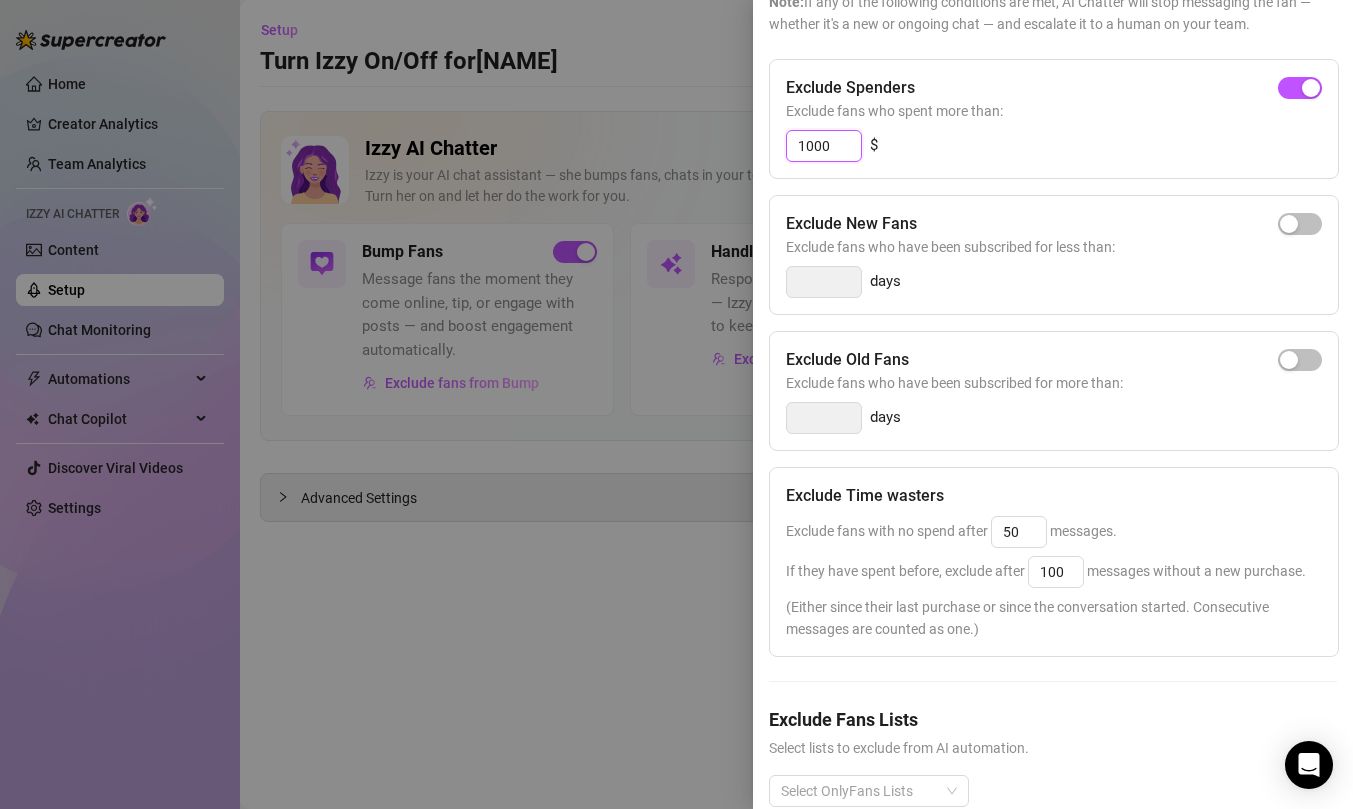 scroll, scrollTop: 220, scrollLeft: 0, axis: vertical 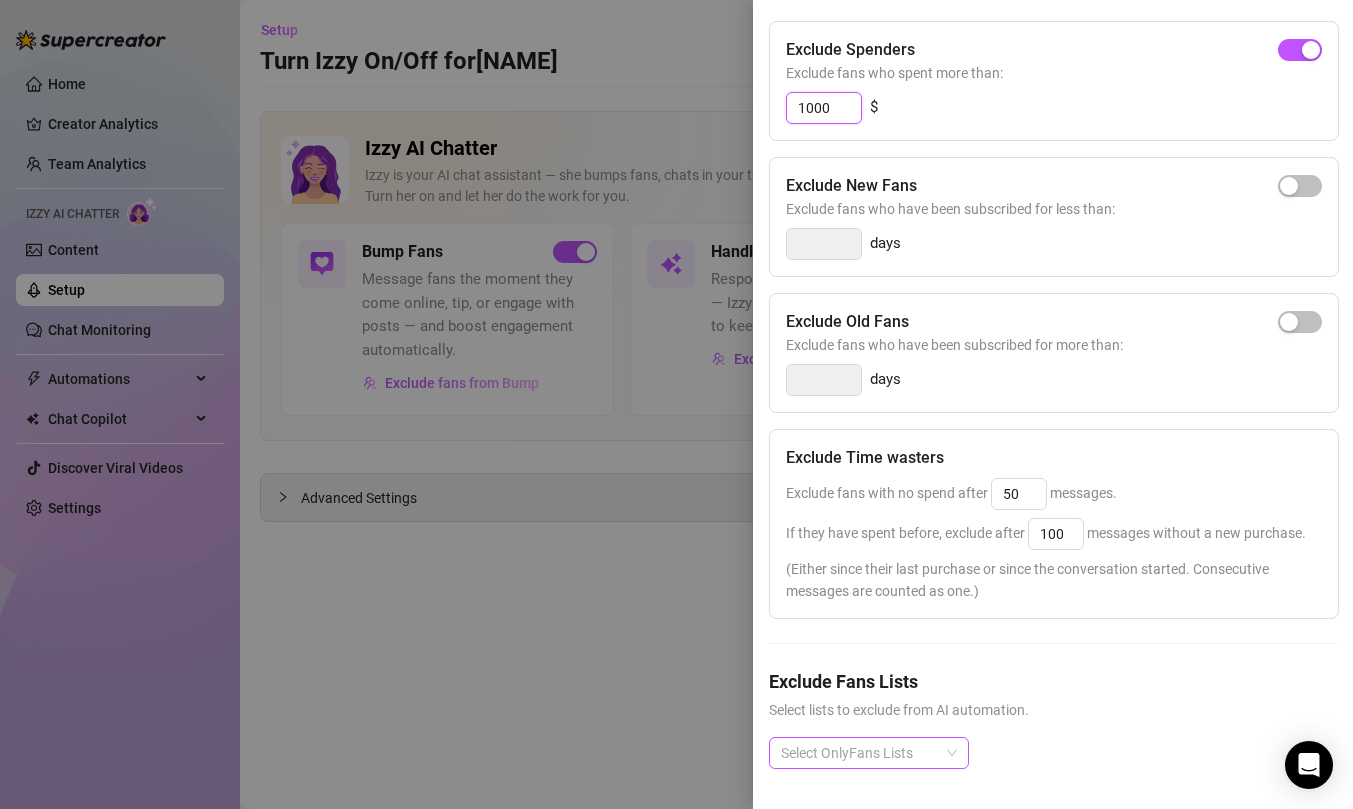 click at bounding box center [858, 753] 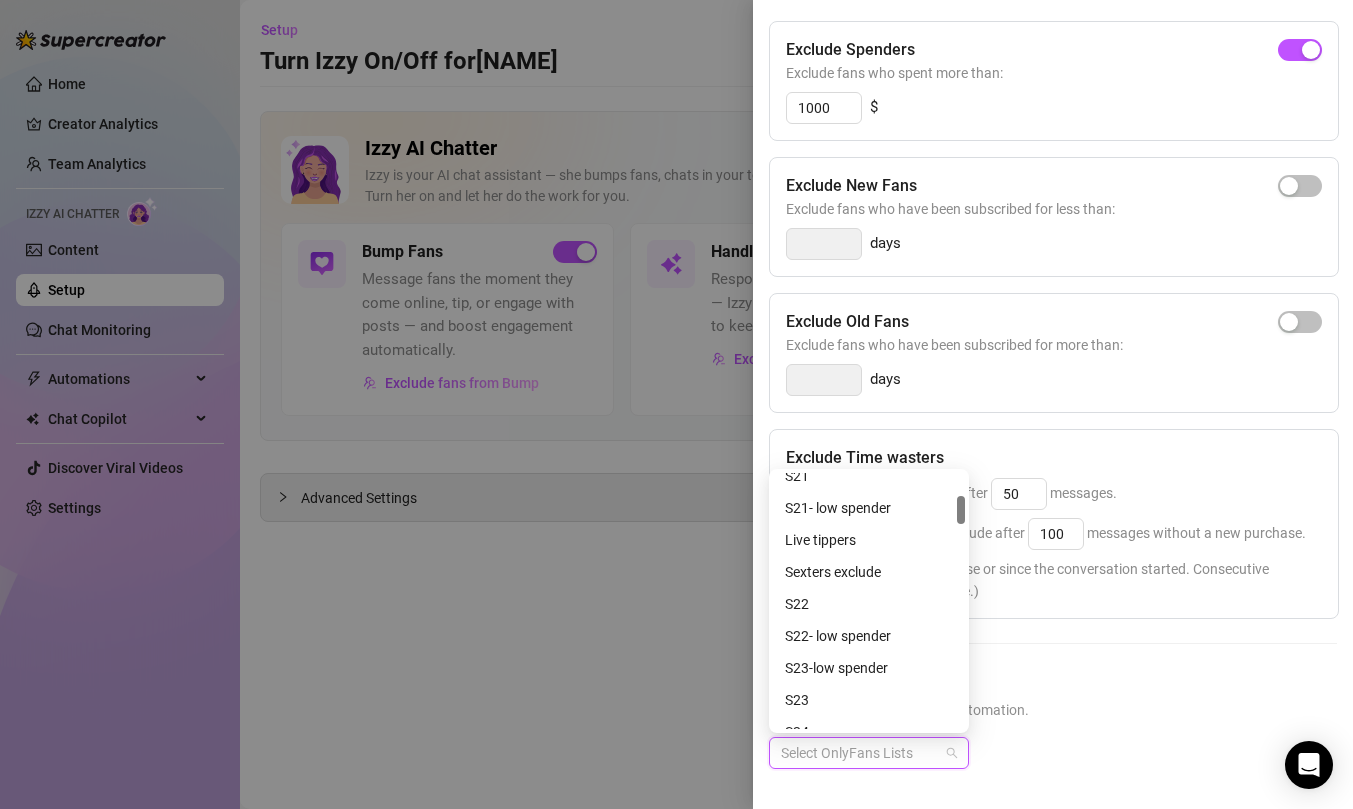 scroll, scrollTop: 207, scrollLeft: 0, axis: vertical 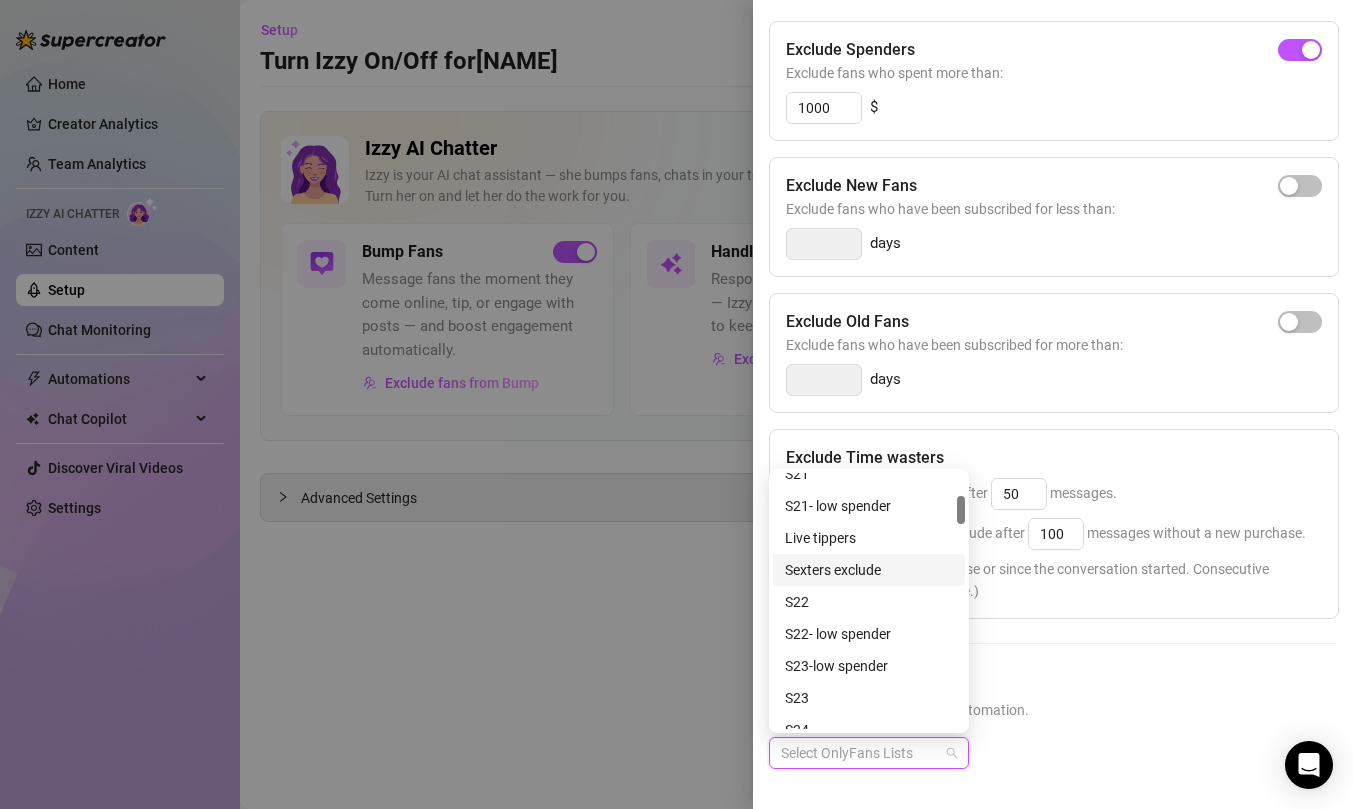 click on "Sexters exclude" at bounding box center (869, 570) 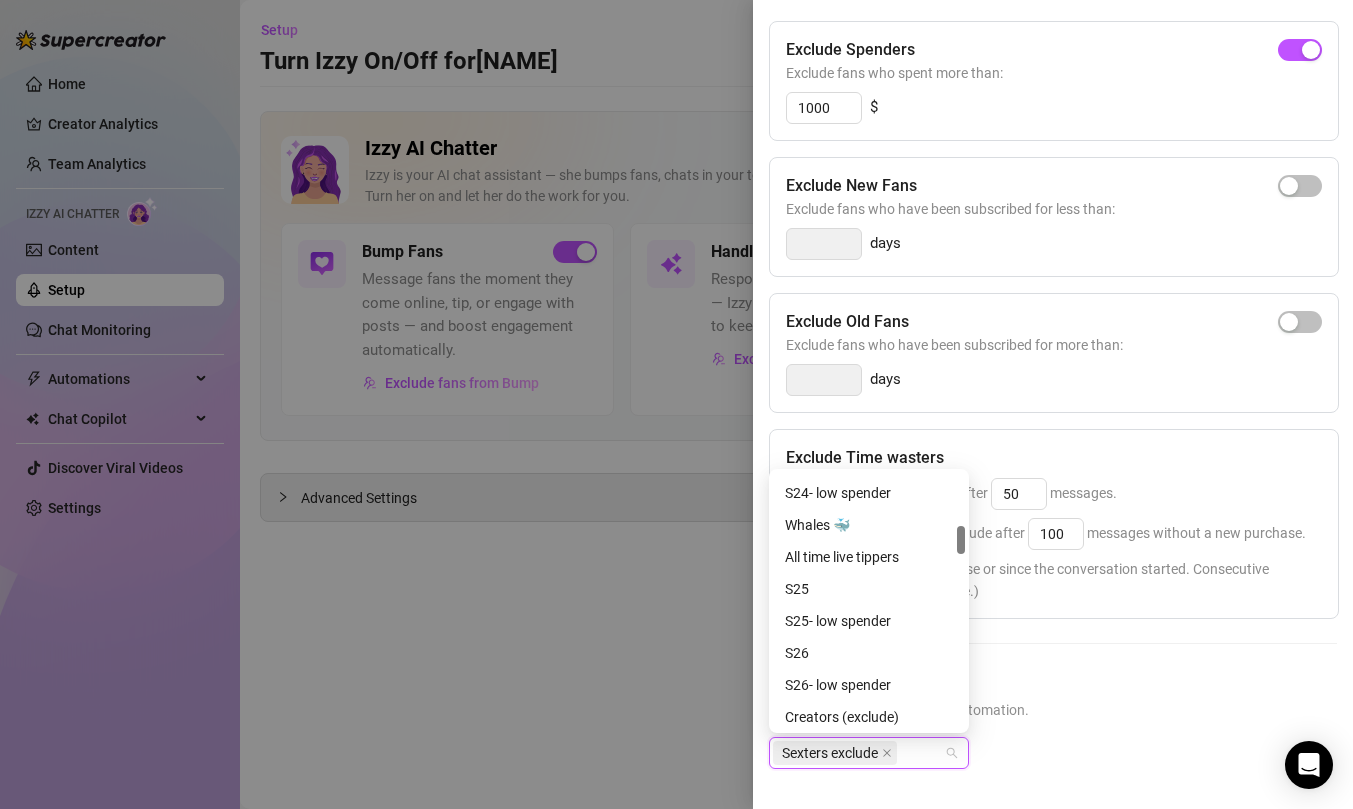 scroll, scrollTop: 479, scrollLeft: 0, axis: vertical 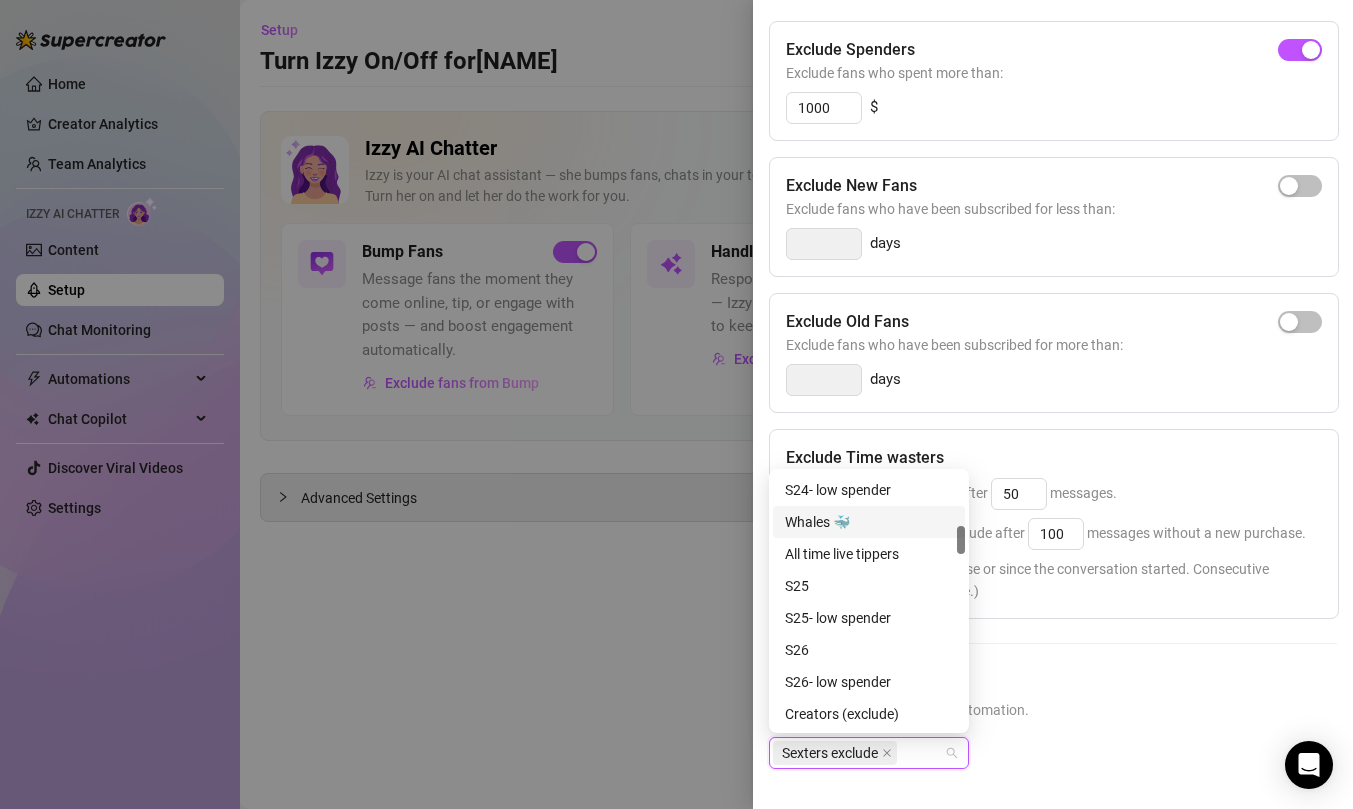 click on "Whales 🐳" at bounding box center (869, 522) 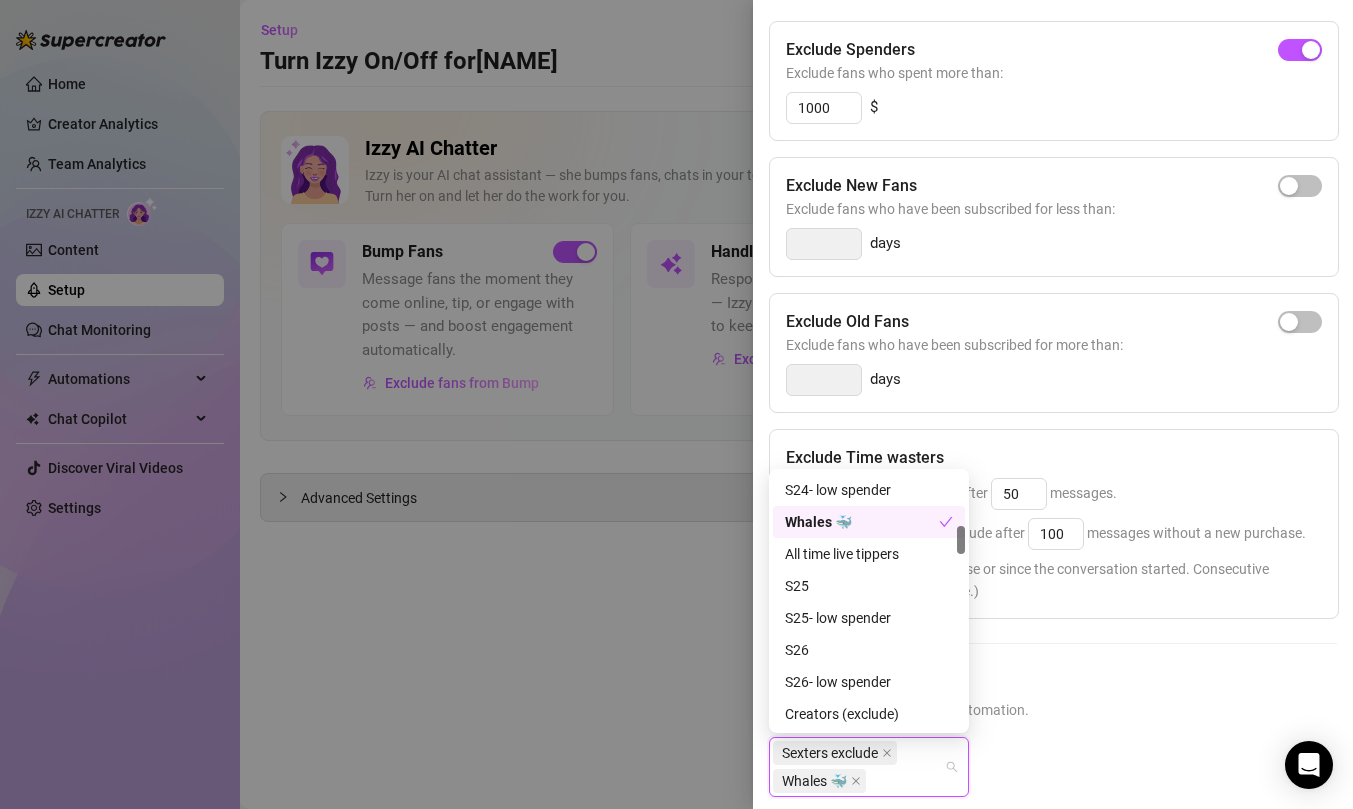 click on "Whales 🐳" at bounding box center [862, 522] 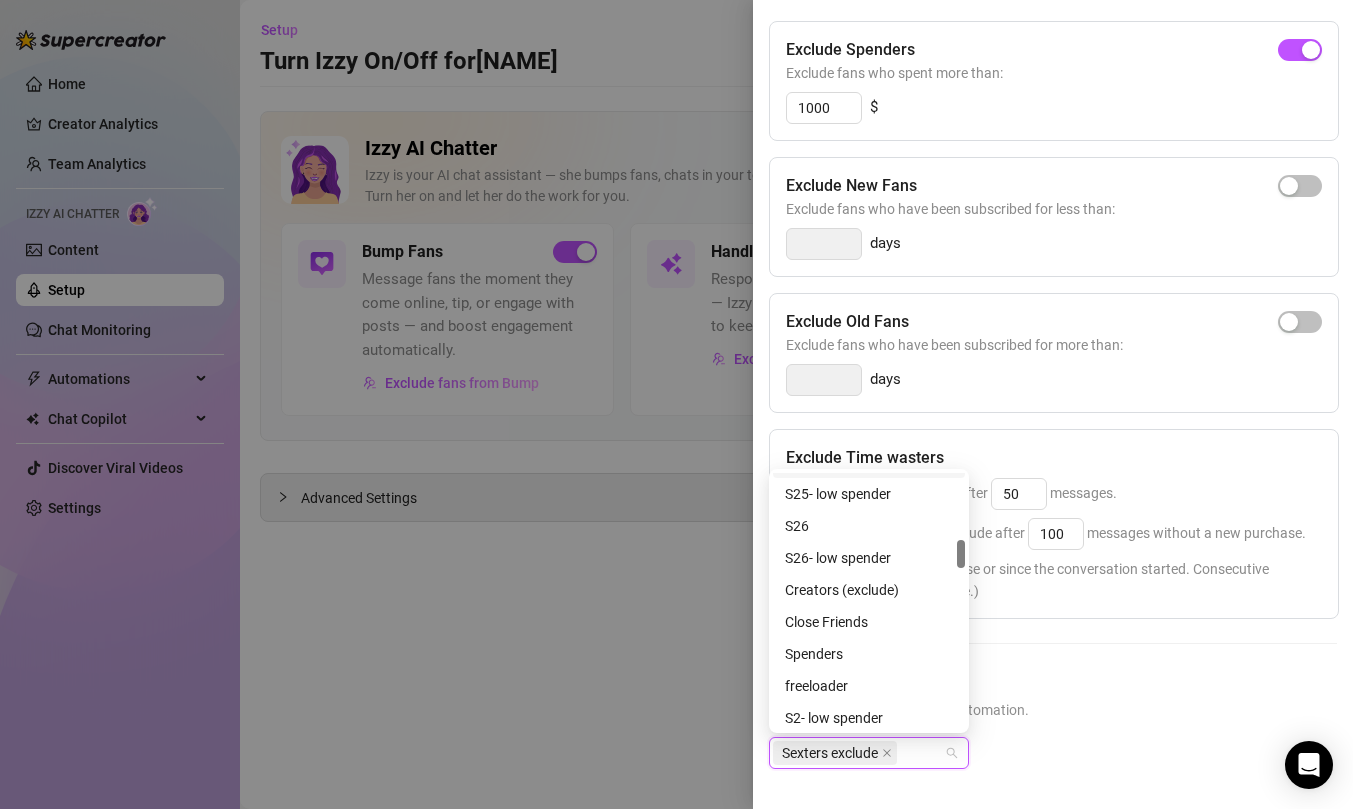 scroll, scrollTop: 609, scrollLeft: 0, axis: vertical 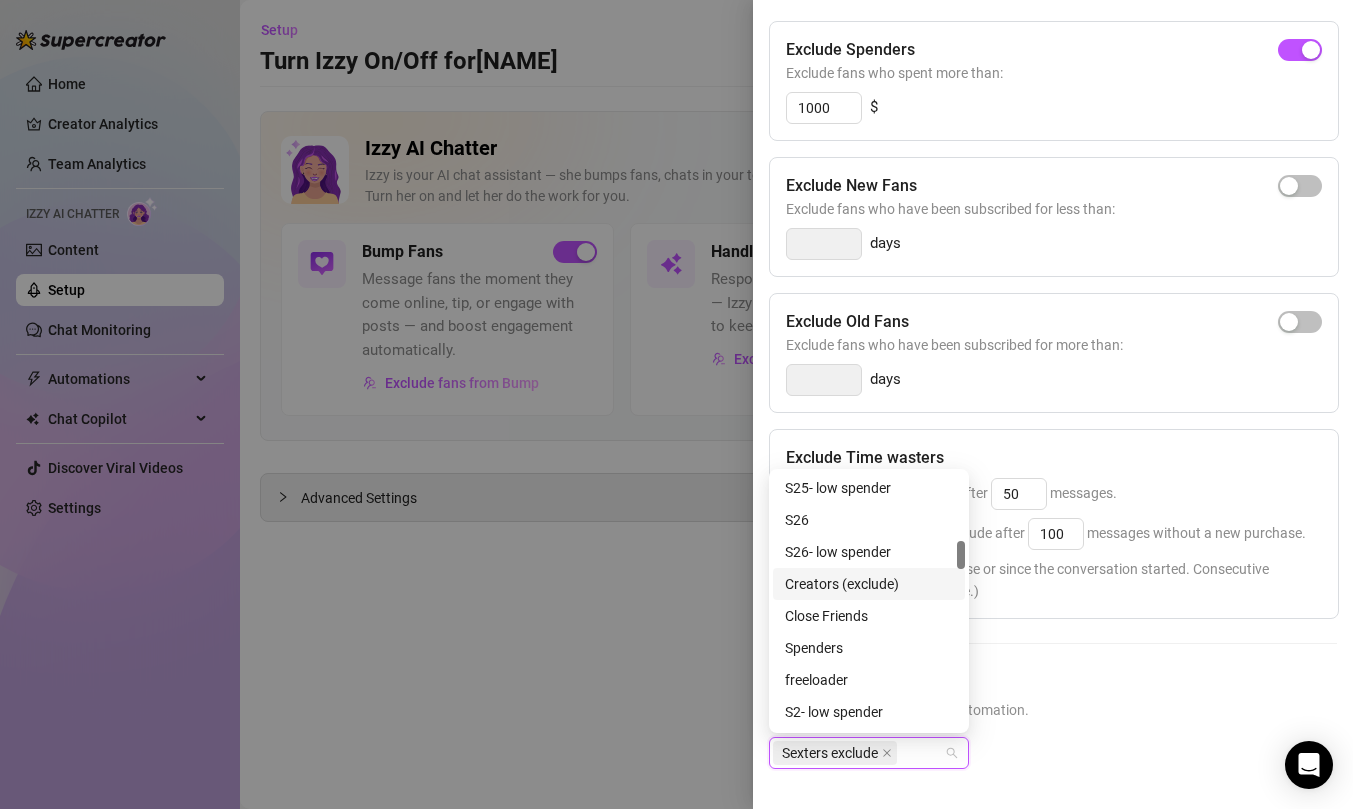 click on "Creators (exclude)" at bounding box center [869, 584] 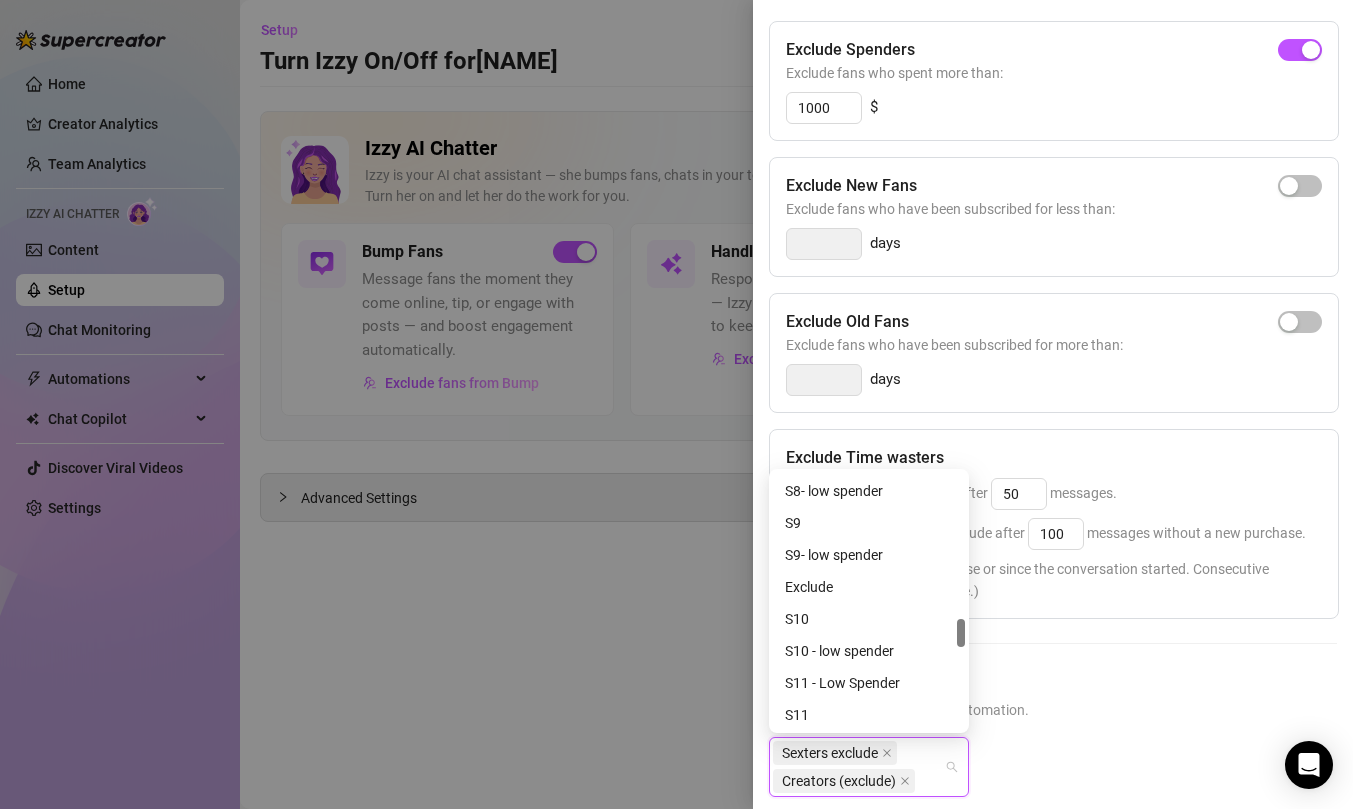 scroll, scrollTop: 1313, scrollLeft: 0, axis: vertical 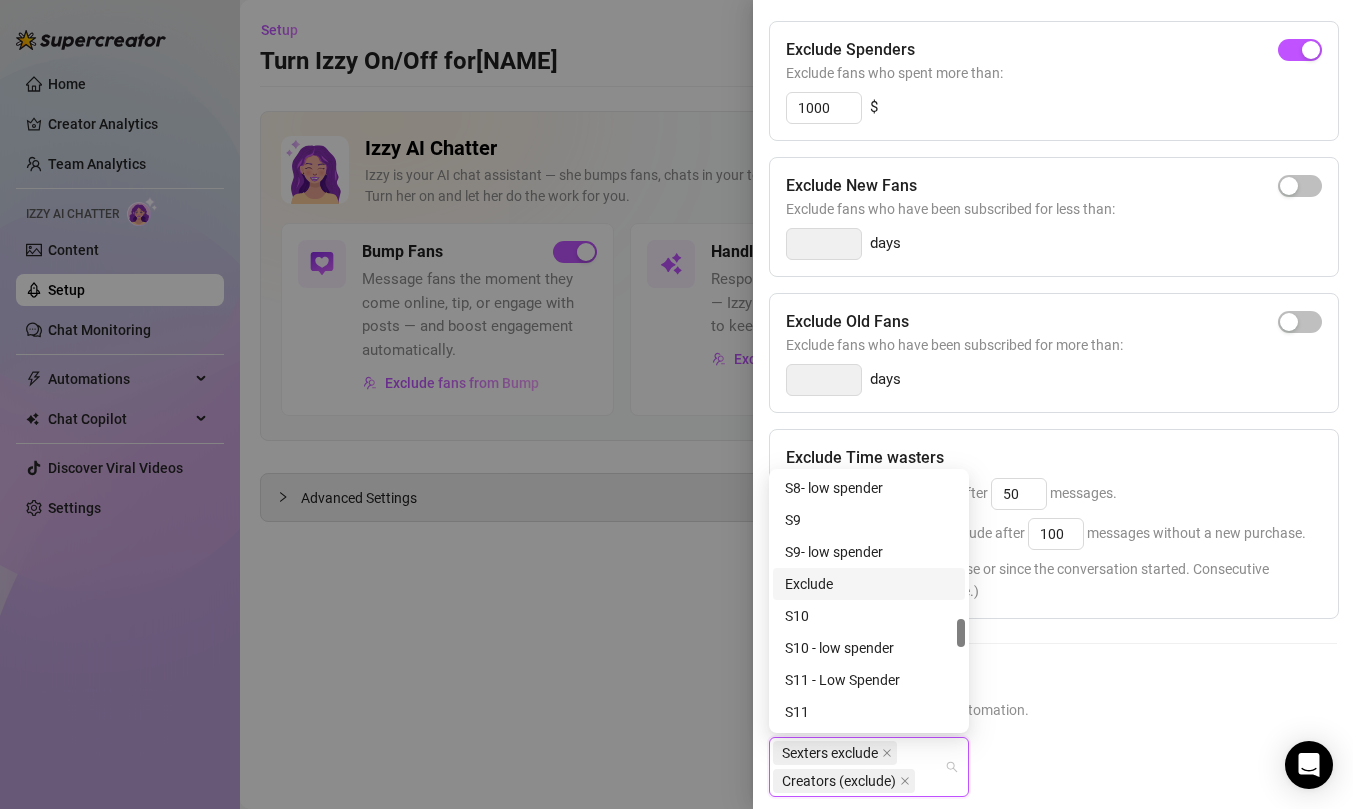 click on "Exclude" at bounding box center (869, 584) 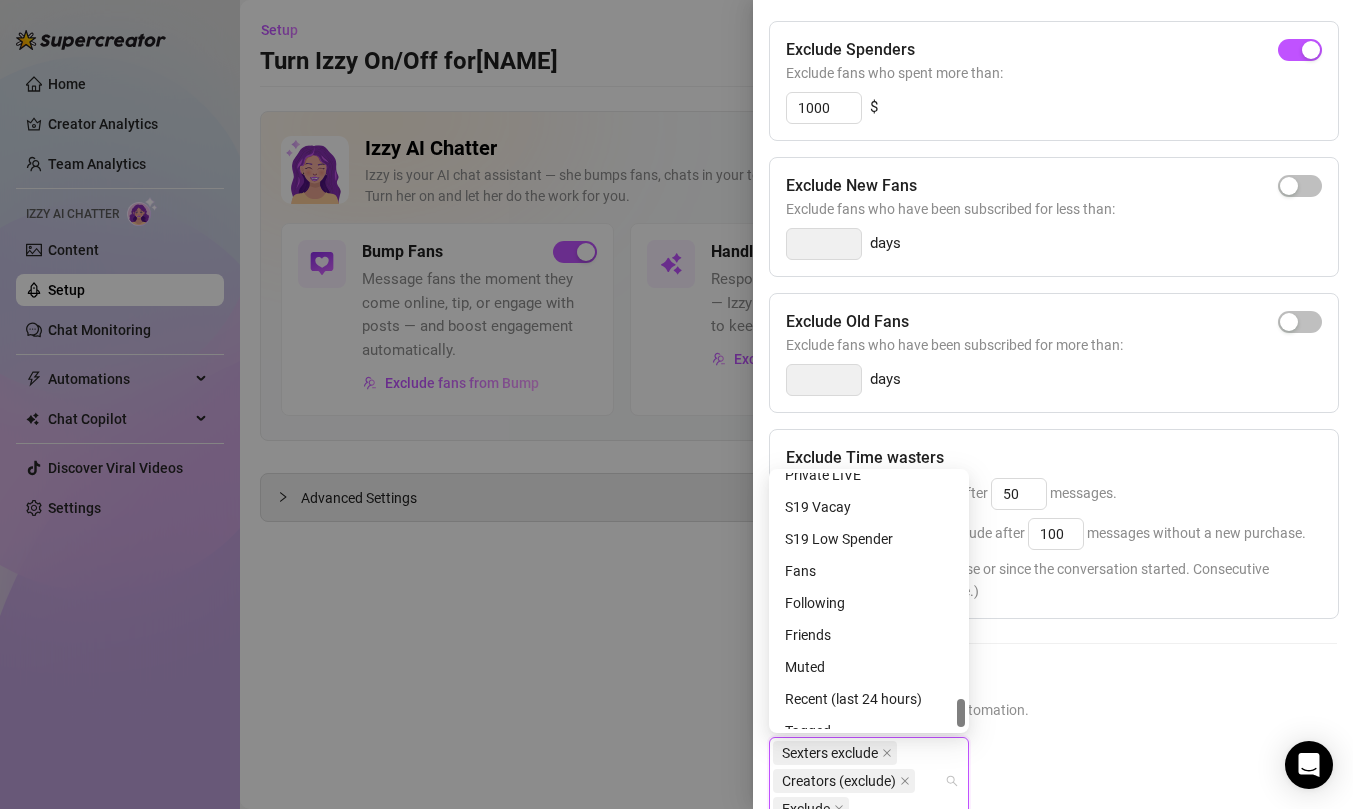 scroll, scrollTop: 2031, scrollLeft: 0, axis: vertical 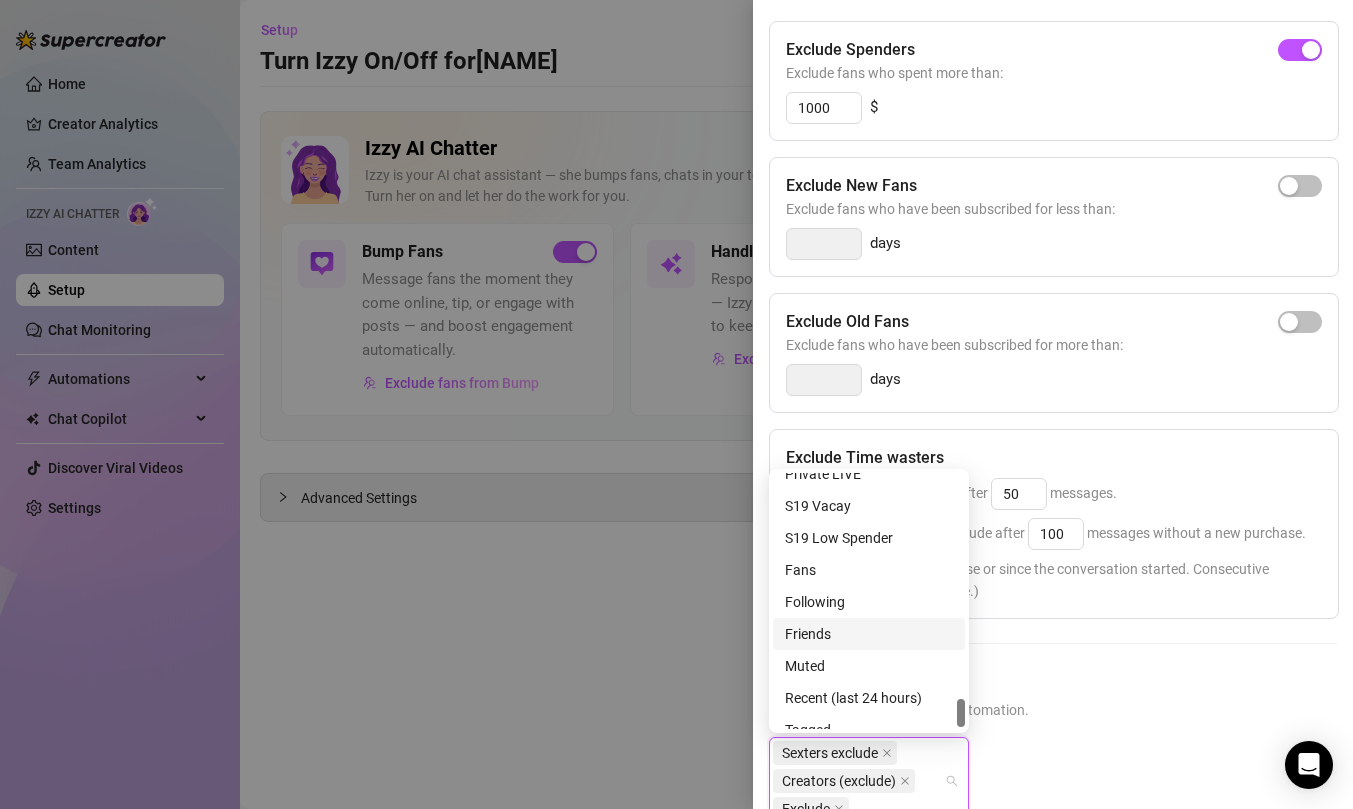 click on "Friends" at bounding box center [869, 634] 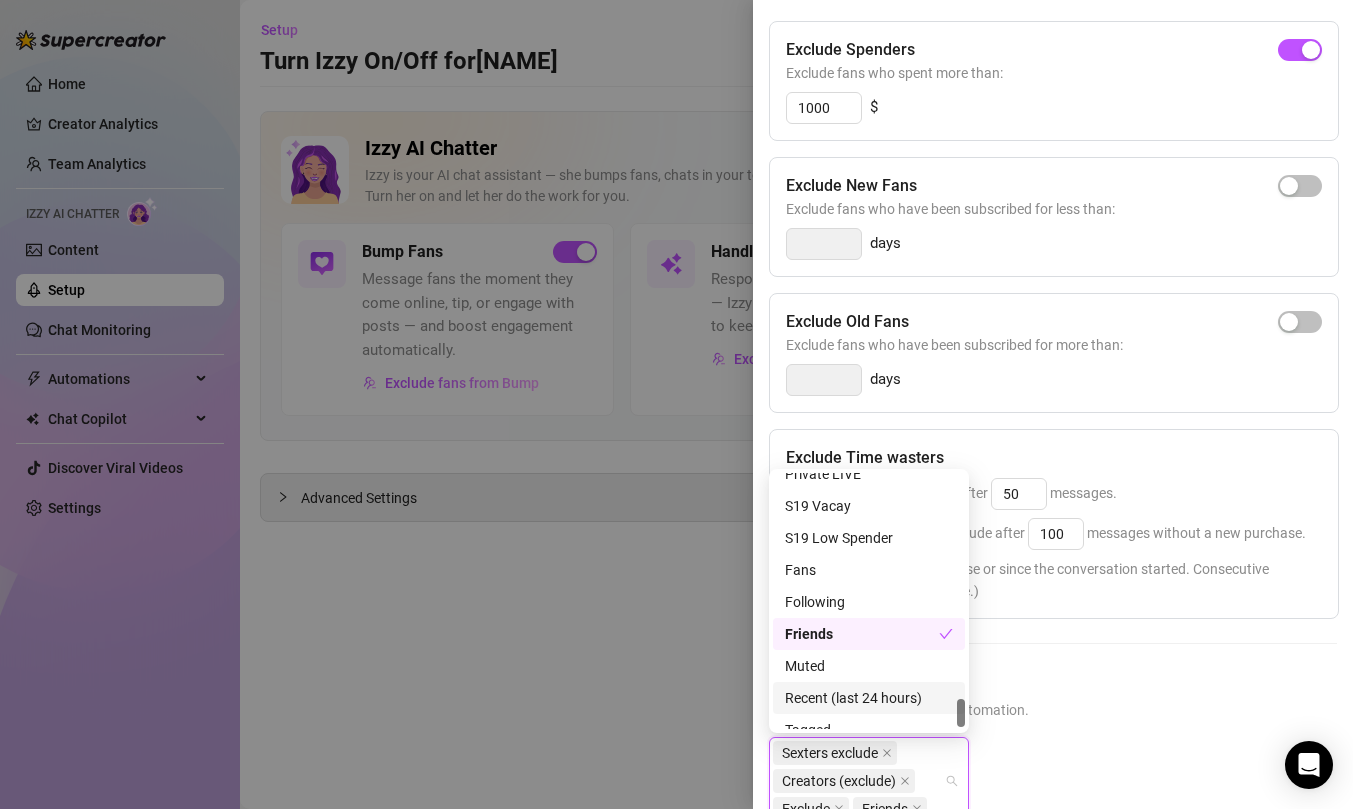 click on "Sexters exclude Creators (exclude) Exclude Friends" at bounding box center (1053, 797) 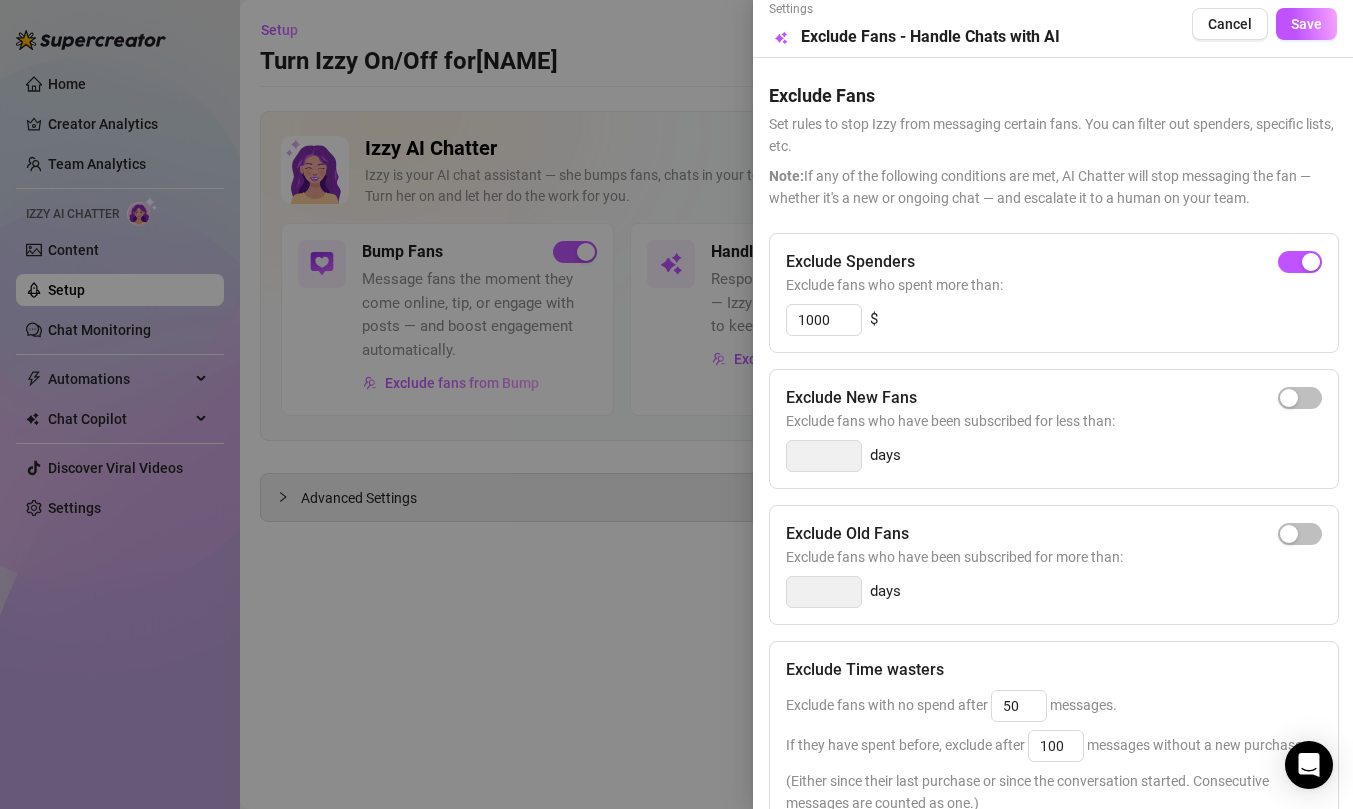 scroll, scrollTop: 0, scrollLeft: 0, axis: both 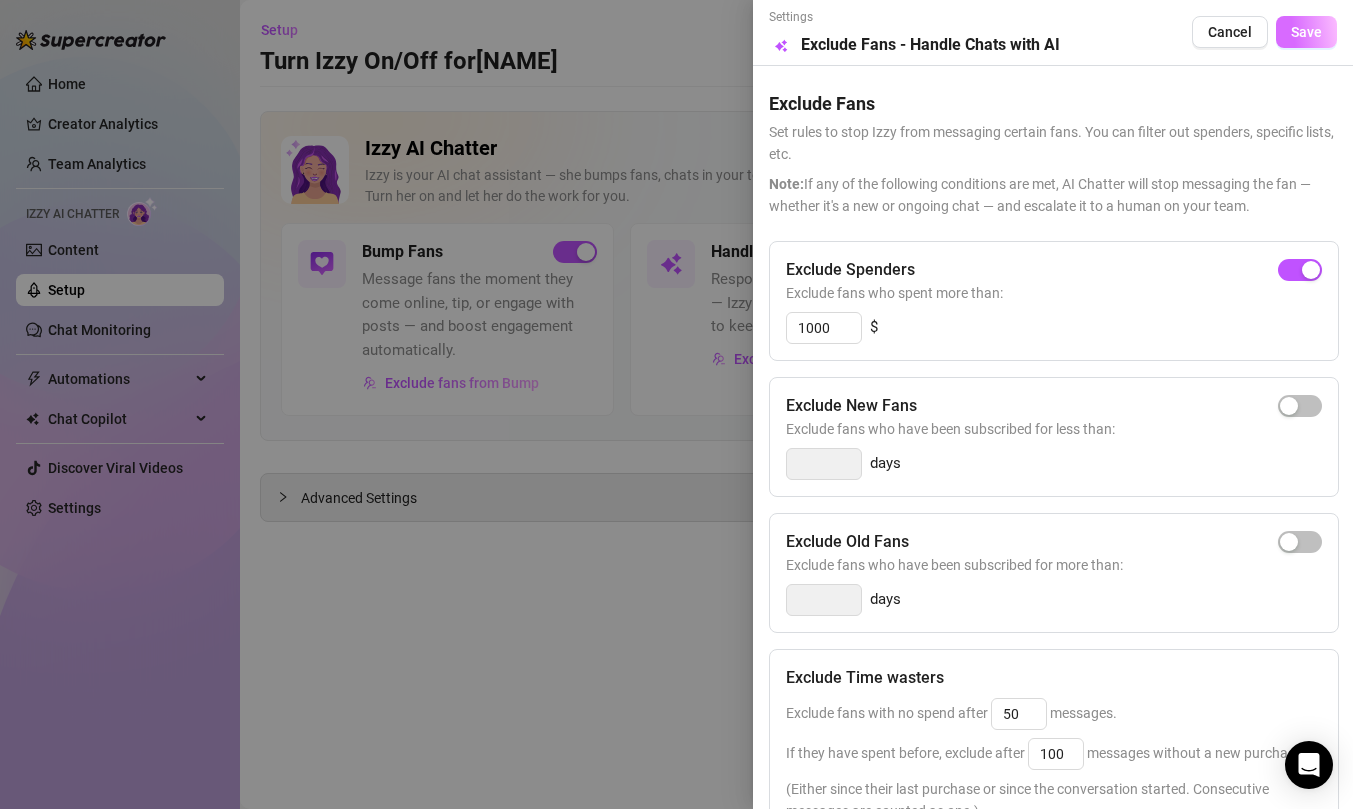 click on "Save" at bounding box center [1306, 32] 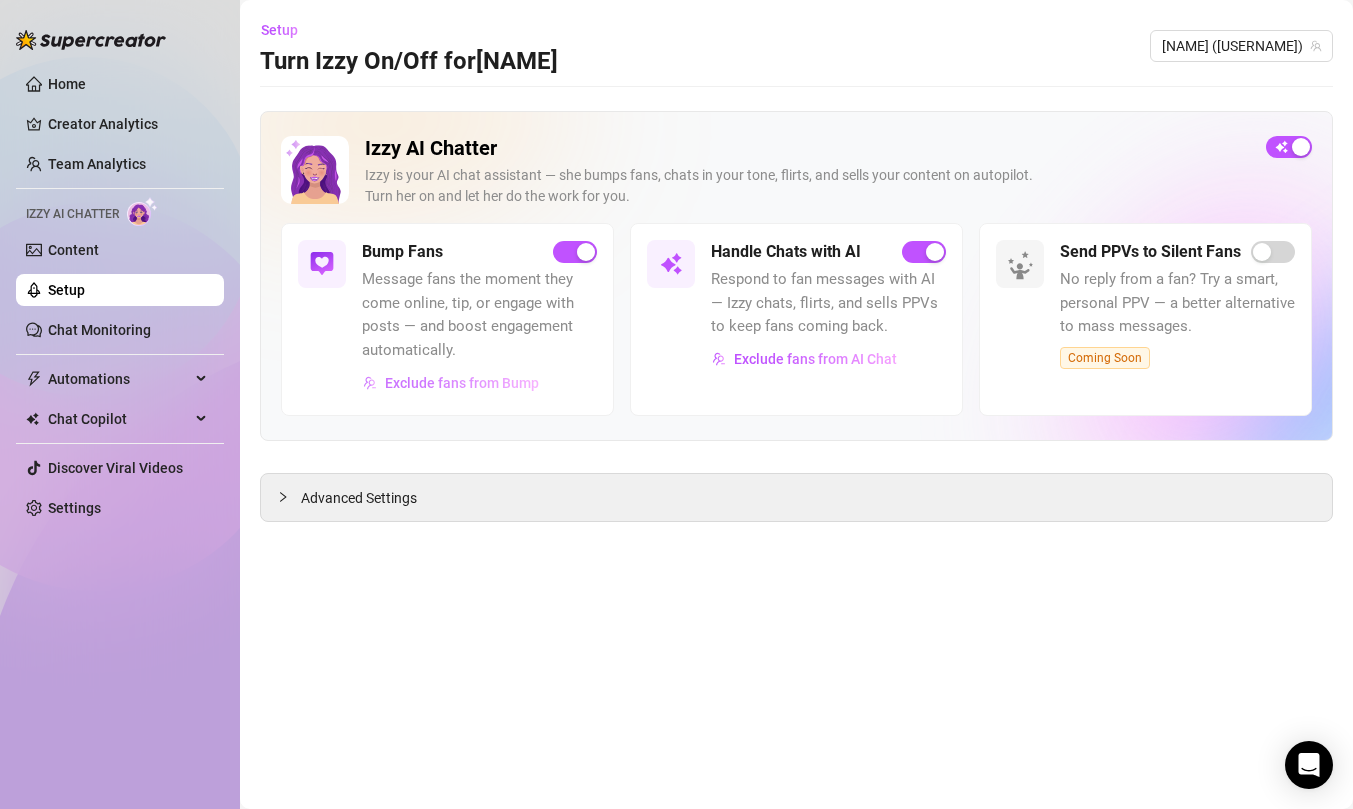 click on "Exclude fans from Bump" at bounding box center [462, 383] 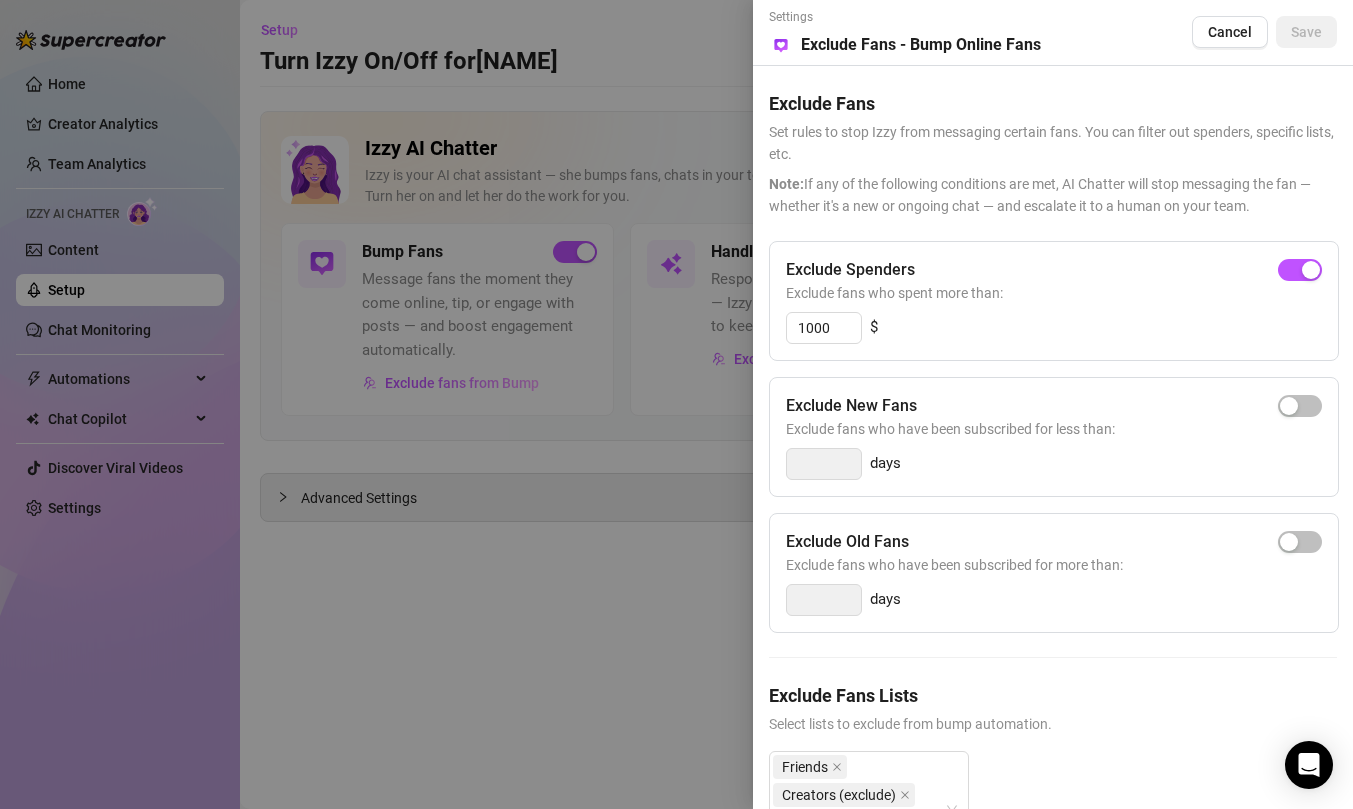 scroll, scrollTop: 98, scrollLeft: 0, axis: vertical 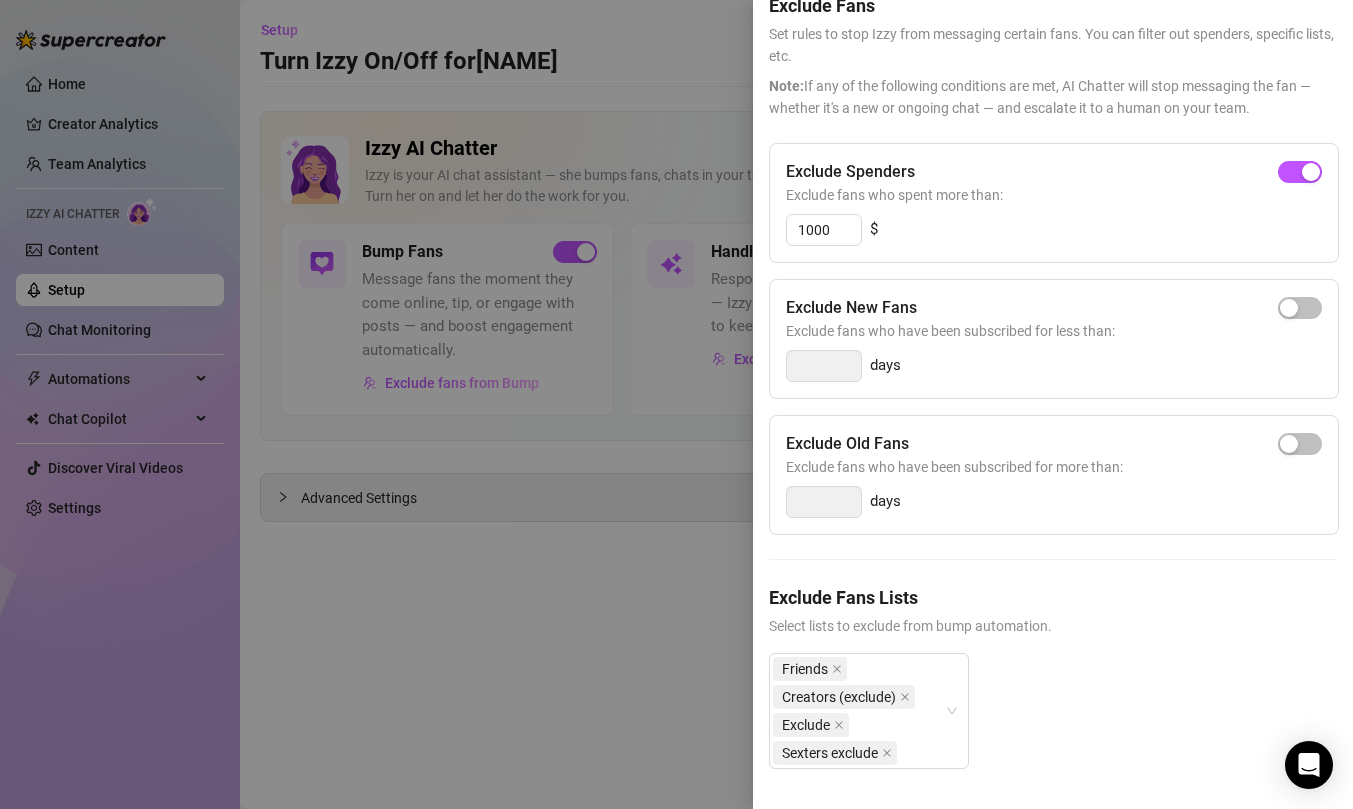 click at bounding box center [676, 404] 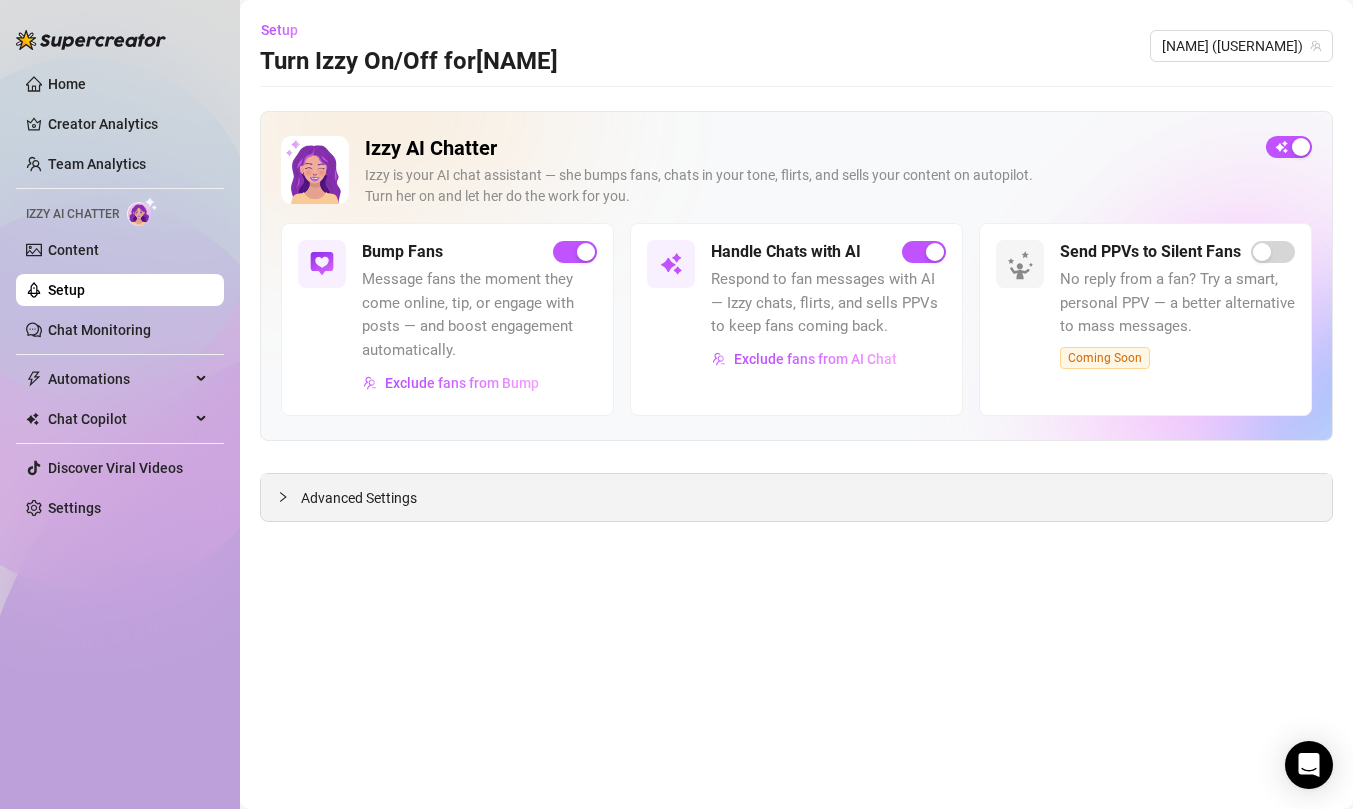 click on "Advanced Settings" at bounding box center [359, 498] 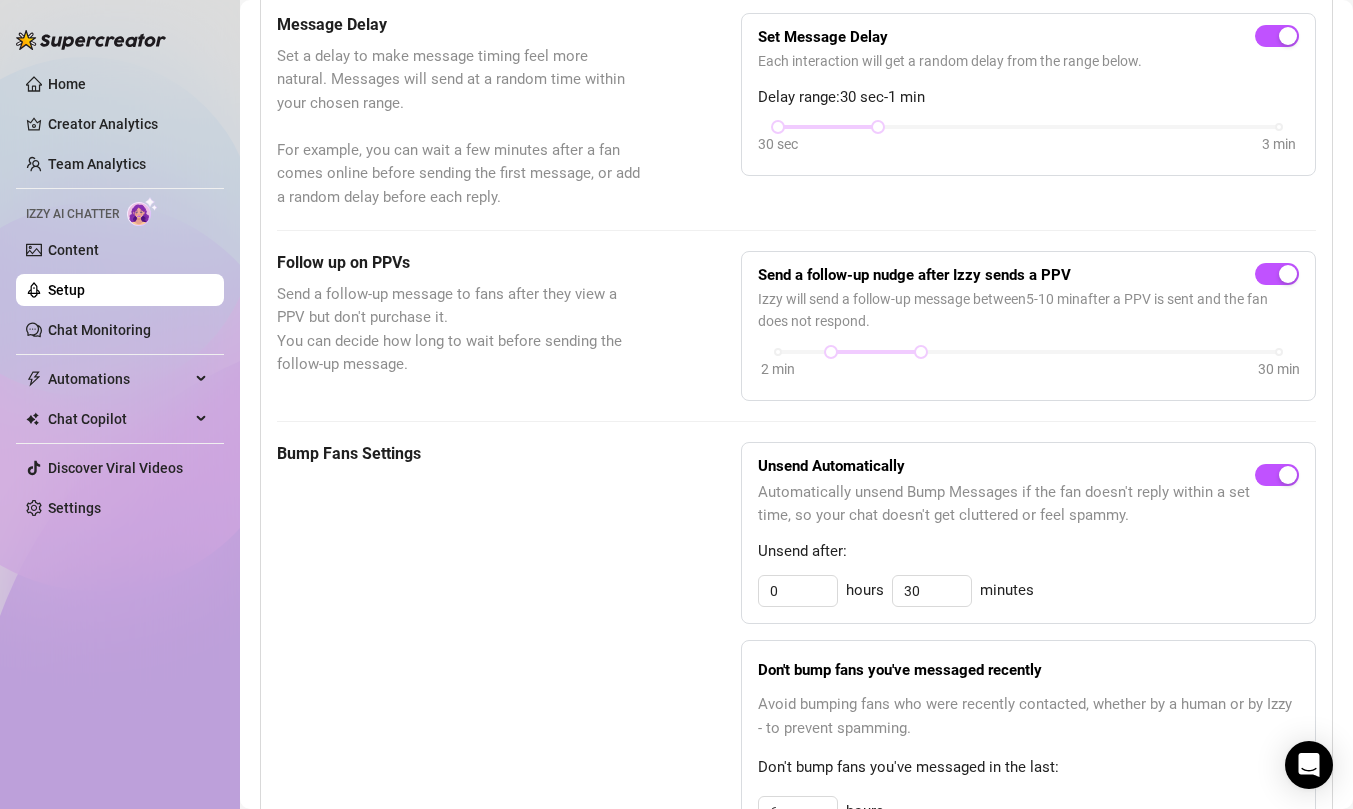 scroll, scrollTop: 626, scrollLeft: 0, axis: vertical 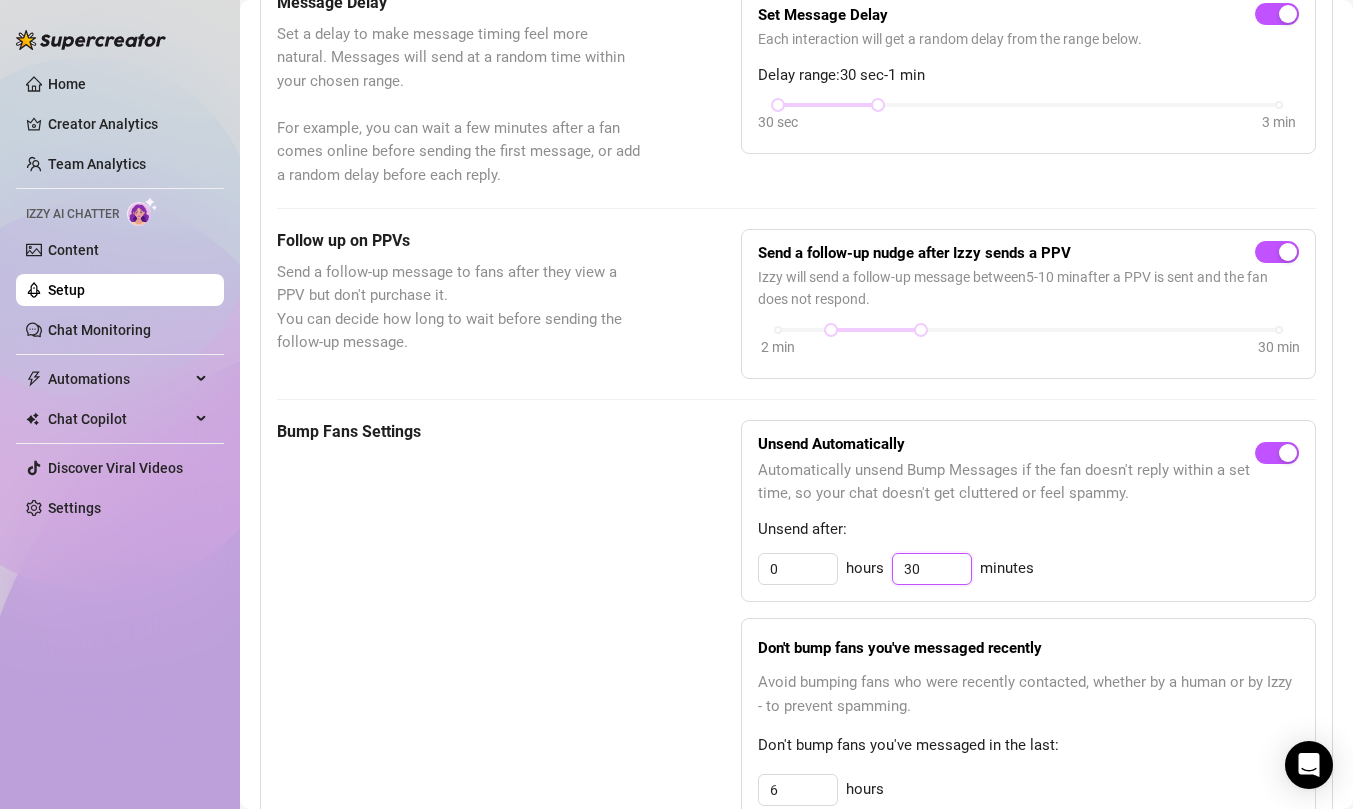 drag, startPoint x: 926, startPoint y: 570, endPoint x: 890, endPoint y: 568, distance: 36.05551 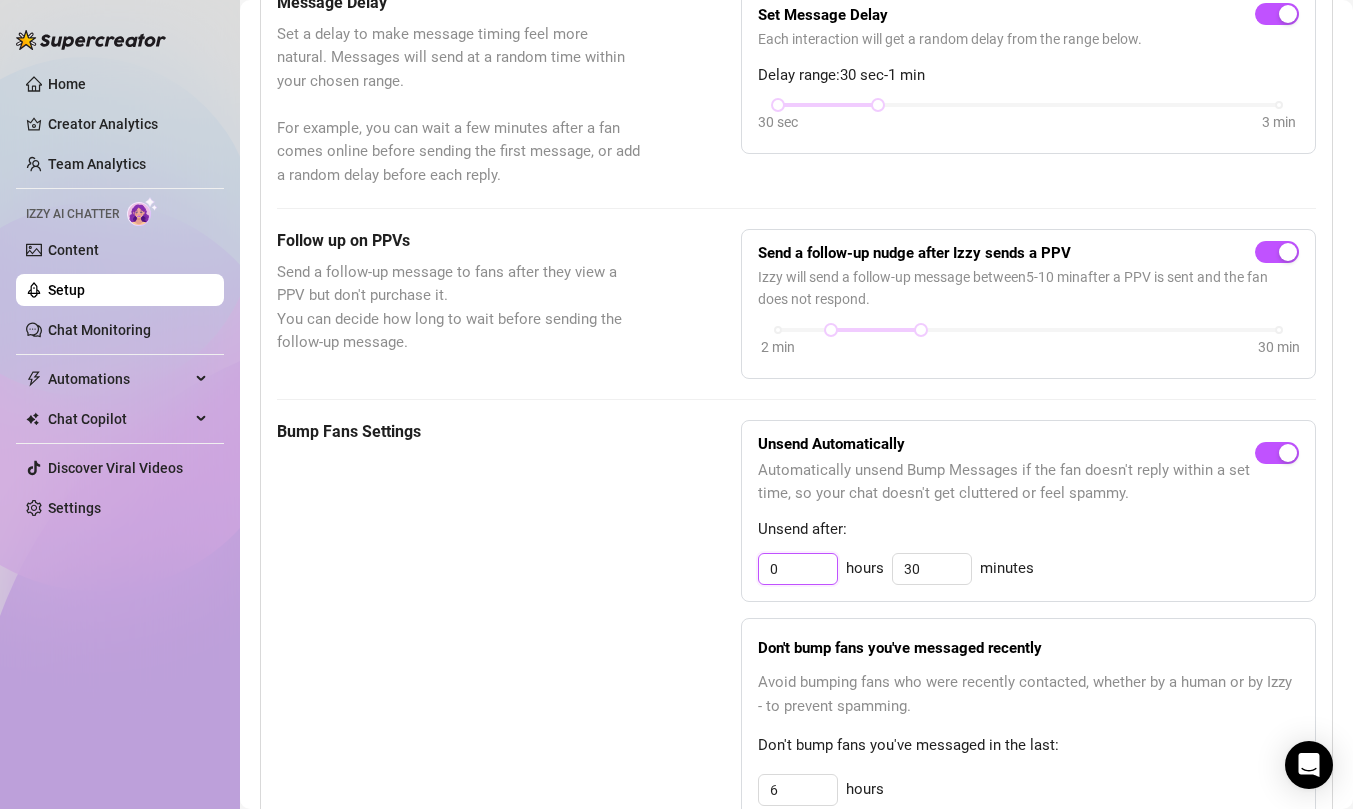 click on "0" at bounding box center [798, 569] 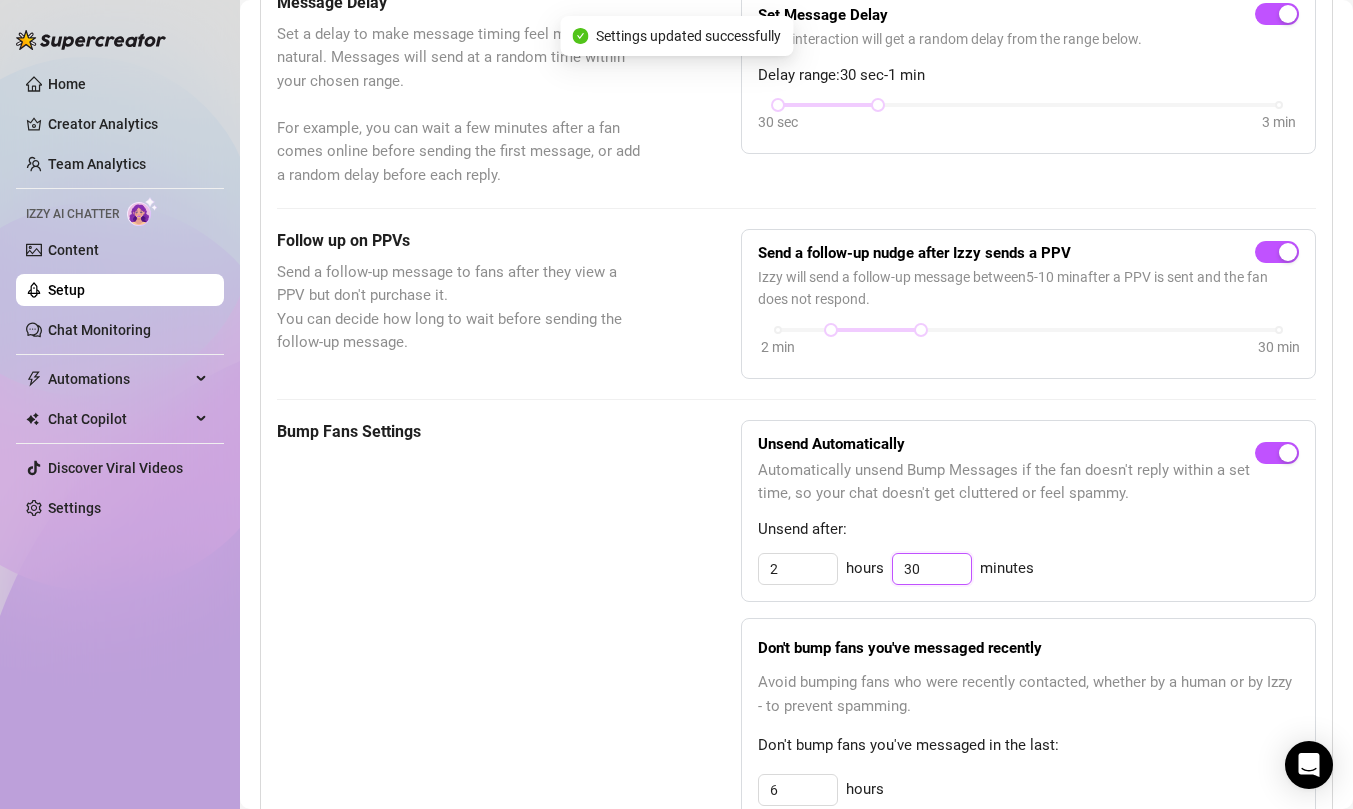 click on "30" at bounding box center [932, 569] 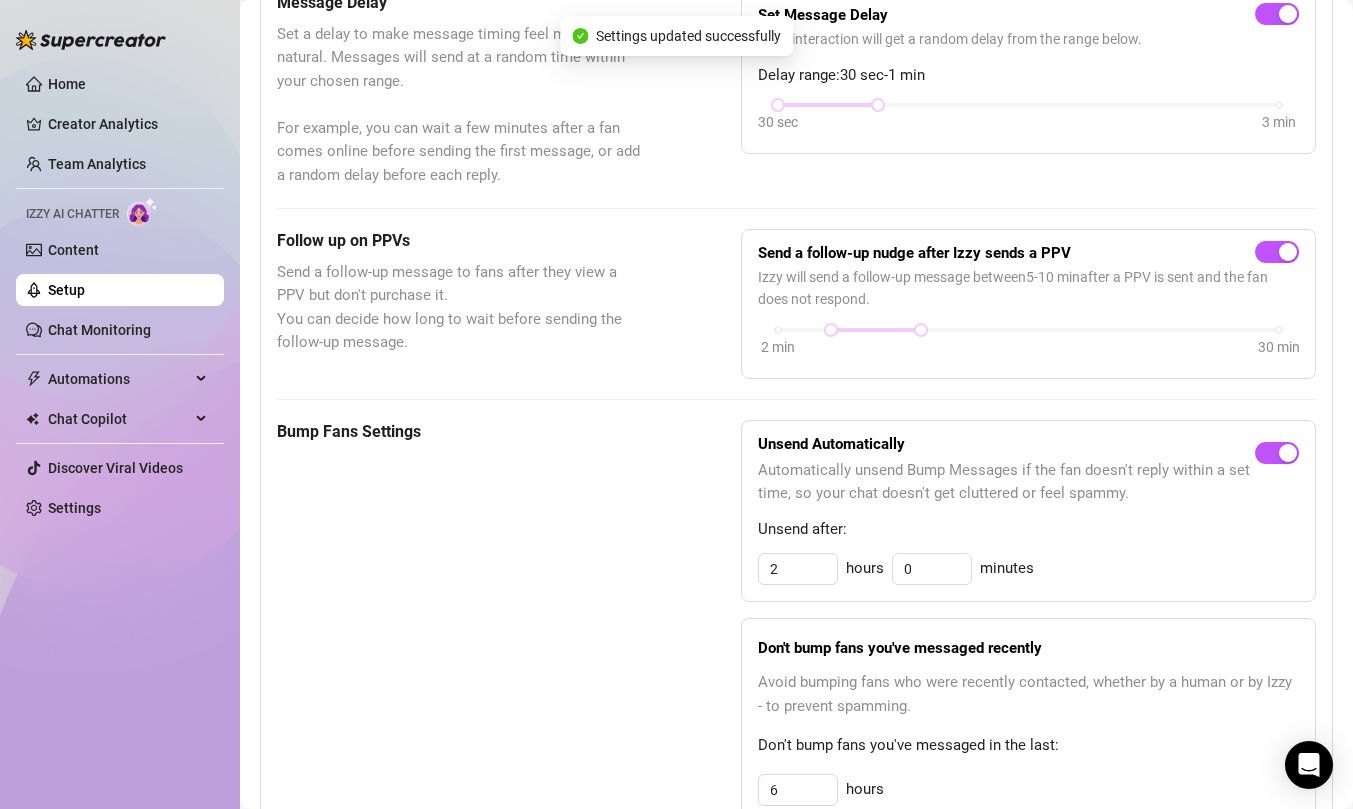 click on "Don't bump fans you've messaged recently Avoid bumping fans who were recently contacted, whether by a human or by Izzy - to prevent spamming. Don't bump fans you've messaged in the last: 6 hours" at bounding box center [1028, 720] 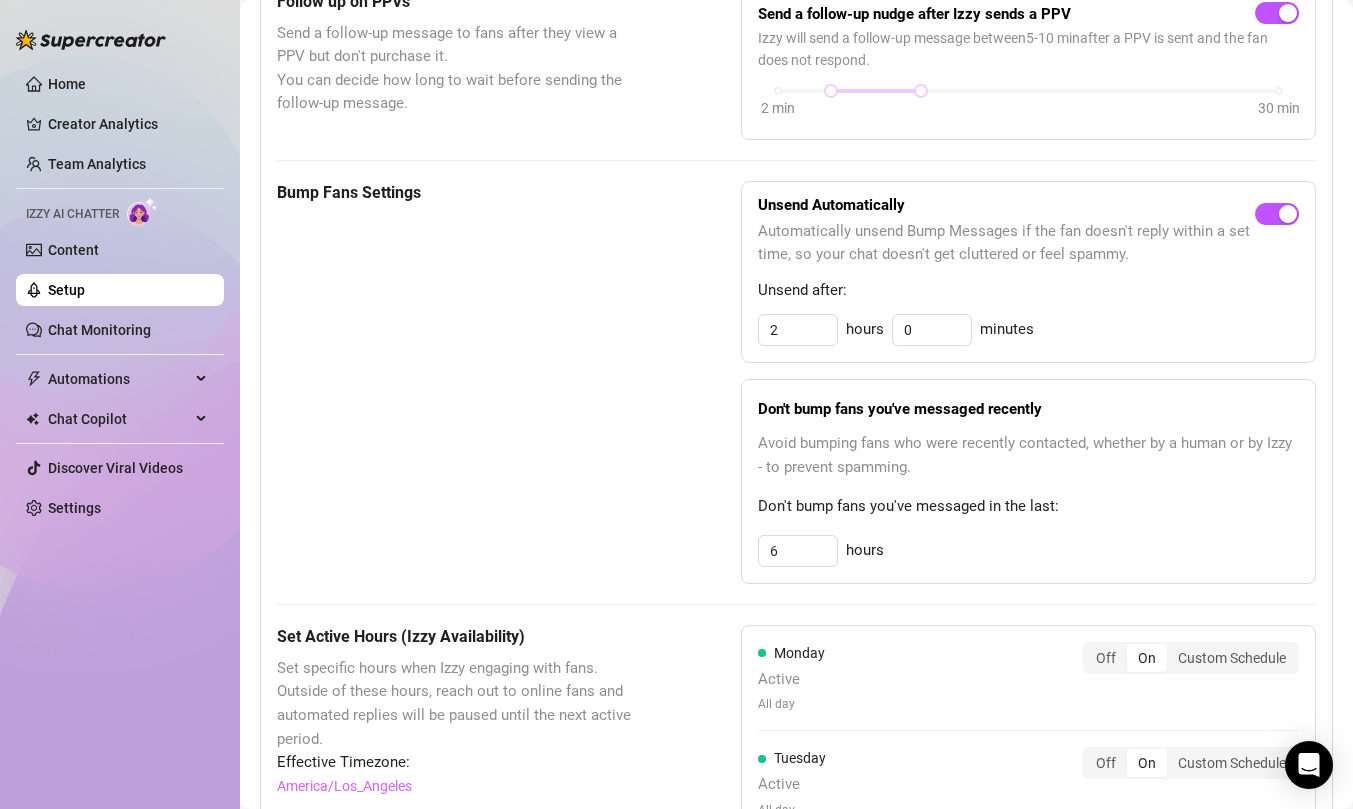 scroll, scrollTop: 867, scrollLeft: 0, axis: vertical 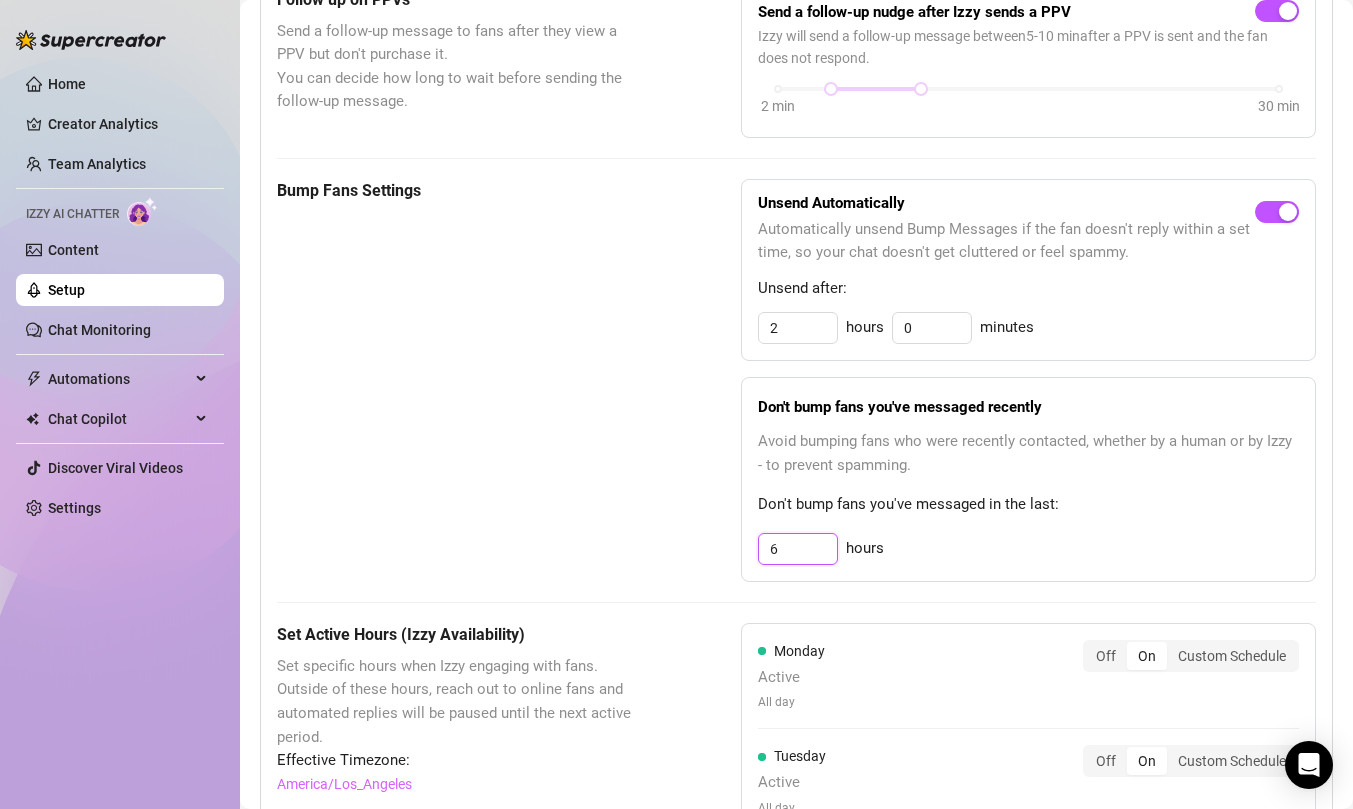click on "6" at bounding box center [798, 549] 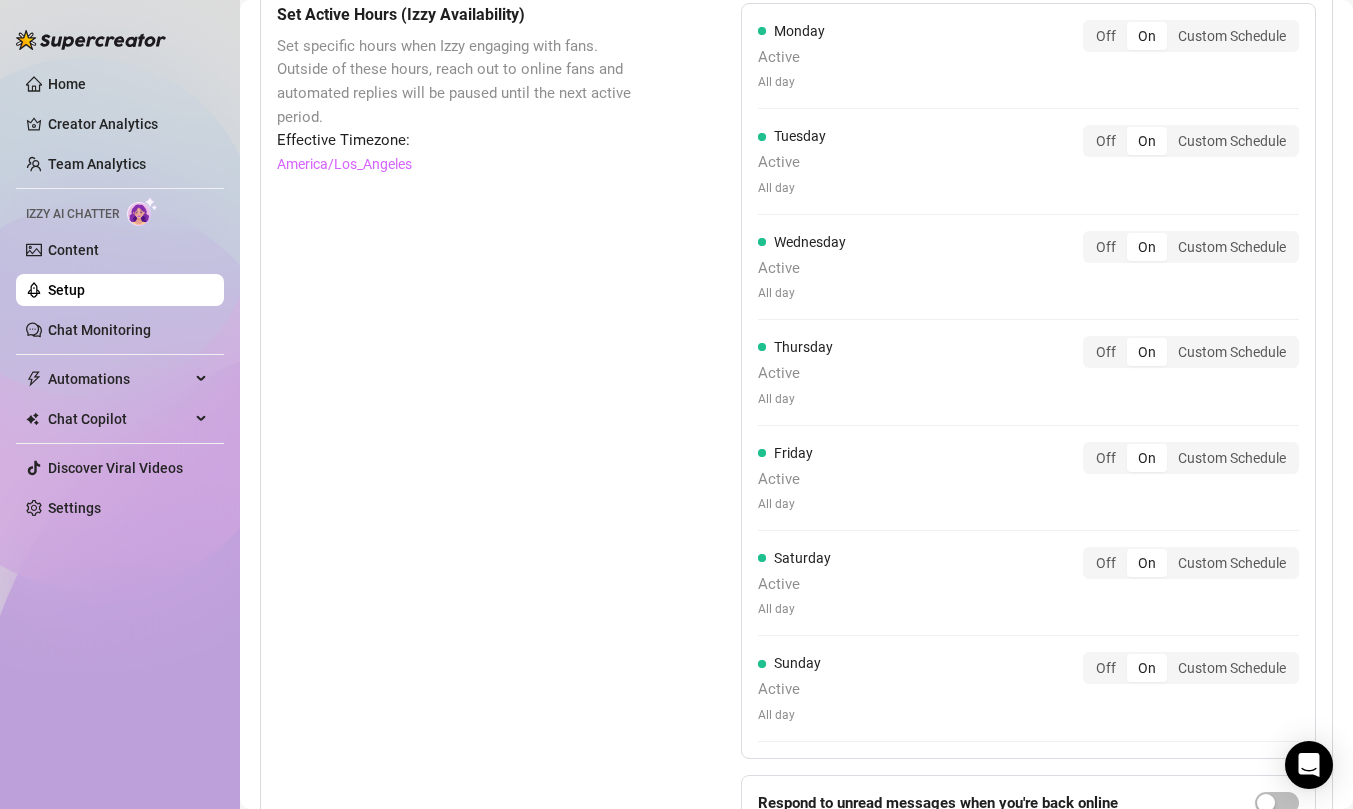 scroll, scrollTop: 1500, scrollLeft: 0, axis: vertical 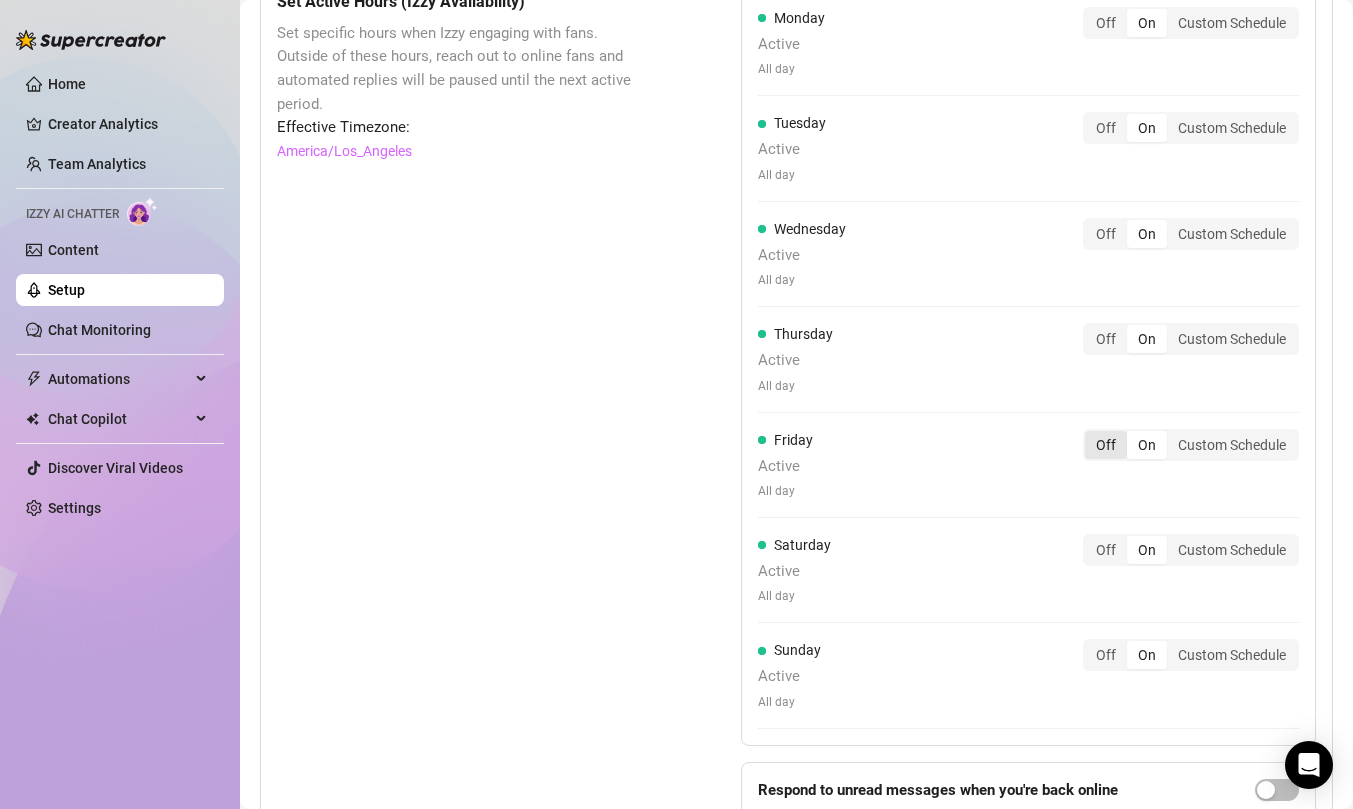 click on "Off" at bounding box center [1106, 445] 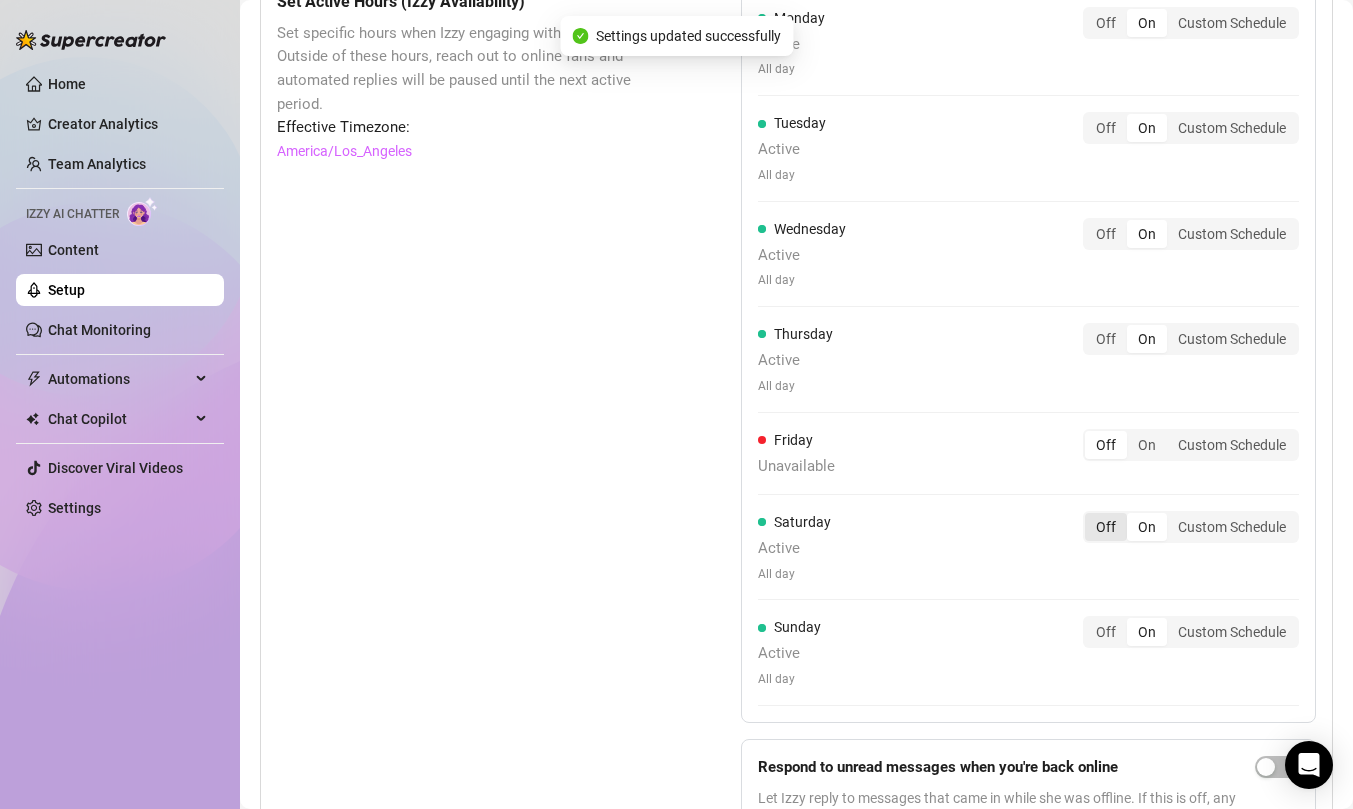 click on "Off" at bounding box center [1106, 527] 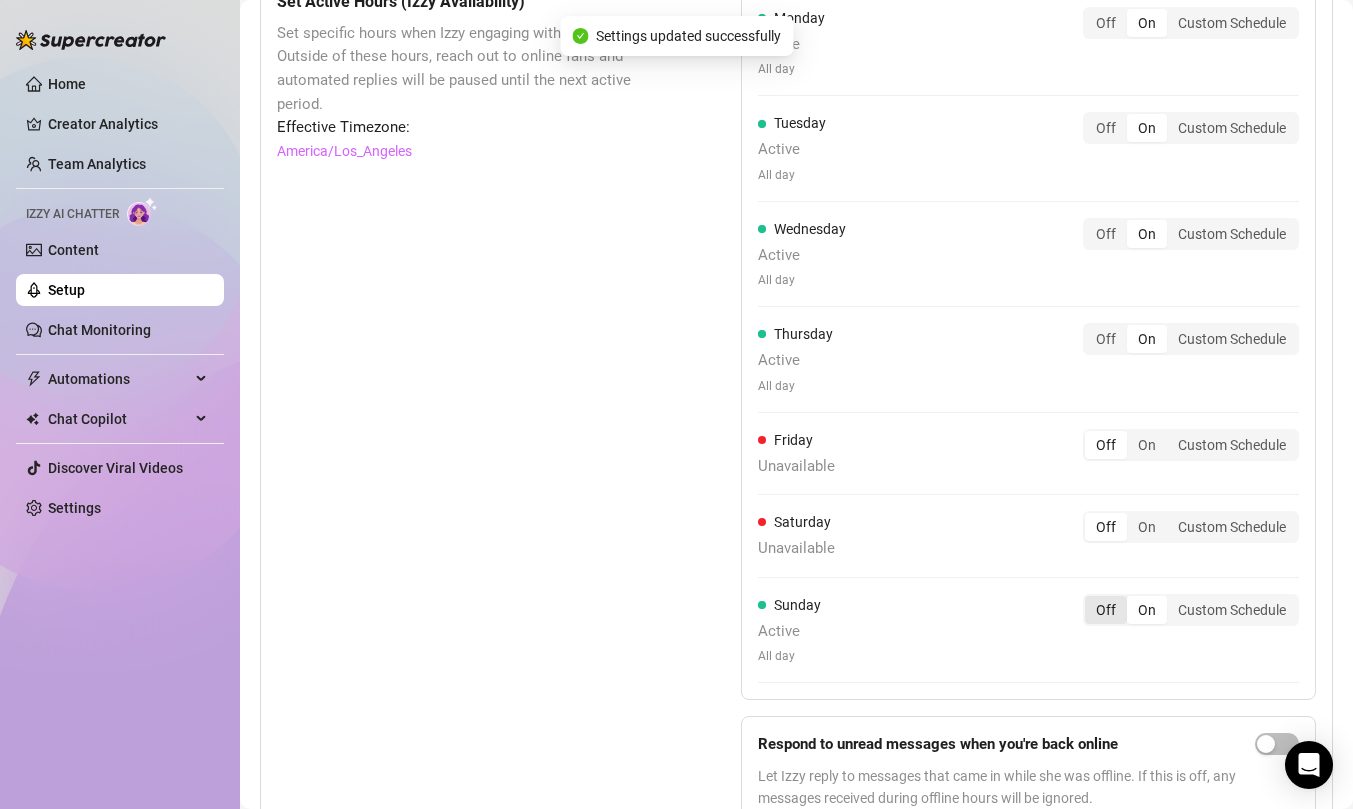 click on "Off" at bounding box center (1106, 610) 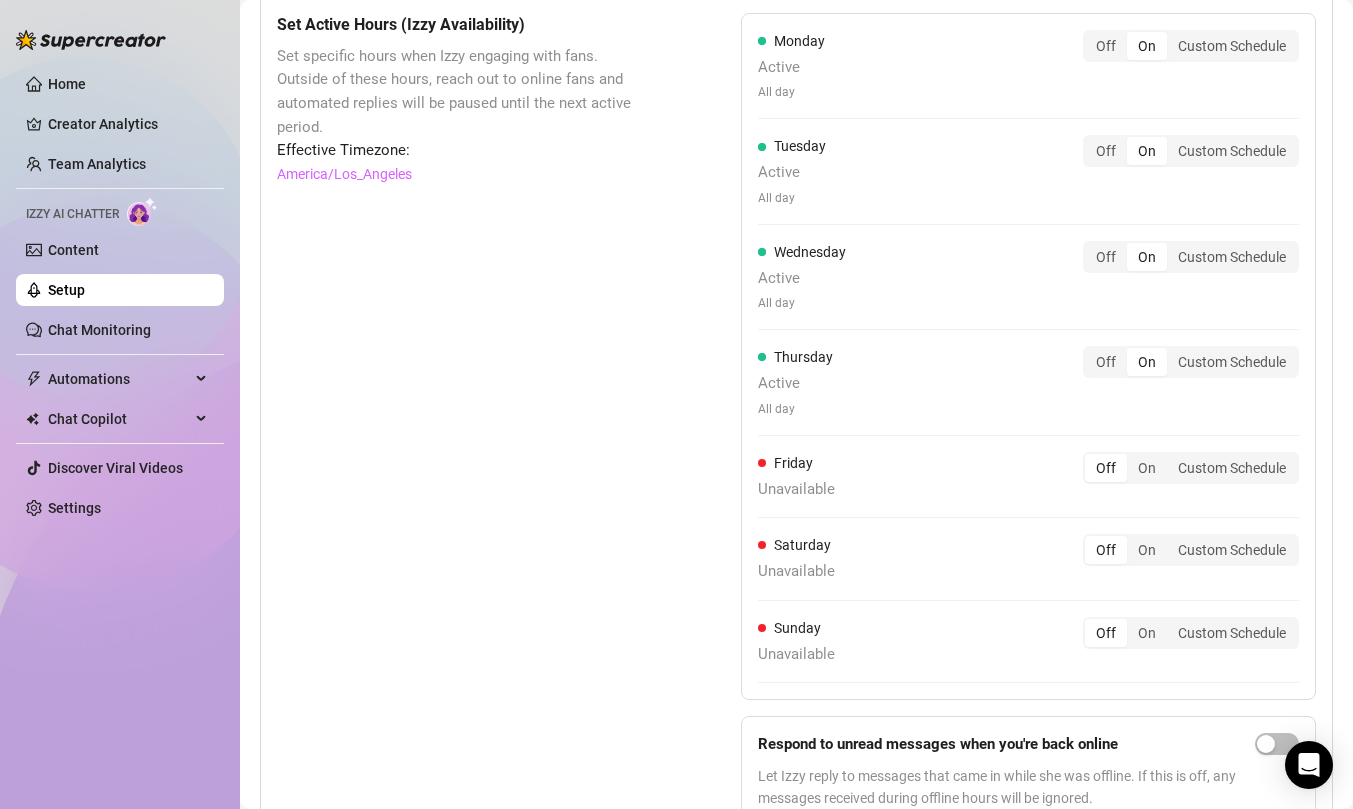 scroll, scrollTop: 1587, scrollLeft: 0, axis: vertical 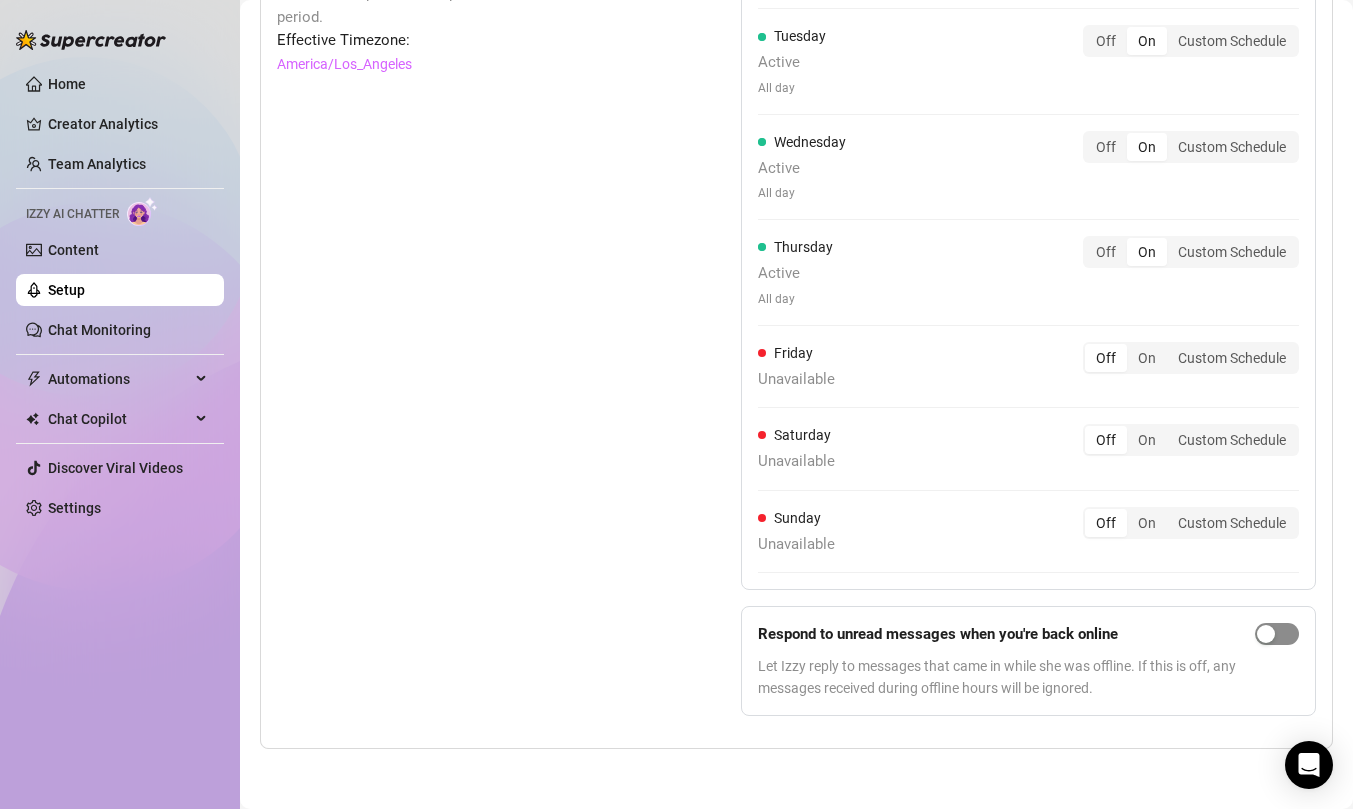 click at bounding box center (1266, 634) 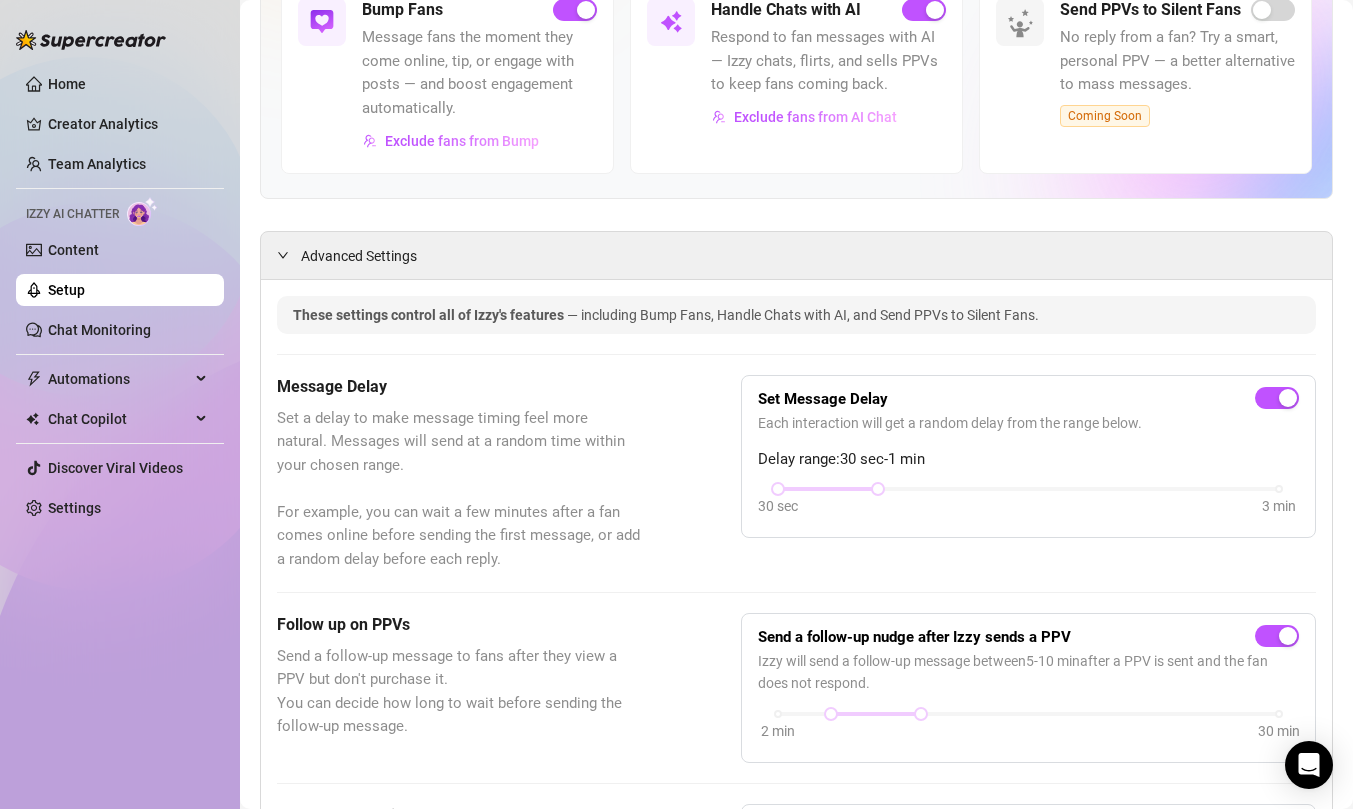 scroll, scrollTop: 251, scrollLeft: 0, axis: vertical 